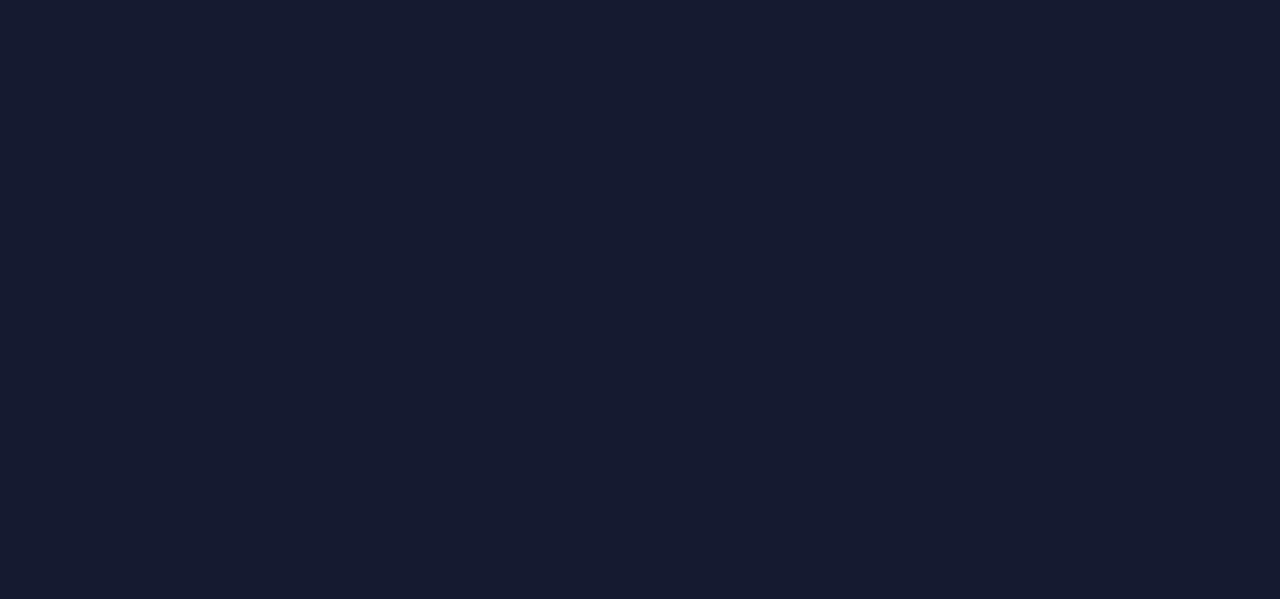 scroll, scrollTop: 0, scrollLeft: 0, axis: both 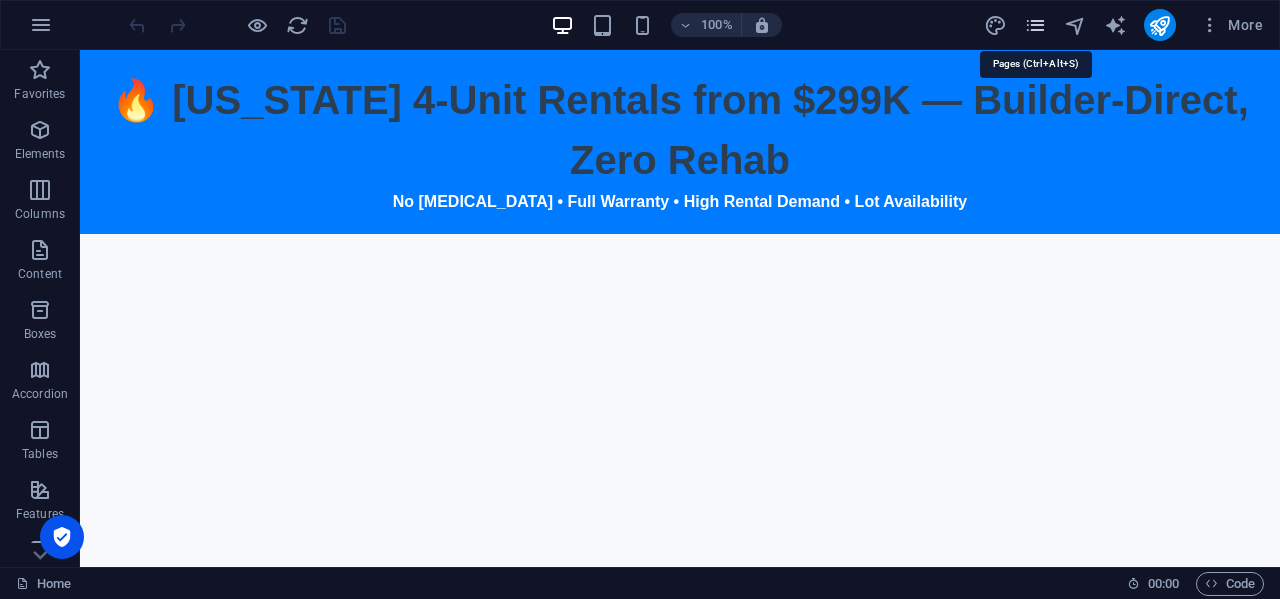 click at bounding box center (1035, 25) 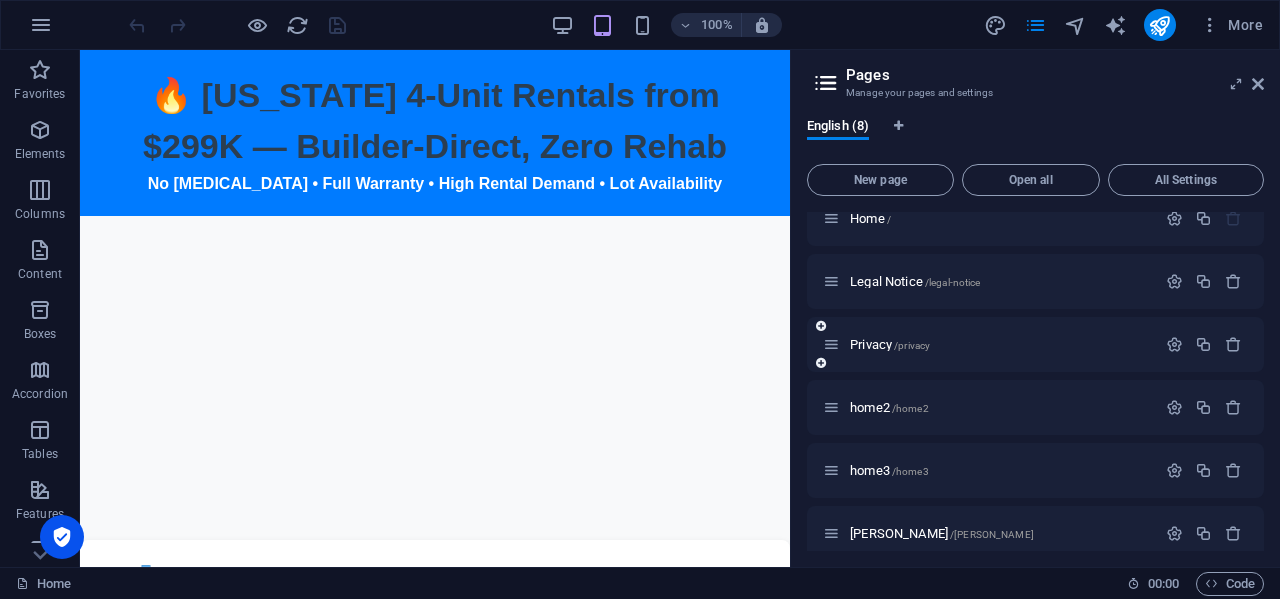 scroll, scrollTop: 165, scrollLeft: 0, axis: vertical 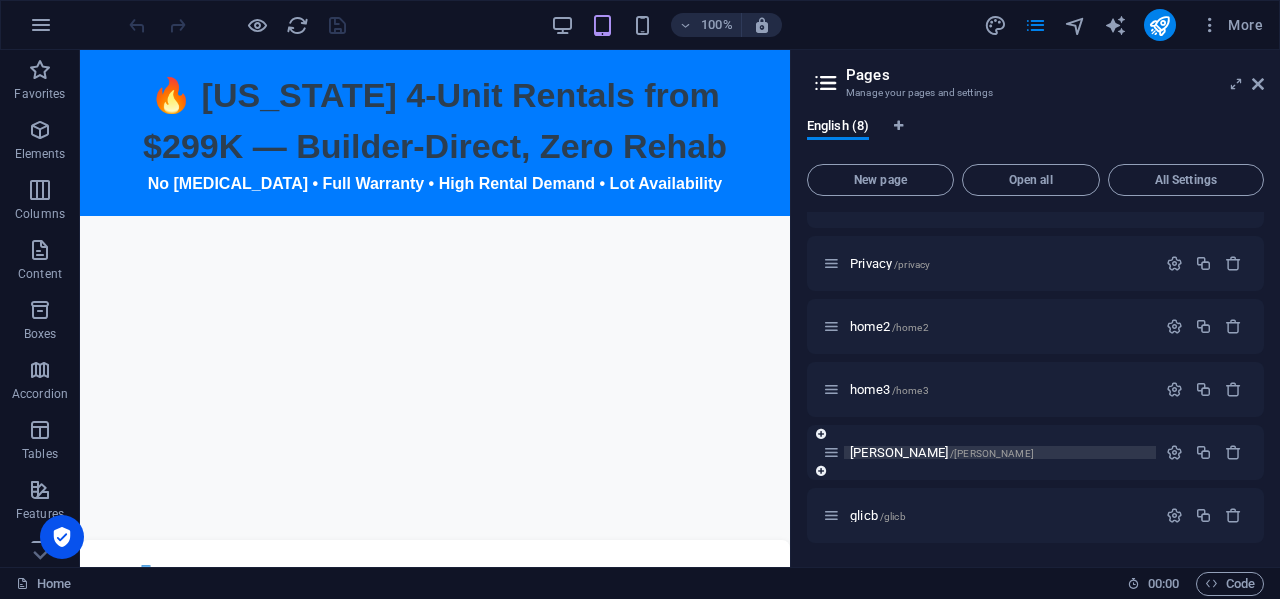 click on "[PERSON_NAME] /[PERSON_NAME]" at bounding box center [942, 452] 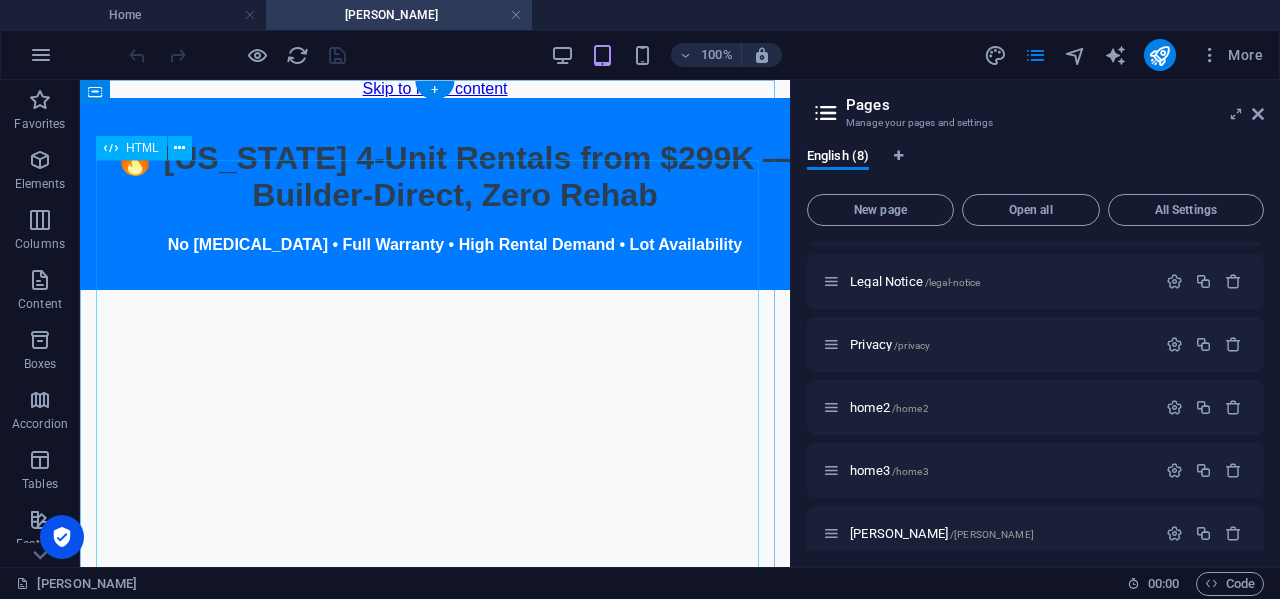 scroll, scrollTop: 0, scrollLeft: 0, axis: both 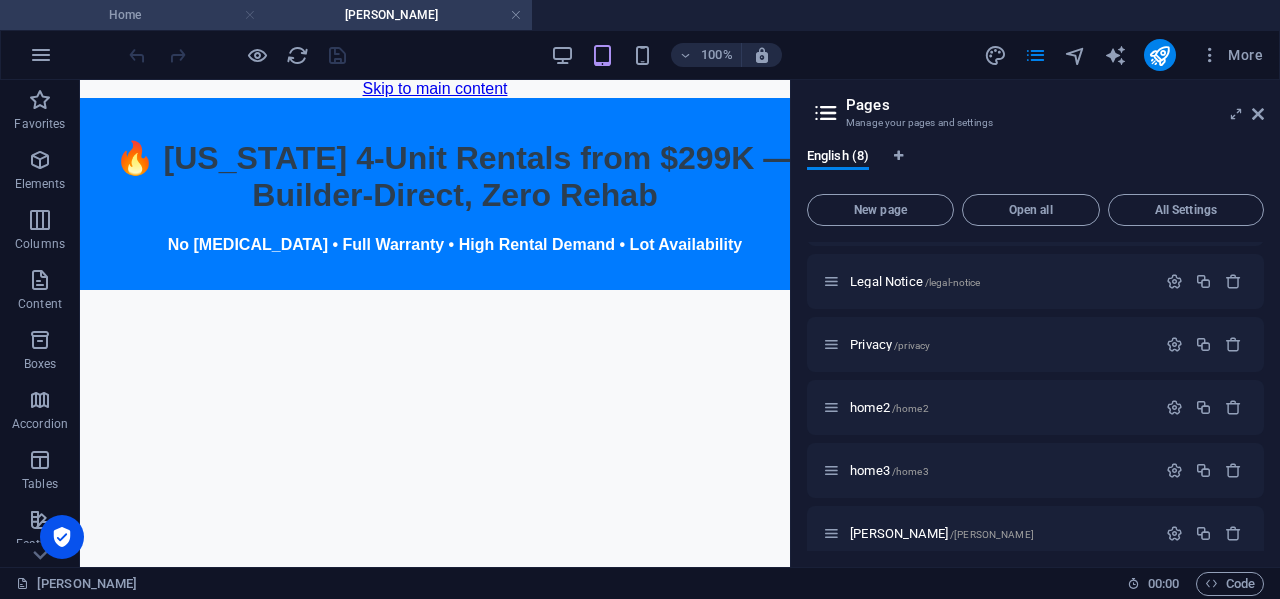 click at bounding box center [250, 15] 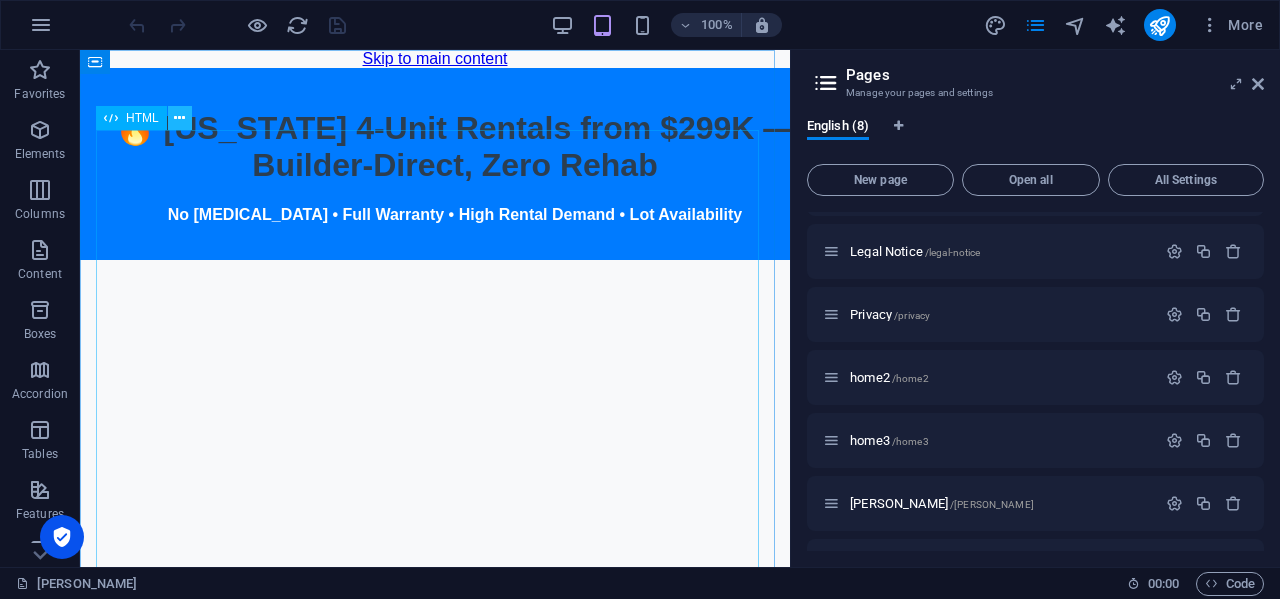 click at bounding box center (179, 118) 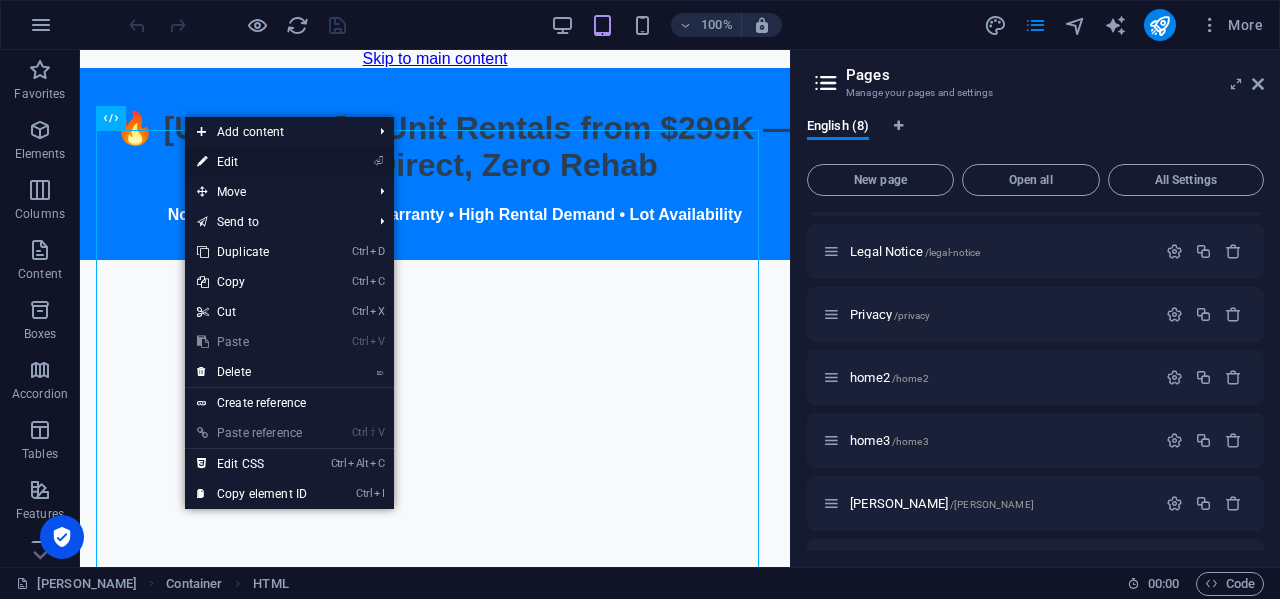 click on "⏎  Edit" at bounding box center (252, 162) 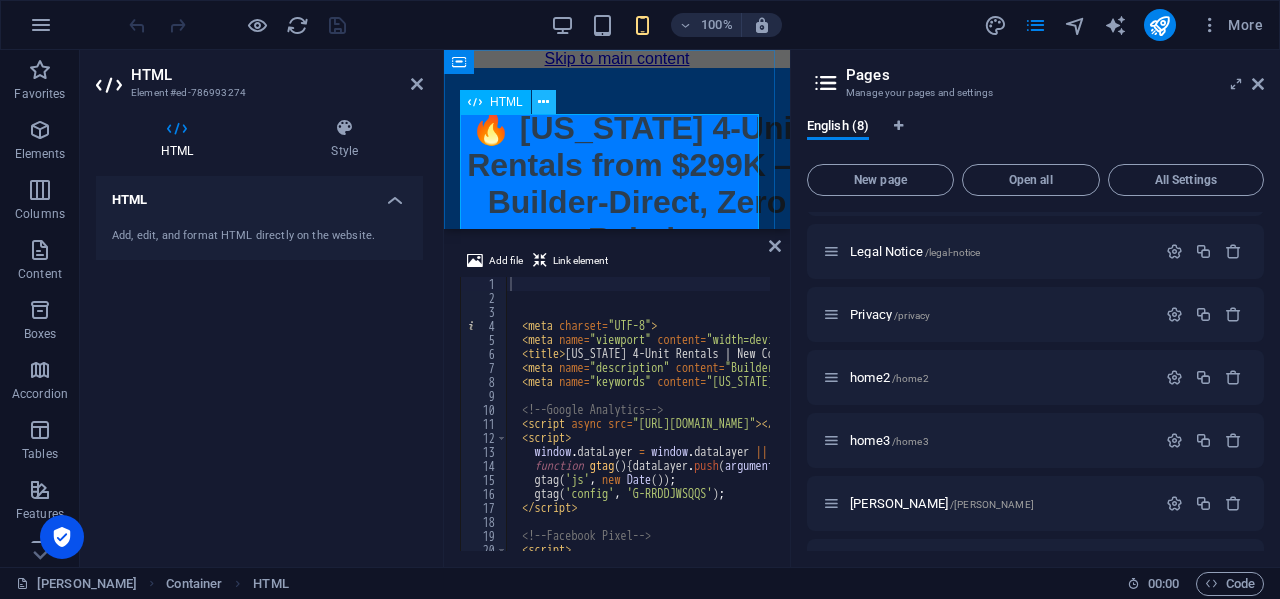 click at bounding box center (543, 102) 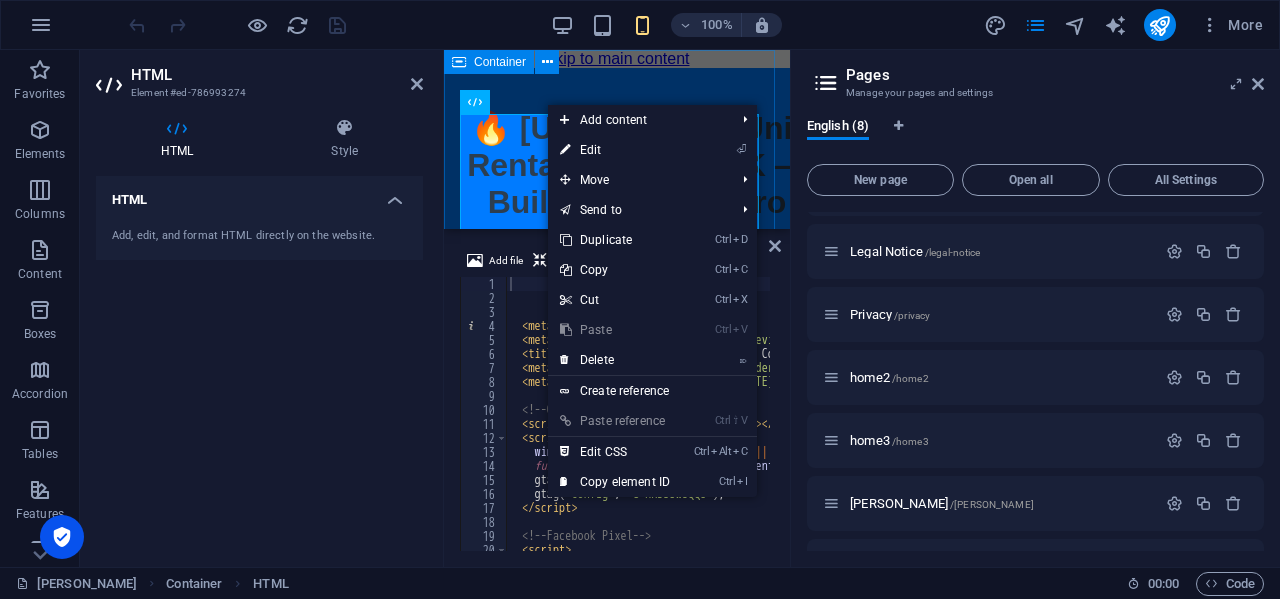 click on "[US_STATE] 4-Unit Rentals | New Construction Deals
🔥 [US_STATE] 4‑Unit Rentals from $299K — Builder‑Direct, Zero Rehab
No [MEDICAL_DATA] • Full Warranty • High Rental Demand • Lot Availability
📩 Get Floorplans, Pro Formas & Available Lots
💼 Why Investors Are Moving Fast:
✅ Brand new construction — skip the rehab headaches
🌪 Built beyond [US_STATE] hurricane standards
📈 Strong rental zones = reliable cash flow
⏳ Limited inventory — builder-direct pricing
📞 Let’s Talk Real Estate That Pays You Back
Book a 15‑Min Call" at bounding box center (617, 868) 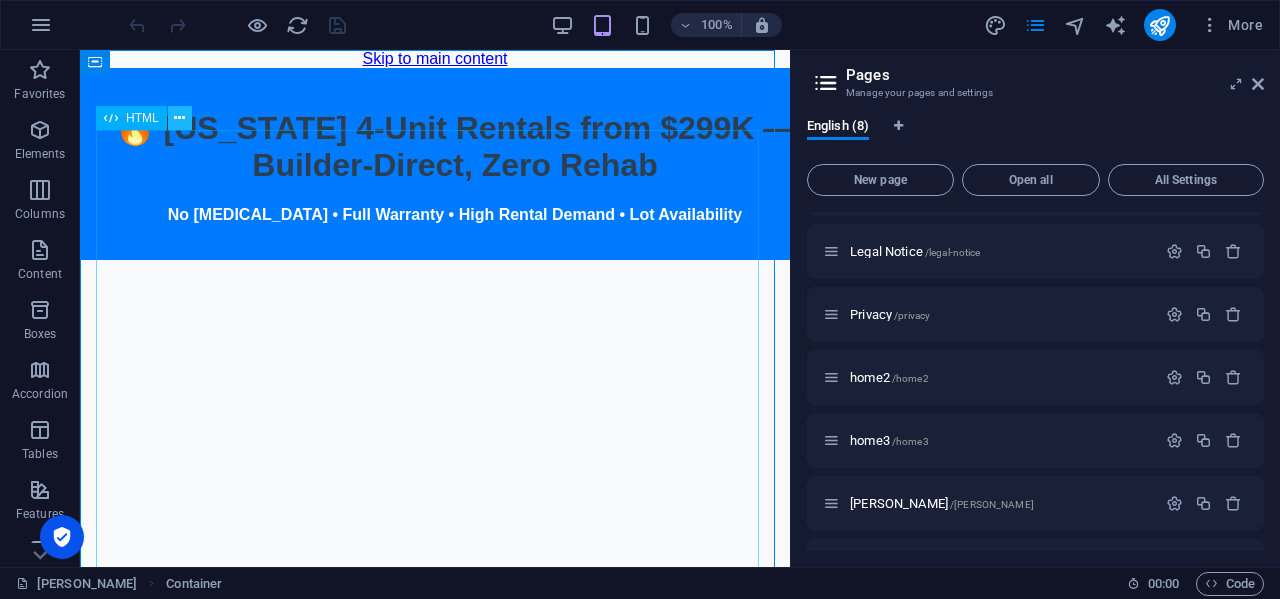 click at bounding box center [179, 118] 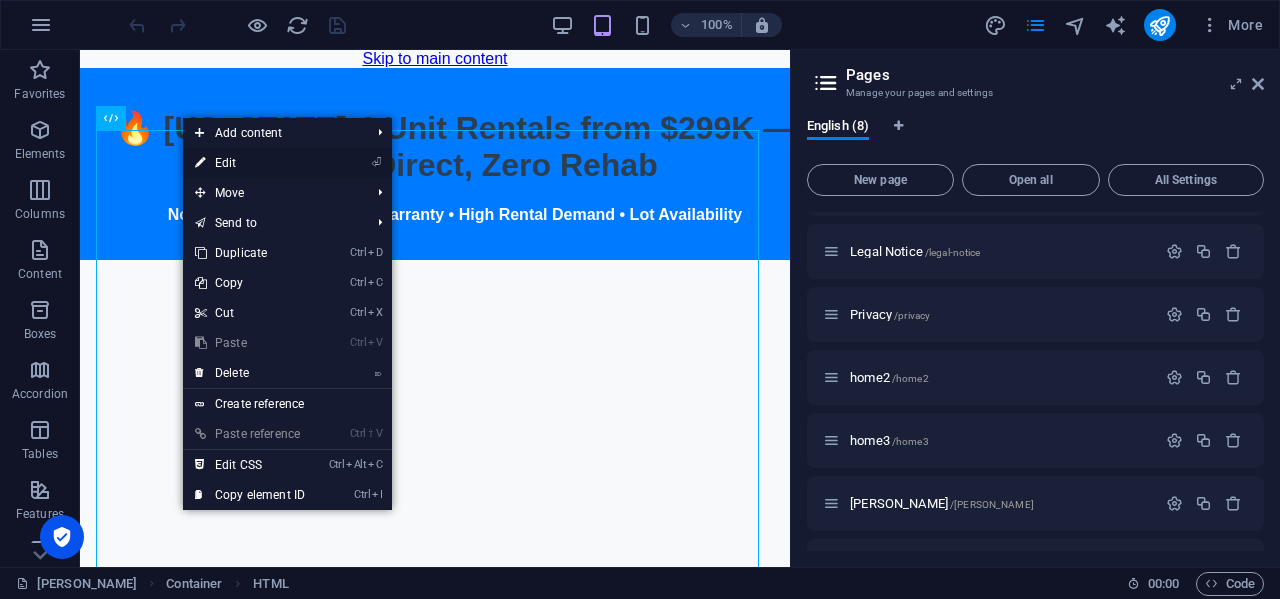 click on "⏎  Edit" at bounding box center (250, 163) 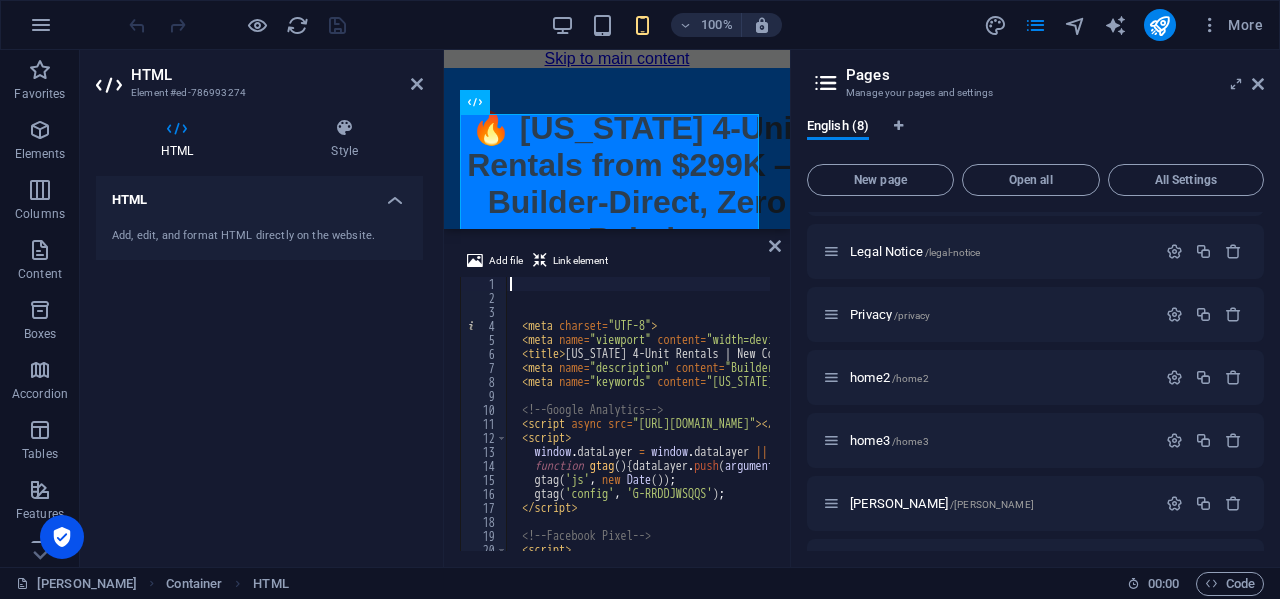 click on "< meta   charset = "UTF-8" >    < meta   name = "viewport"   content = "width=device-width, initial-scale=1.0" >    < title > [US_STATE] 4-Unit Rentals | New Construction Deals </ title >    < meta   name = "description"   content = "Builder-direct 4–5 unit new construction rentals from $299K. No rehab, no [MEDICAL_DATA]. Floorplans, pro formas, and inventory map available. Limited lots." >    < meta   name = "keywords"   content = "[US_STATE] investment properties, new construction rentals, 4 unit properties [US_STATE], real estate investor deals, turnkey real estate [US_STATE]" >    <!--  Google Analytics  -->    < script   async   src = "[URL][DOMAIN_NAME]" > </ script >    < script >      window . dataLayer   =   window . dataLayer   ||   [ ] ;      function   gtag ( ) { dataLayer . push ( arguments ) ; }      gtag ( 'js' ,   new   Date ( )) ;      gtag ( 'config' ,   'G-RRDDJWSQQS' ) ;    </ script >    <!--  Facebook Pixel  -->    < script >      ! function ( f , b , e , v , n , t" at bounding box center (1359, 426) 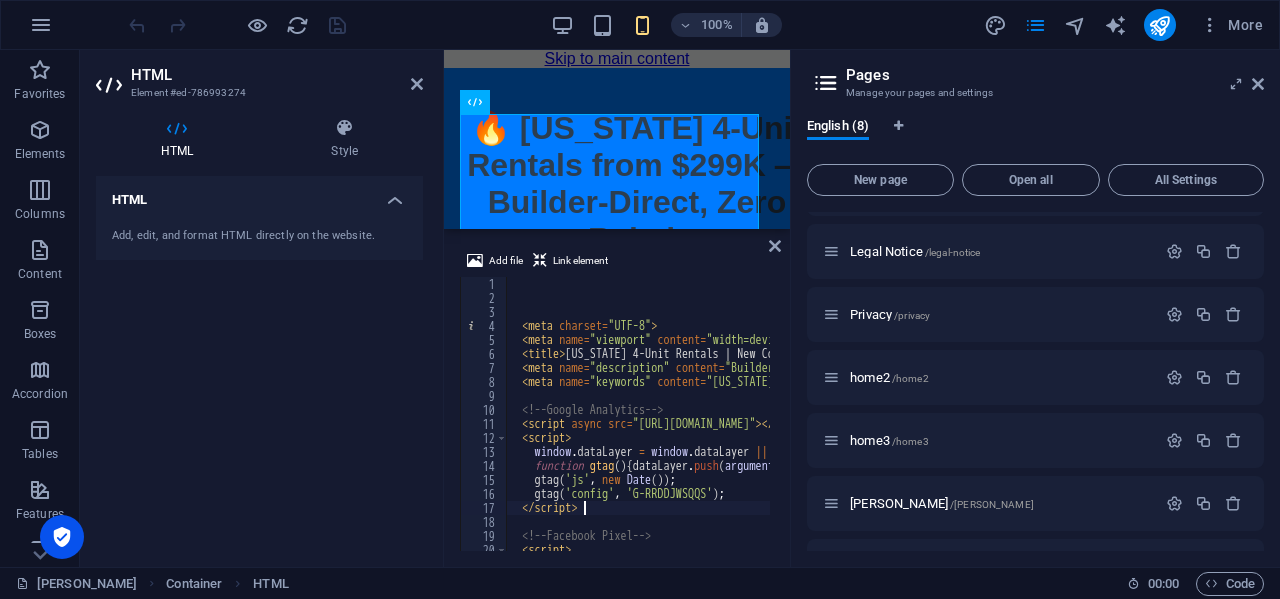 type 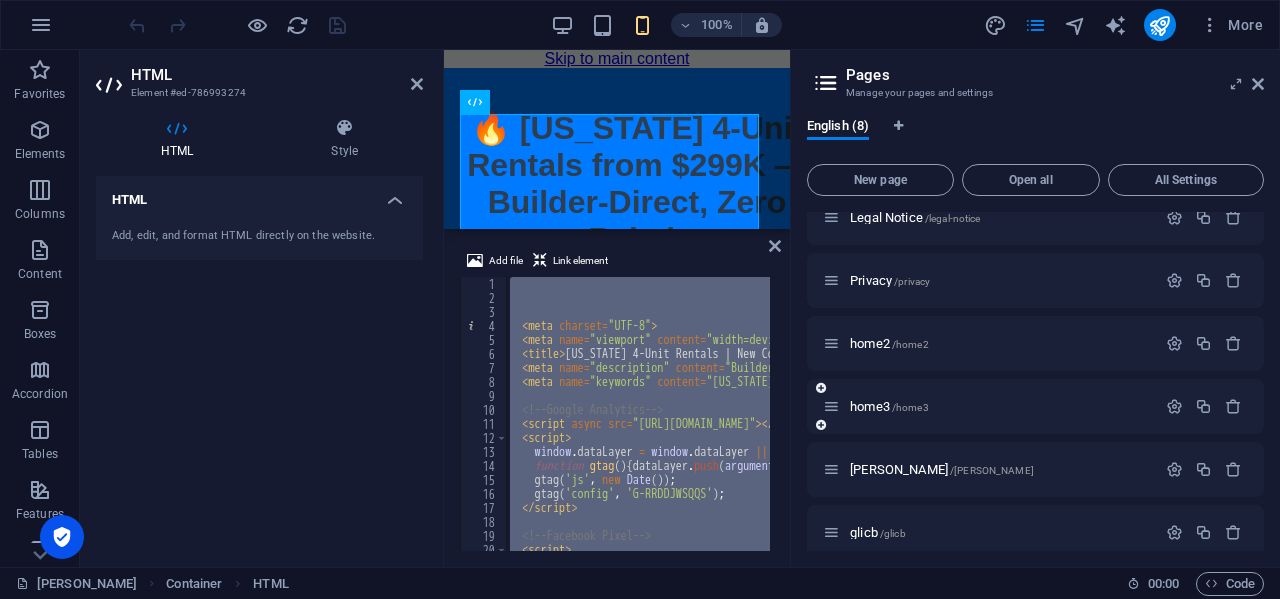 scroll, scrollTop: 165, scrollLeft: 0, axis: vertical 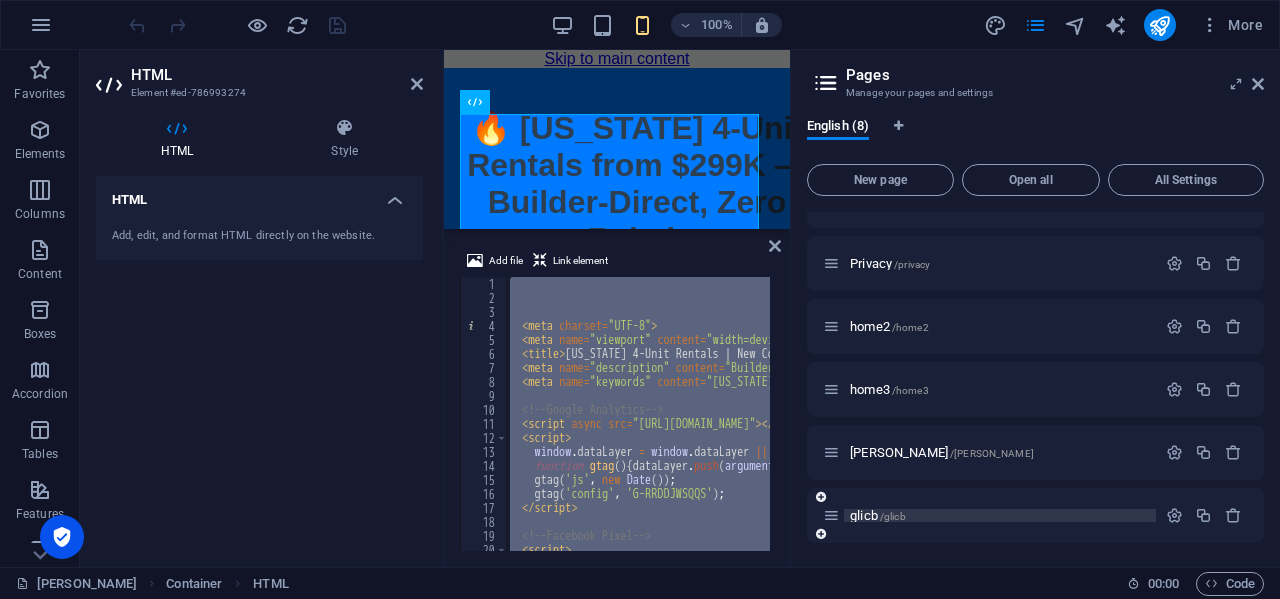 click on "glicb /glicb" at bounding box center [878, 515] 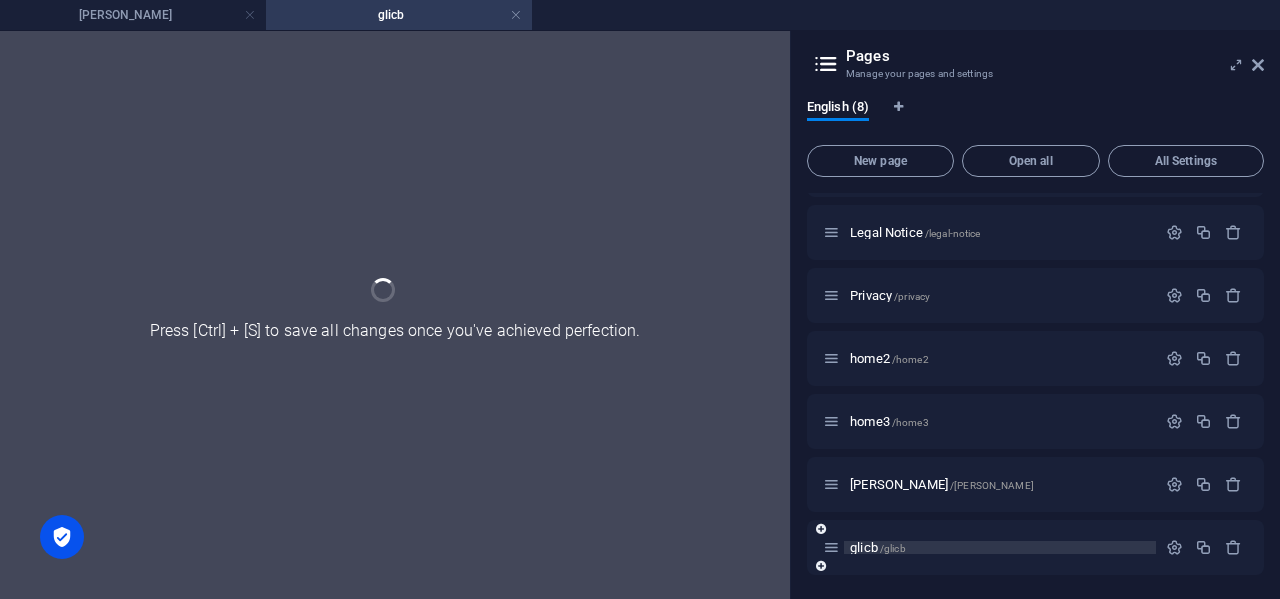 click on "investfiles /investfiles Home / Legal Notice /legal-notice Privacy /privacy home2 /home2 home3 /home3 [PERSON_NAME] /[PERSON_NAME] glicb /glicb" at bounding box center [1035, 327] 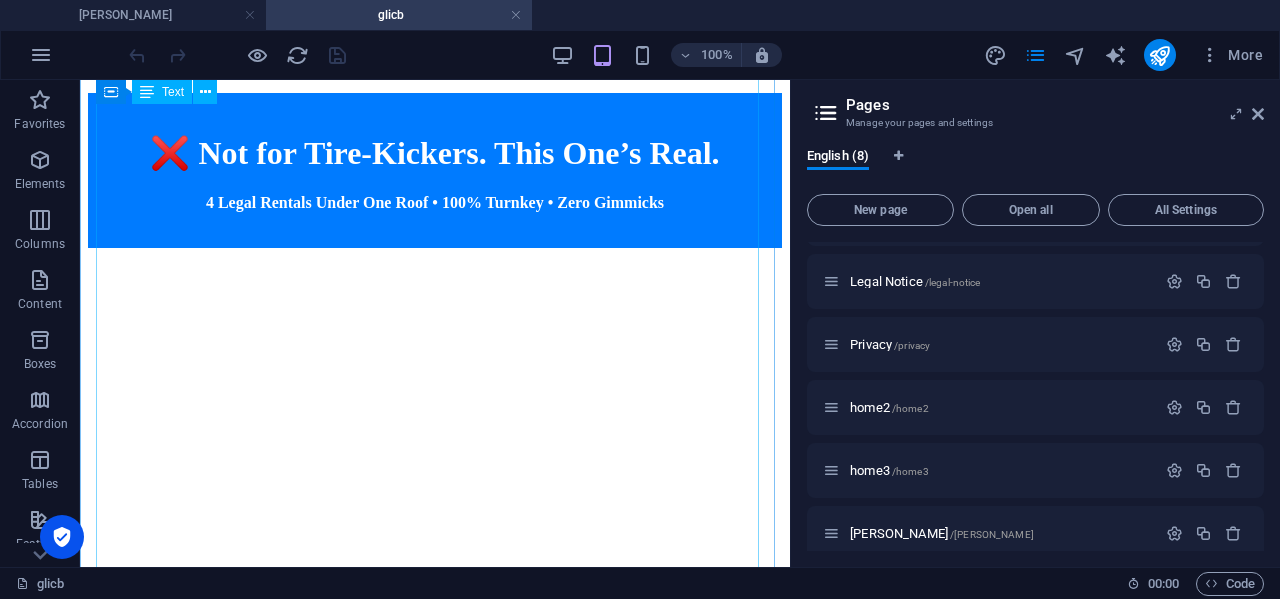 scroll, scrollTop: 0, scrollLeft: 0, axis: both 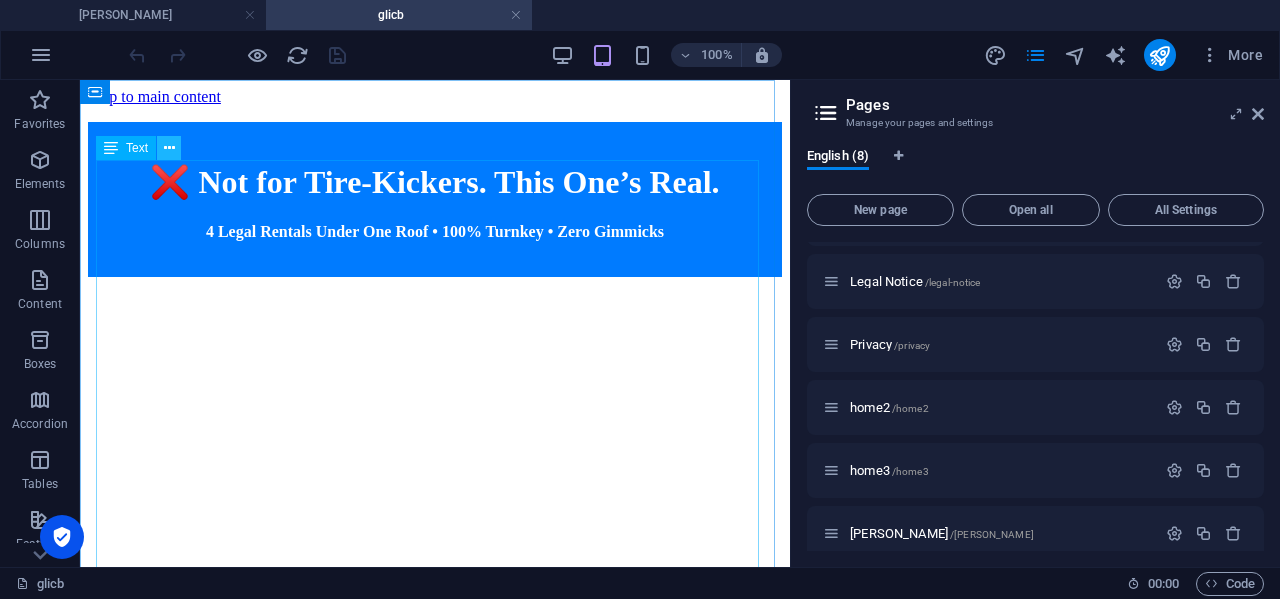 click at bounding box center (169, 148) 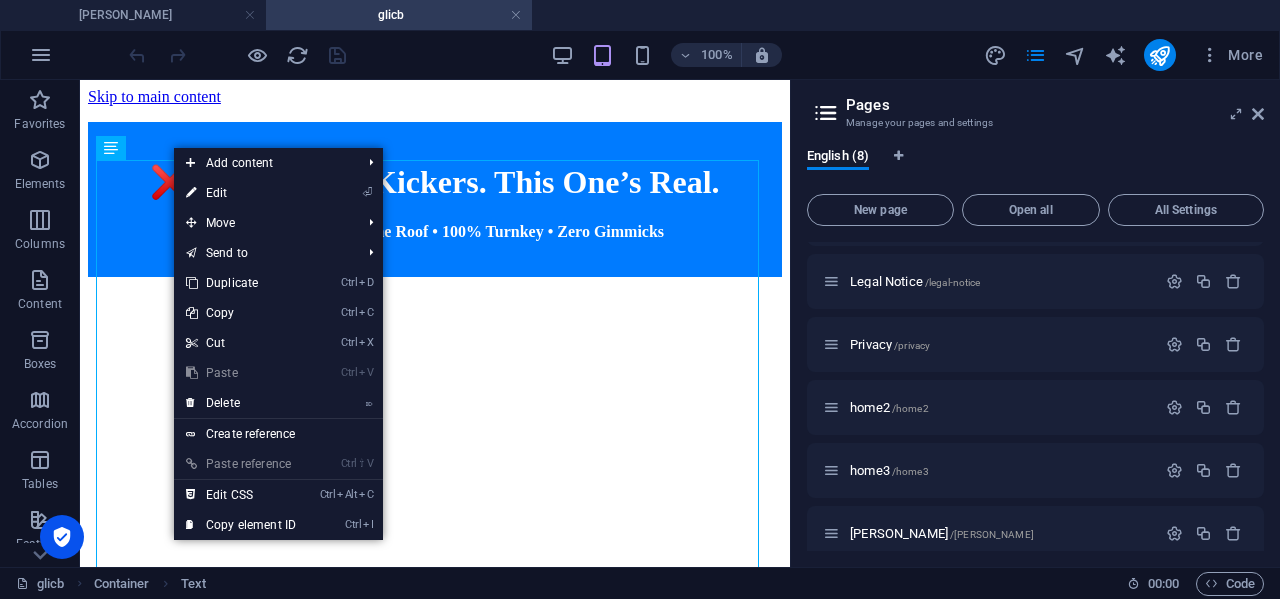 click on "⏎  Edit" at bounding box center [241, 193] 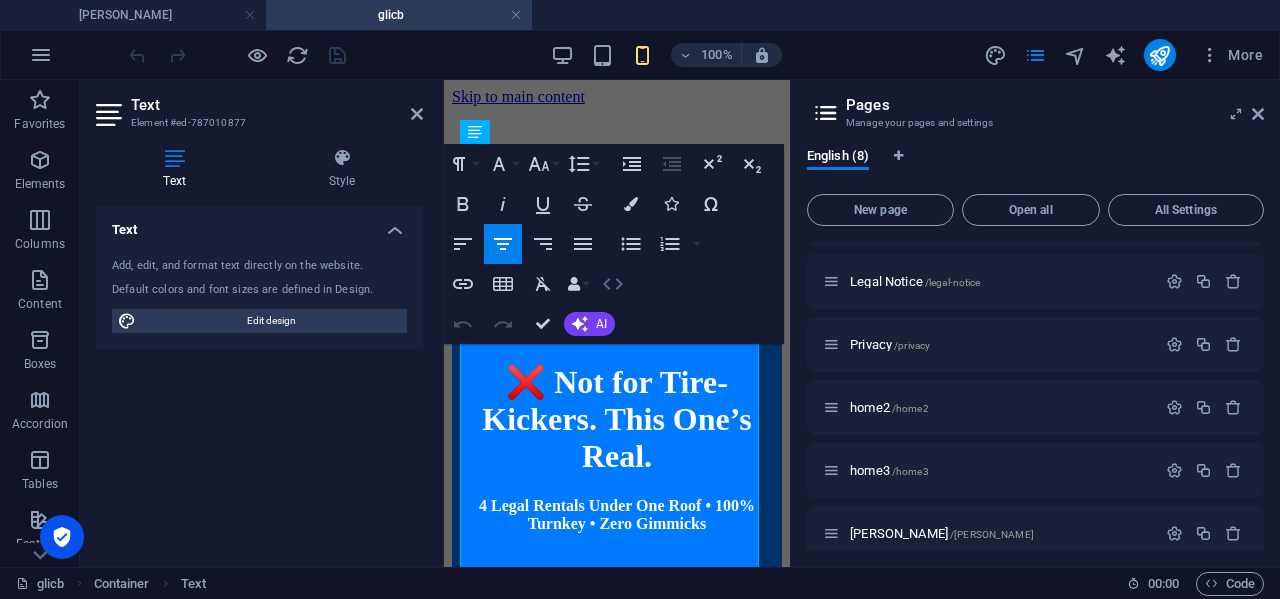 click 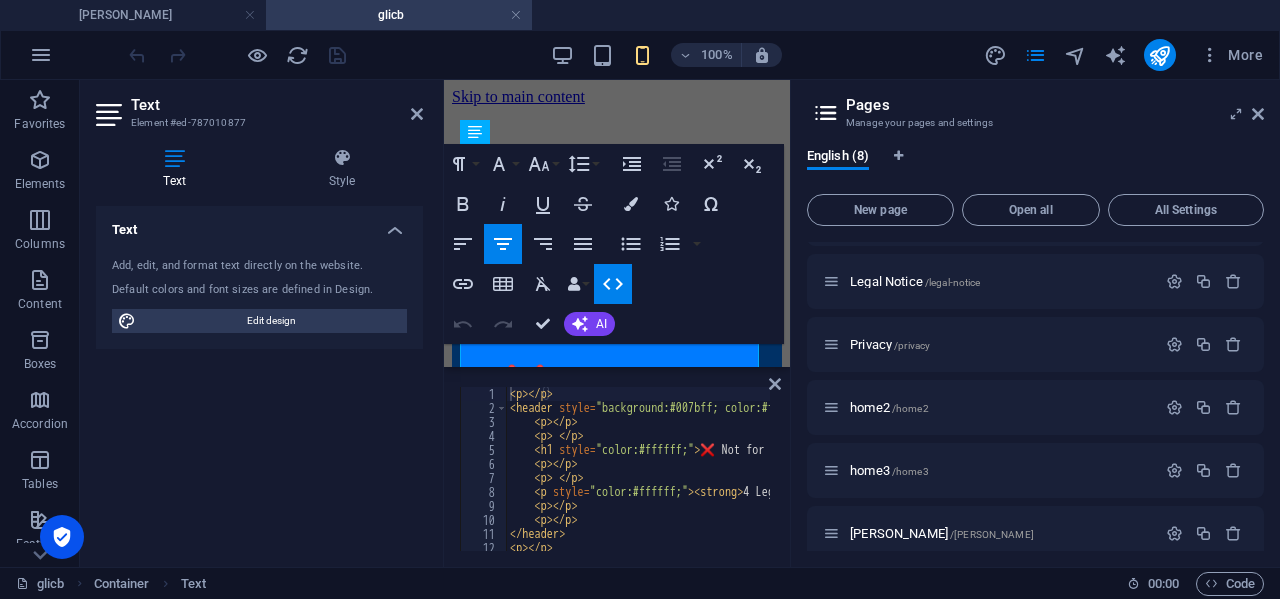 drag, startPoint x: 671, startPoint y: 424, endPoint x: 679, endPoint y: 431, distance: 10.630146 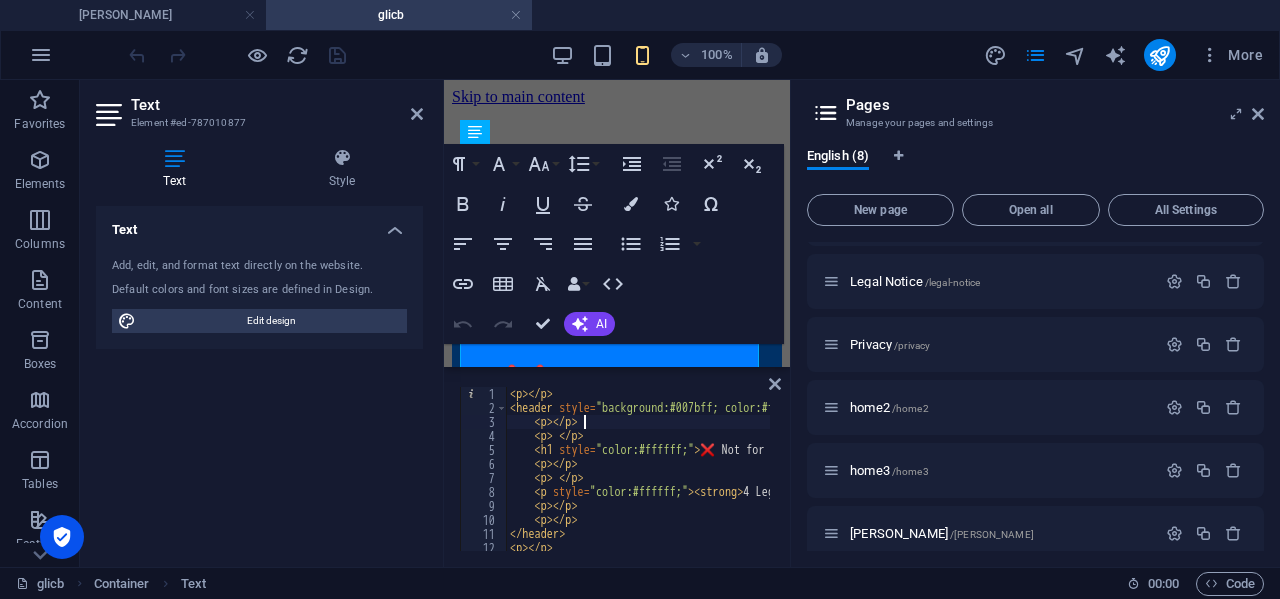 type on "<p></p>
<p></p>" 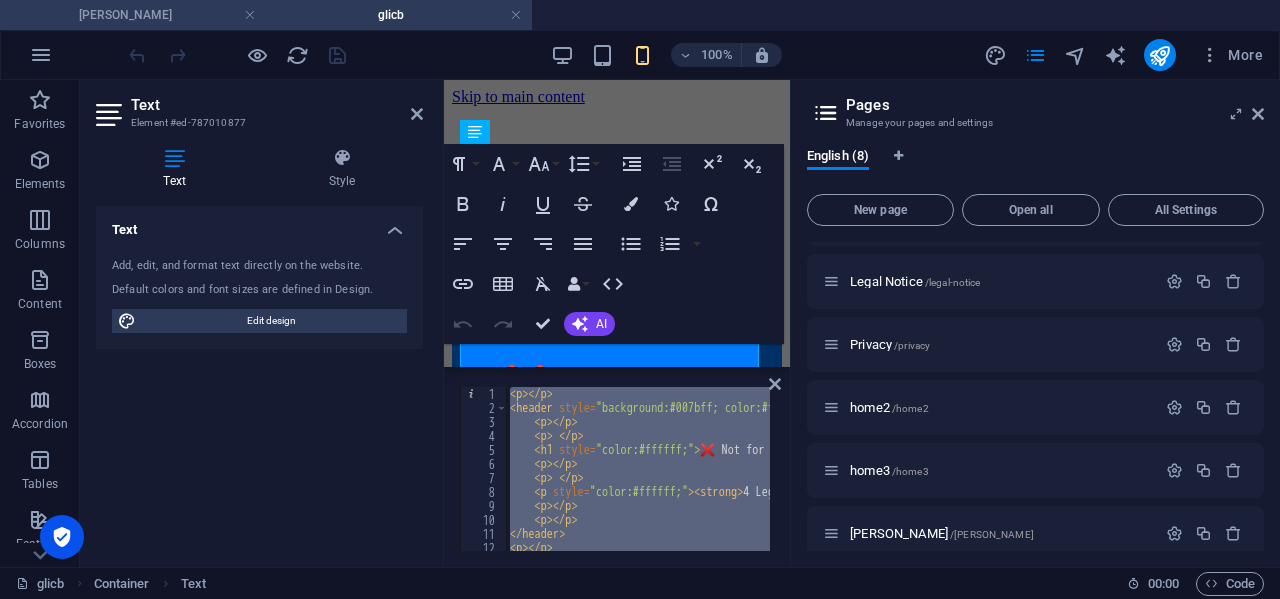 click on "[PERSON_NAME]" at bounding box center [133, 15] 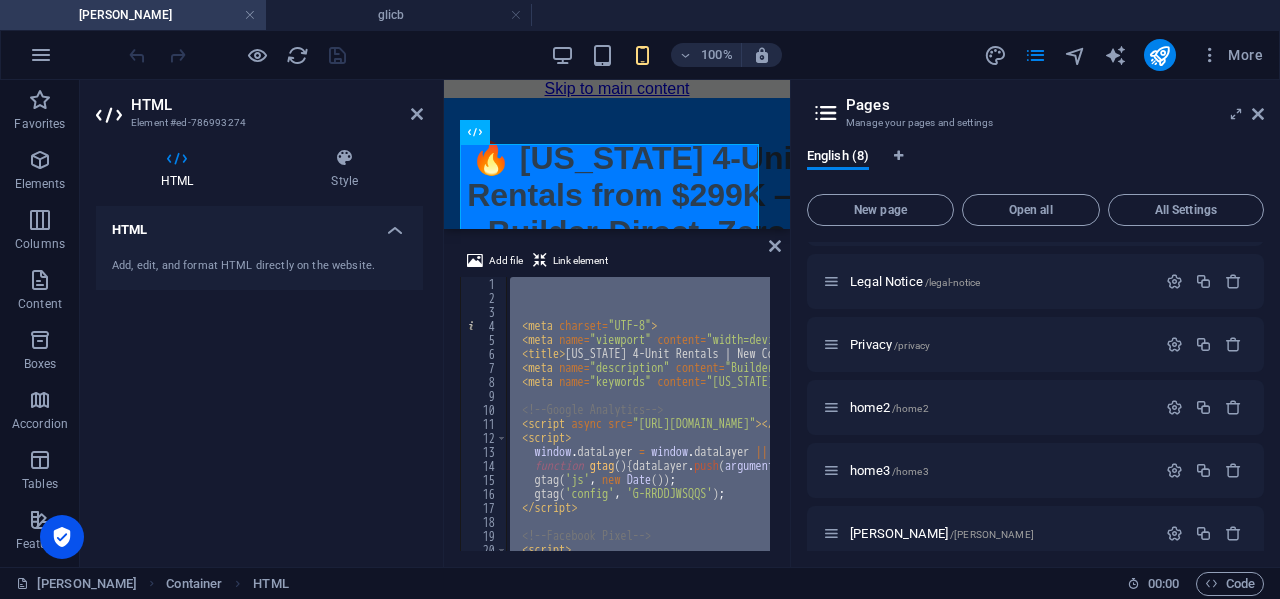 click on "< meta   charset = "UTF-8" >    < meta   name = "viewport"   content = "width=device-width, initial-scale=1.0" >    < title > [US_STATE] 4-Unit Rentals | New Construction Deals </ title >    < meta   name = "description"   content = "Builder-direct 4–5 unit new construction rentals from $299K. No rehab, no [MEDICAL_DATA]. Floorplans, pro formas, and inventory map available. Limited lots." >    < meta   name = "keywords"   content = "[US_STATE] investment properties, new construction rentals, 4 unit properties [US_STATE], real estate investor deals, turnkey real estate [US_STATE]" >    <!--  Google Analytics  -->    < script   async   src = "[URL][DOMAIN_NAME]" > </ script >    < script >      window . dataLayer   =   window . dataLayer   ||   [ ] ;      function   gtag ( ) { dataLayer . push ( arguments ) ; }      gtag ( 'js' ,   new   Date ( )) ;      gtag ( 'config' ,   'G-RRDDJWSQQS' ) ;    </ script >    <!--  Facebook Pixel  -->    < script >      ! function ( f , b , e , v , n , t" at bounding box center (638, 414) 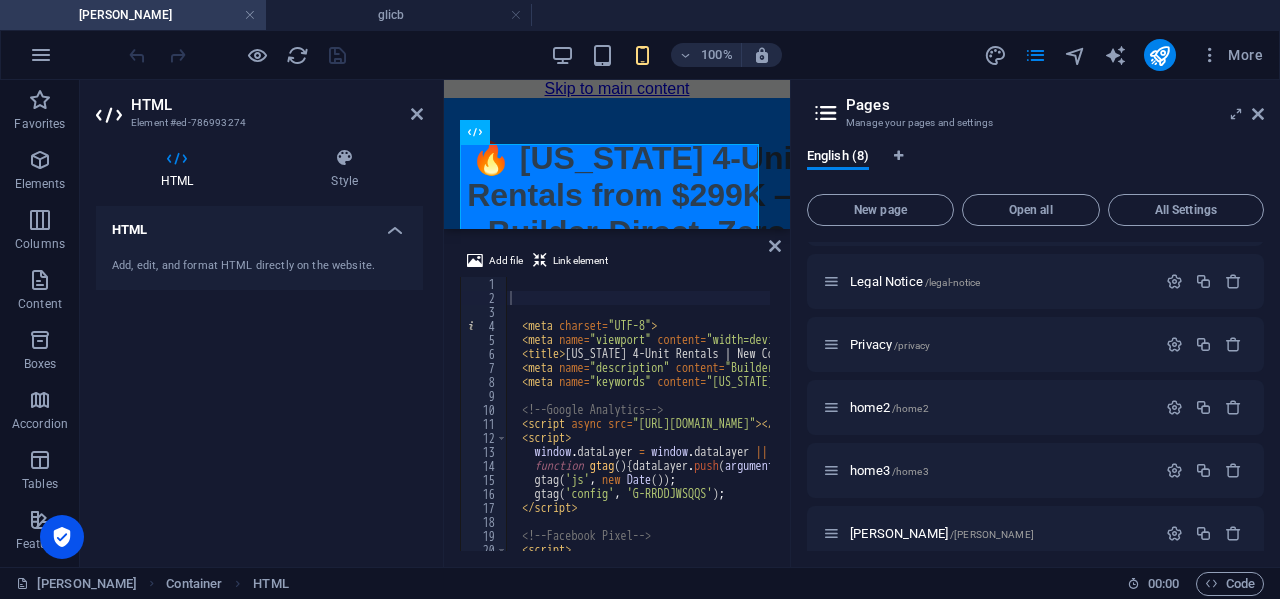 click on "Pages" at bounding box center [1055, 105] 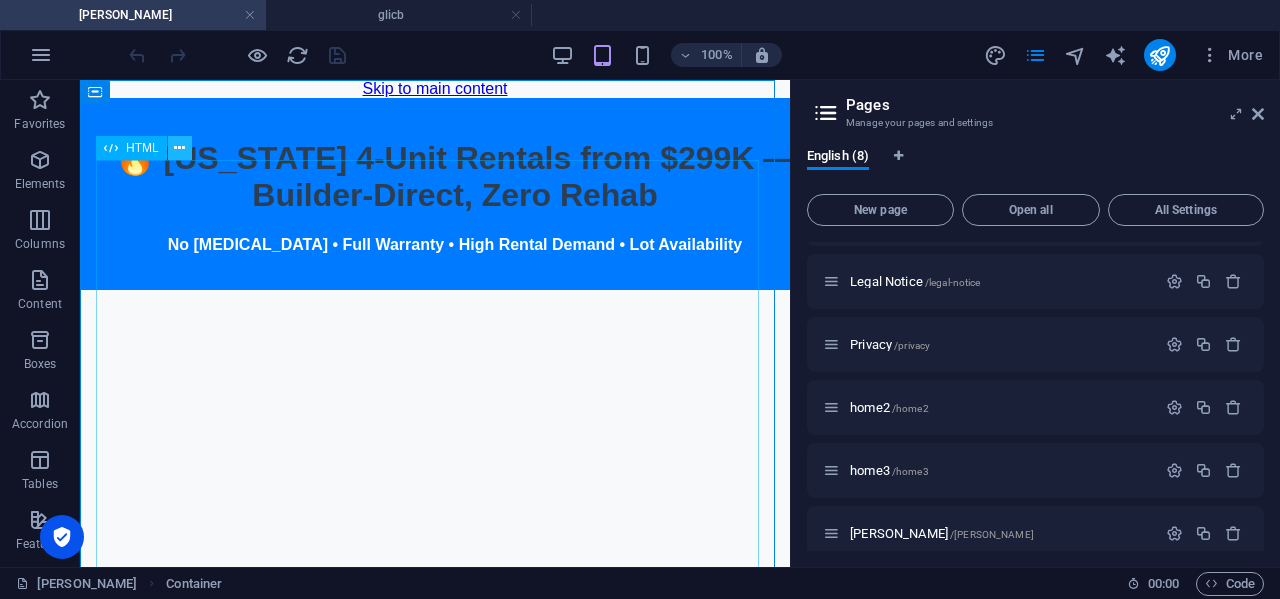 click at bounding box center [179, 148] 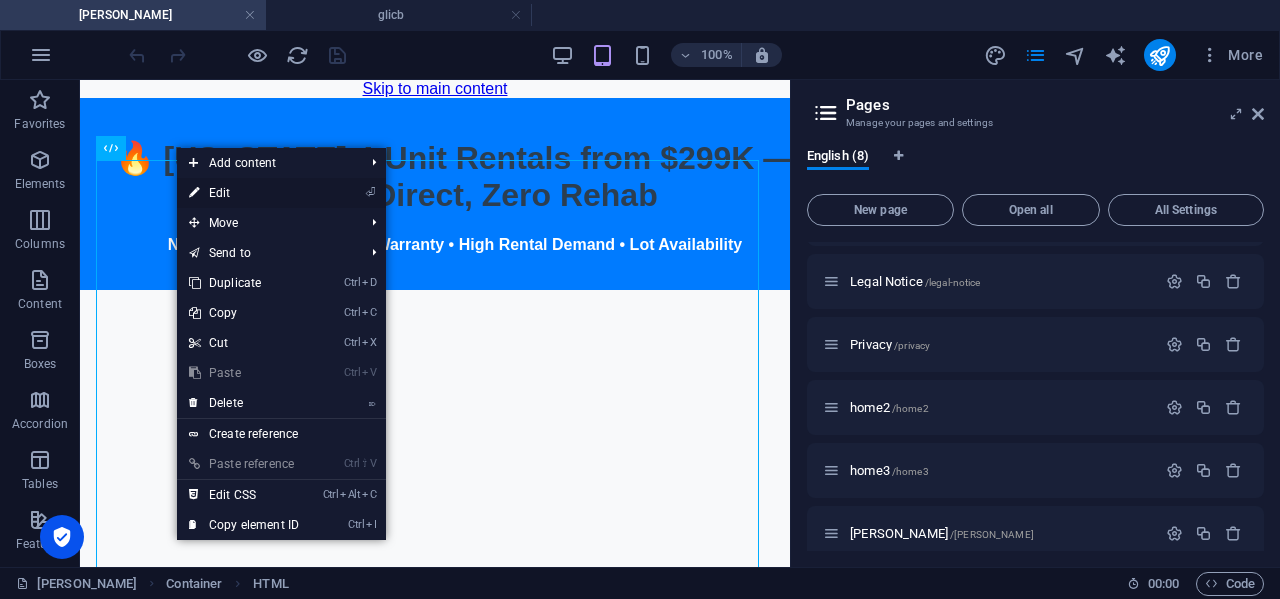 click on "⏎  Edit" at bounding box center [244, 193] 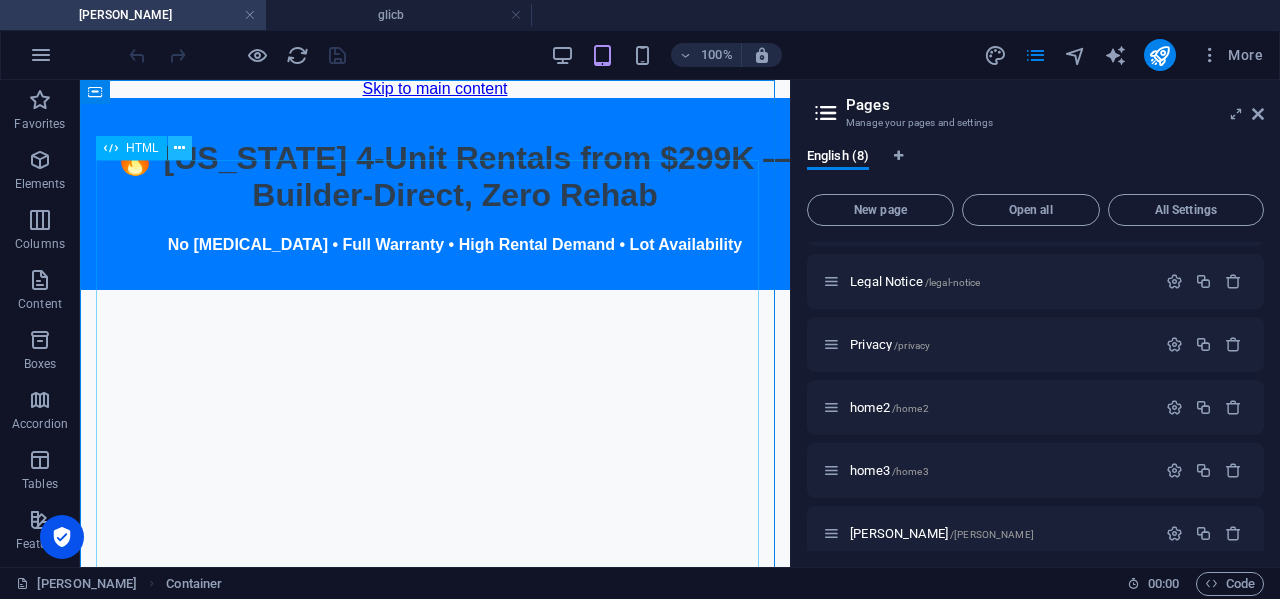 click at bounding box center (179, 148) 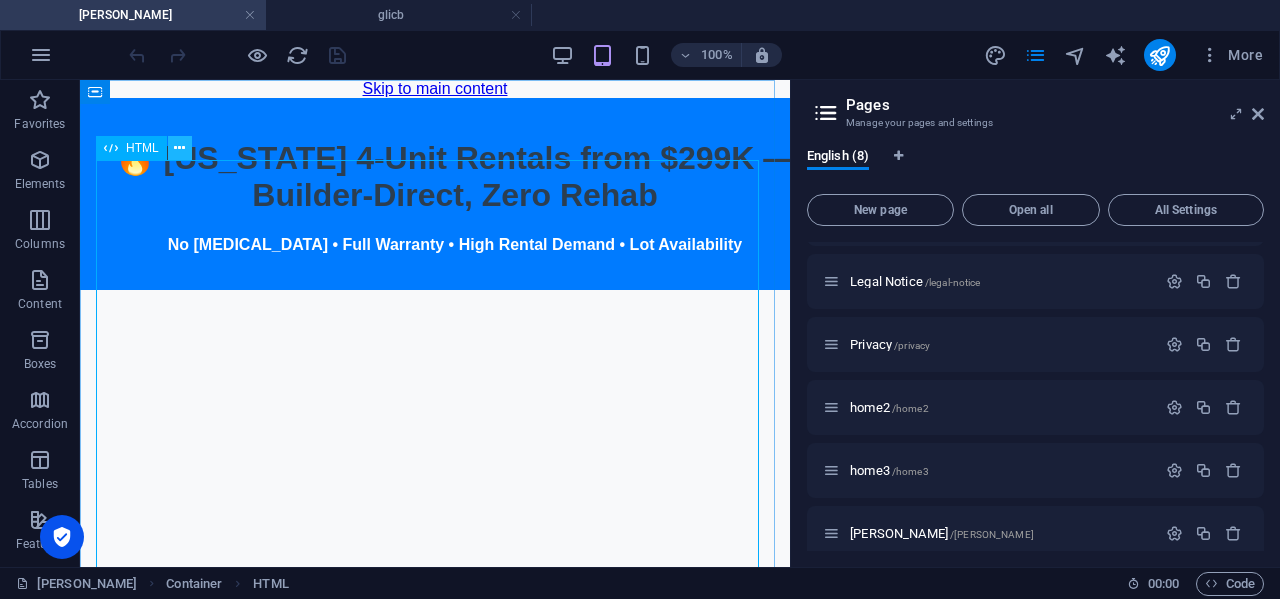 click at bounding box center [179, 148] 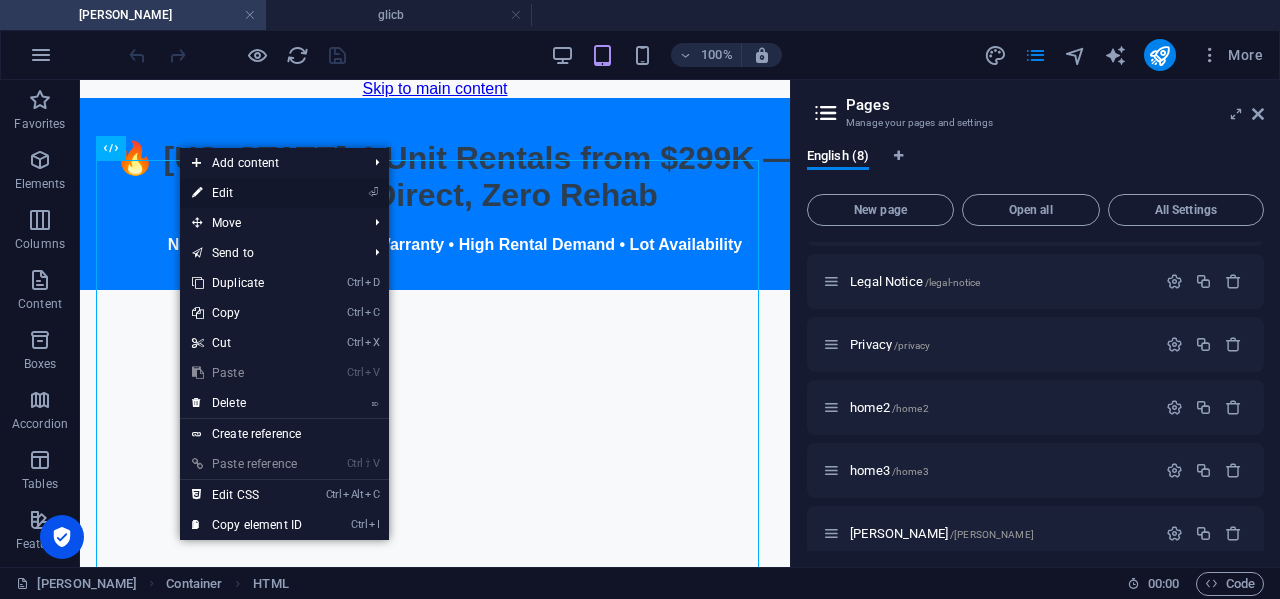 click on "⏎  Edit" at bounding box center [247, 193] 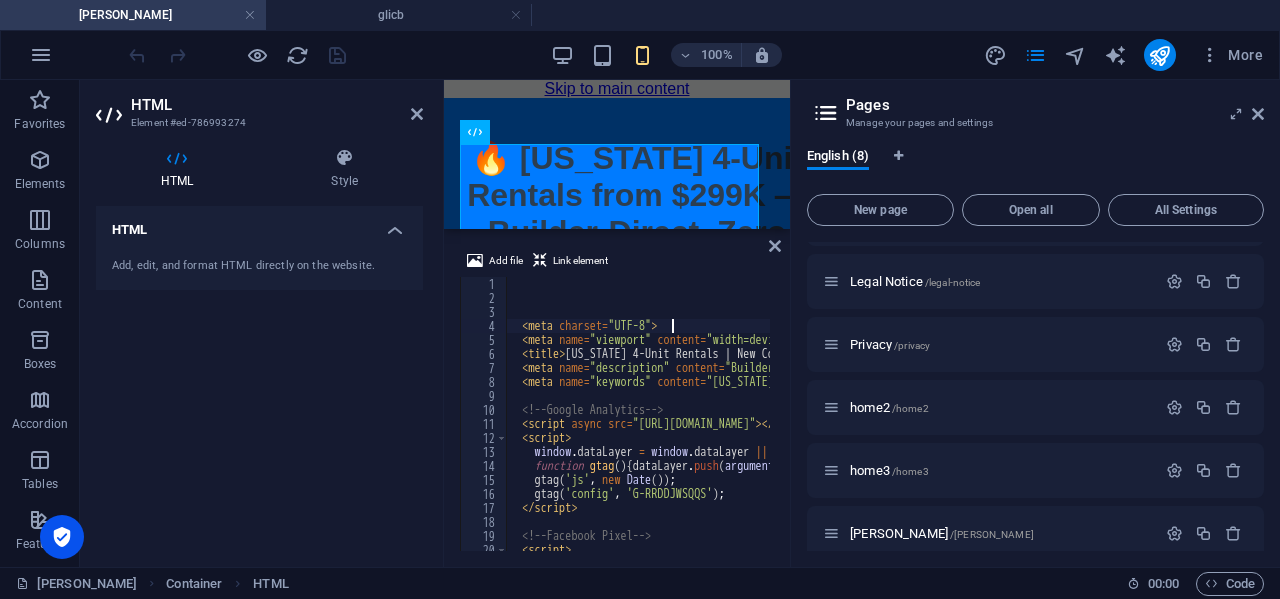 click on "< meta   charset = "UTF-8" >    < meta   name = "viewport"   content = "width=device-width, initial-scale=1.0" >    < title > [US_STATE] 4-Unit Rentals | New Construction Deals </ title >    < meta   name = "description"   content = "Builder-direct 4–5 unit new construction rentals from $299K. No rehab, no [MEDICAL_DATA]. Floorplans, pro formas, and inventory map available. Limited lots." >    < meta   name = "keywords"   content = "[US_STATE] investment properties, new construction rentals, 4 unit properties [US_STATE], real estate investor deals, turnkey real estate [US_STATE]" >    <!--  Google Analytics  -->    < script   async   src = "[URL][DOMAIN_NAME]" > </ script >    < script >      window . dataLayer   =   window . dataLayer   ||   [ ] ;      function   gtag ( ) { dataLayer . push ( arguments ) ; }      gtag ( 'js' ,   new   Date ( )) ;      gtag ( 'config' ,   'G-RRDDJWSQQS' ) ;    </ script >    <!--  Facebook Pixel  -->    < script >      ! function ( f , b , e , v , n , t" at bounding box center [1359, 426] 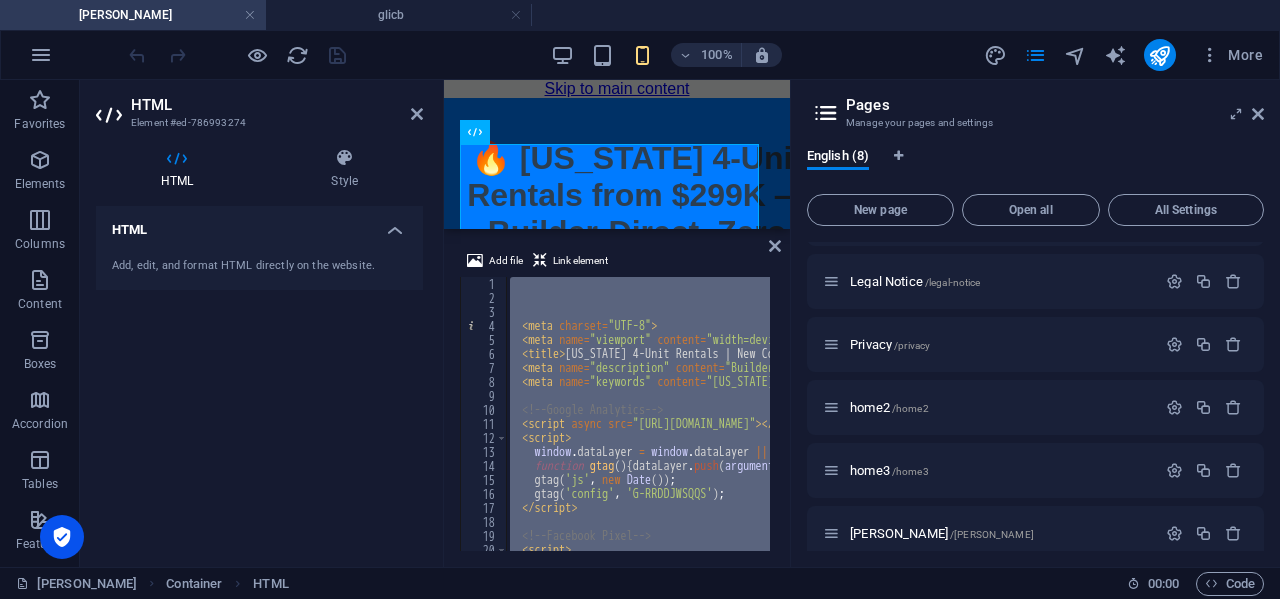 paste 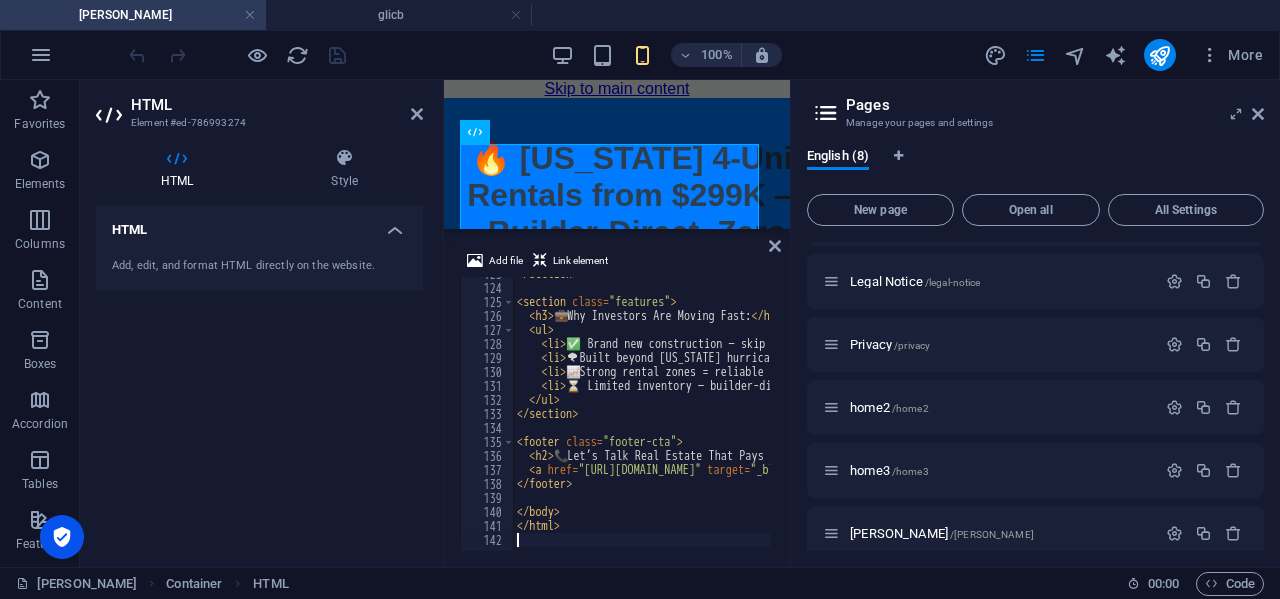 scroll, scrollTop: 1718, scrollLeft: 0, axis: vertical 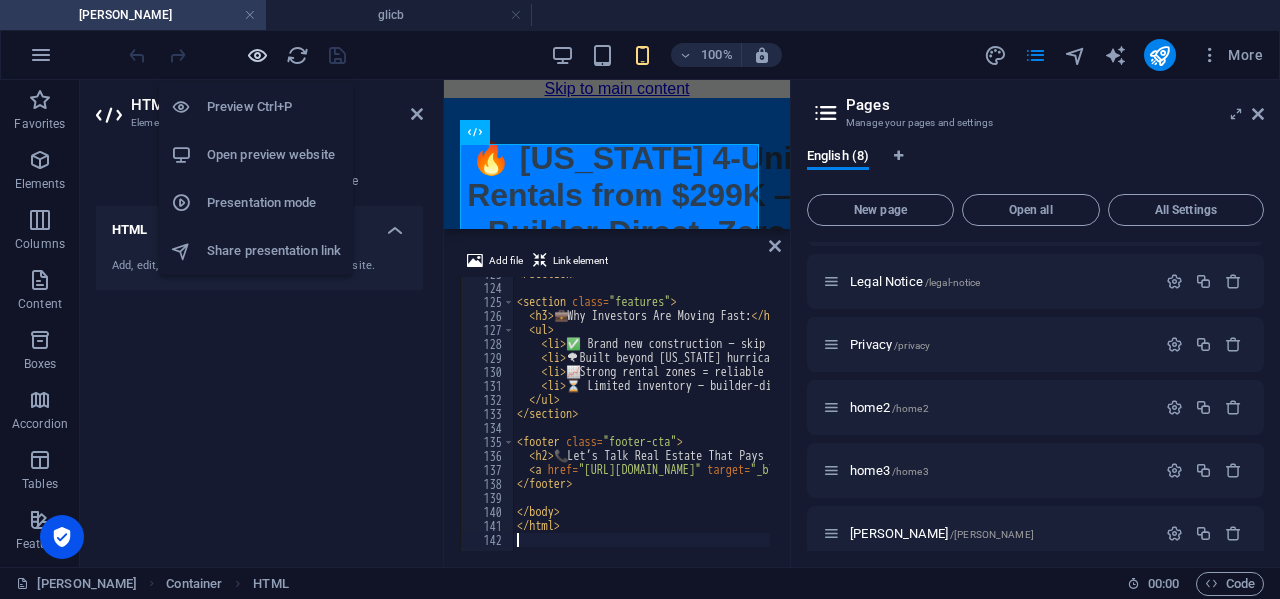 click at bounding box center [257, 55] 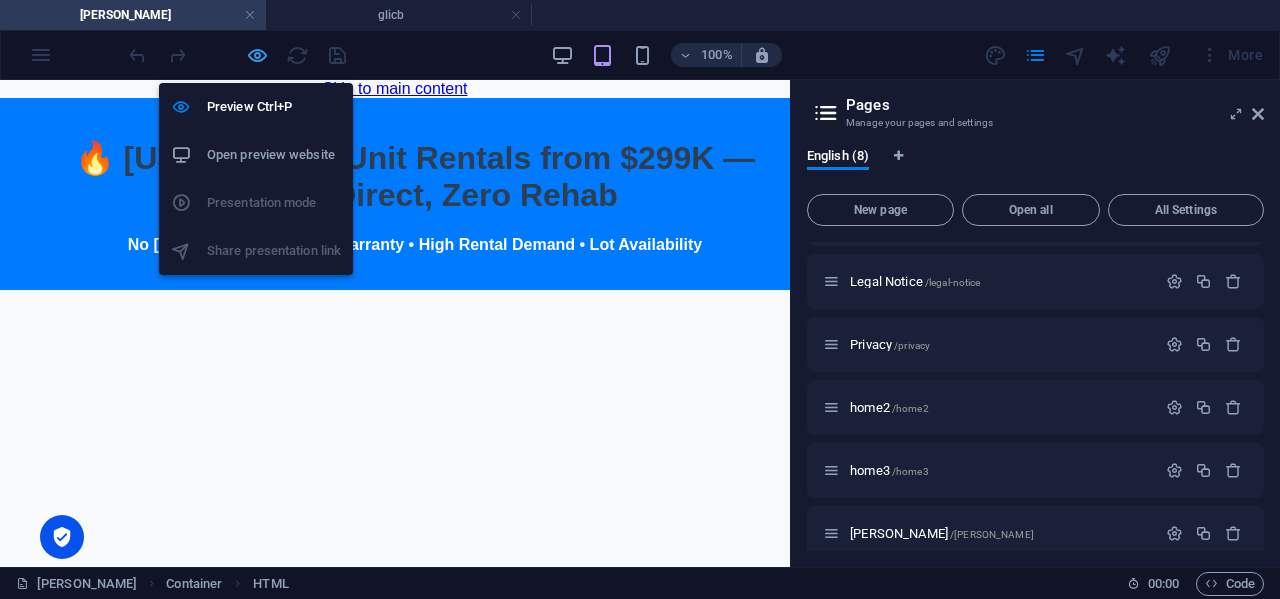 click at bounding box center (257, 55) 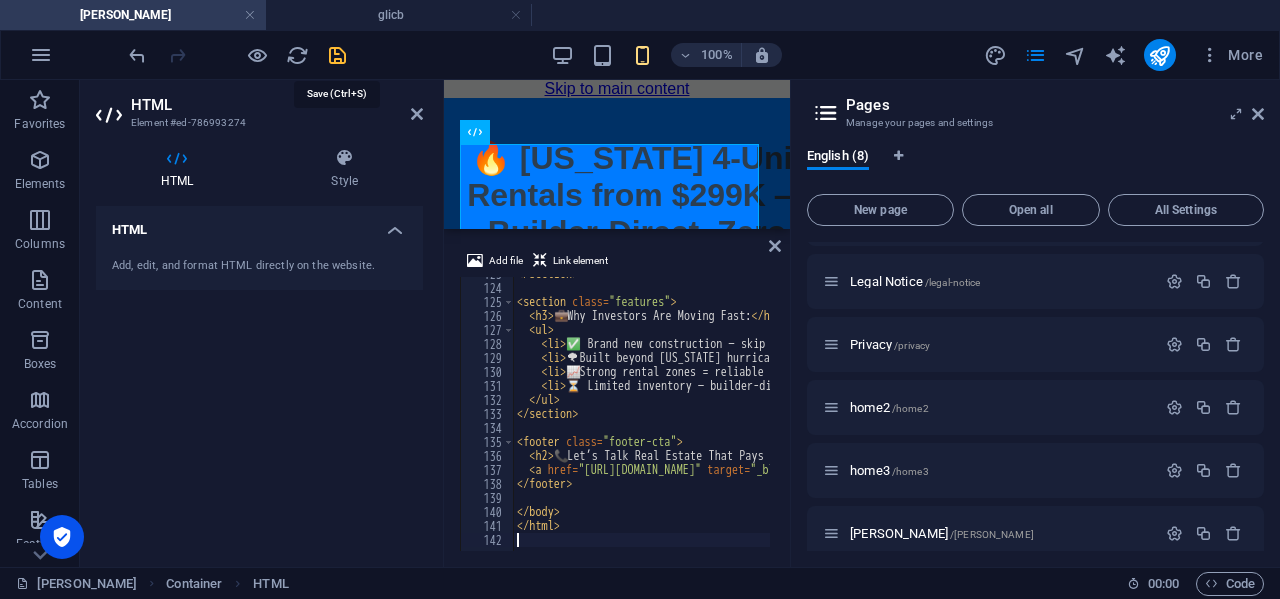 click at bounding box center (337, 55) 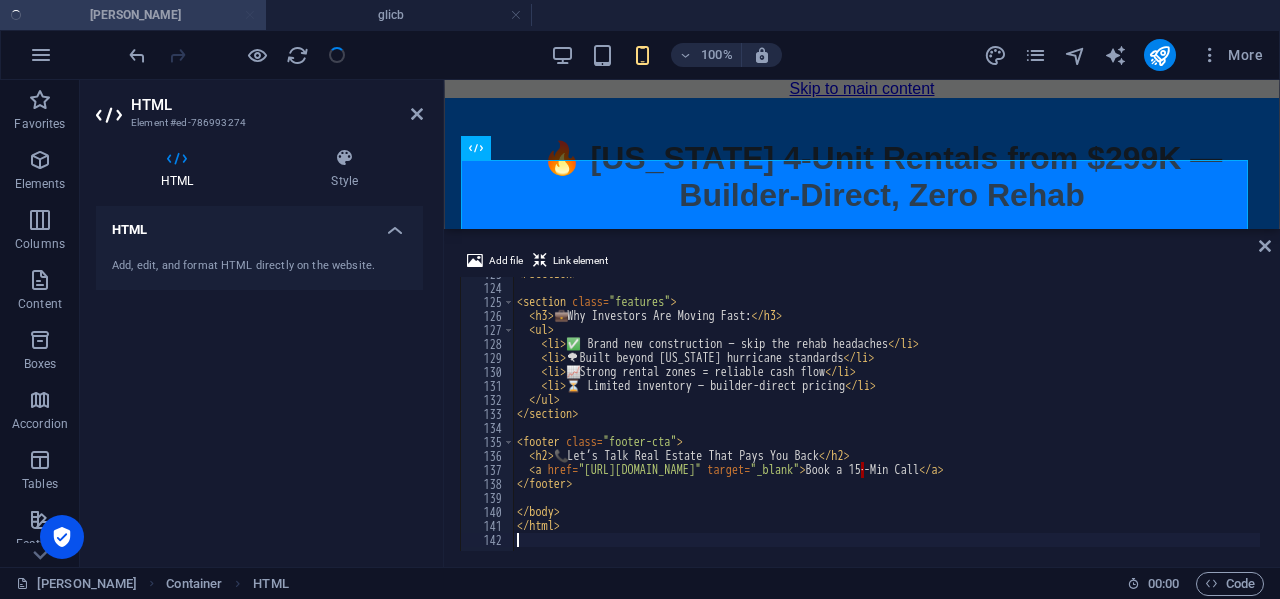 scroll, scrollTop: 1718, scrollLeft: 0, axis: vertical 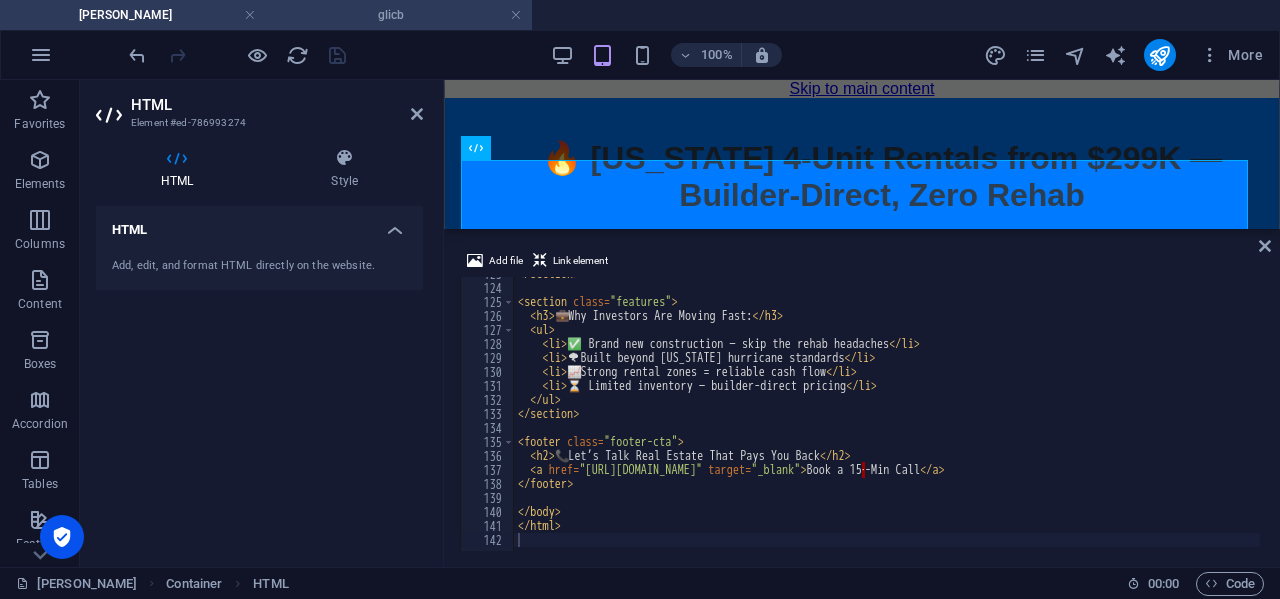 click on "glicb" at bounding box center [399, 15] 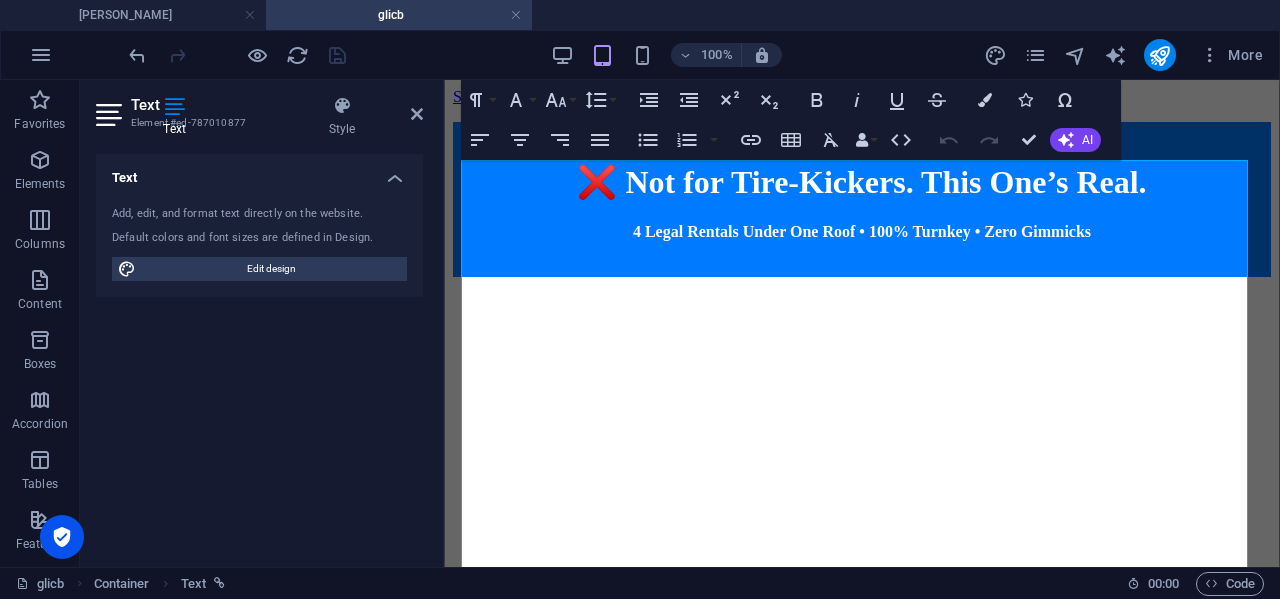 click on "glicb" at bounding box center (399, 15) 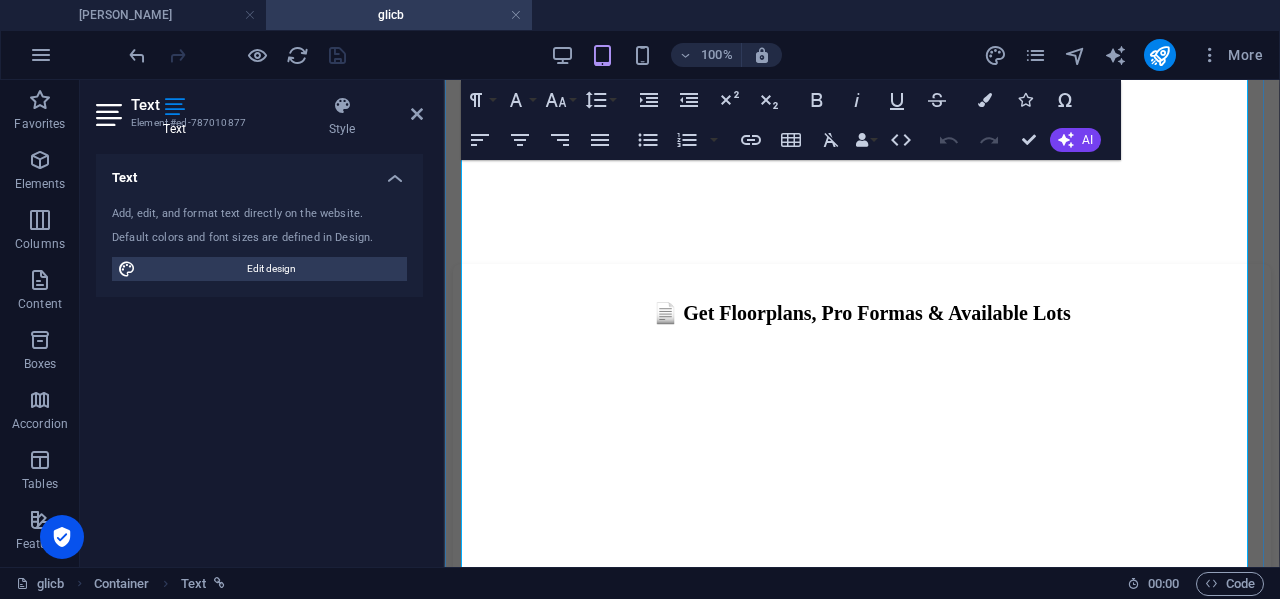 scroll, scrollTop: 0, scrollLeft: 0, axis: both 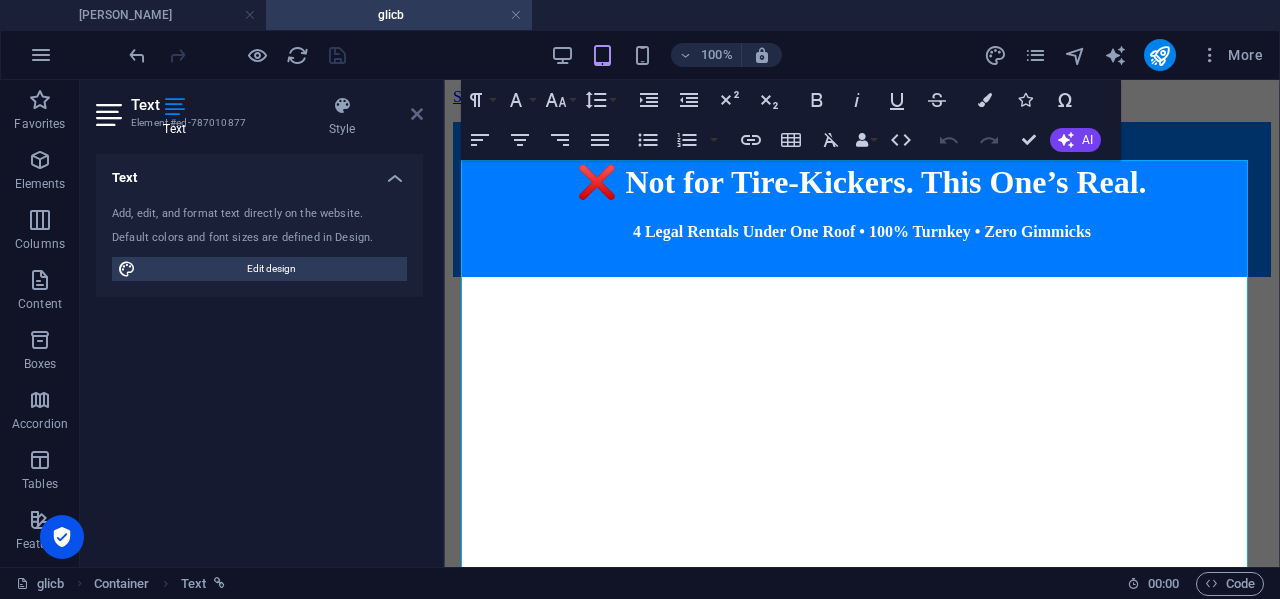 click at bounding box center [417, 114] 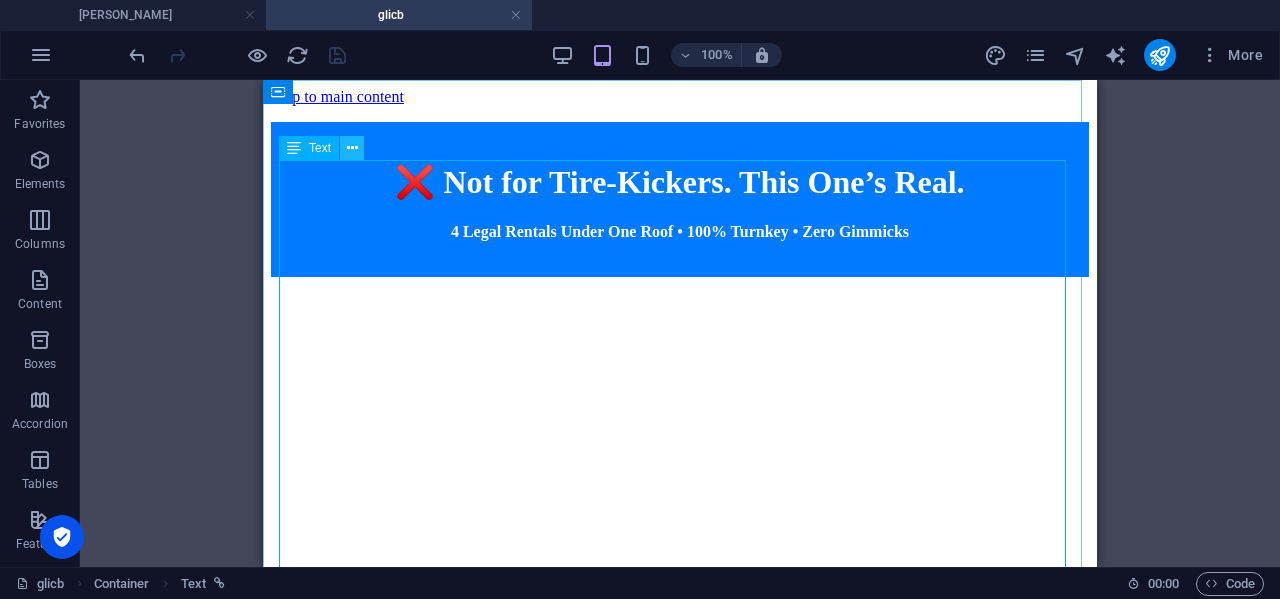 click at bounding box center [352, 148] 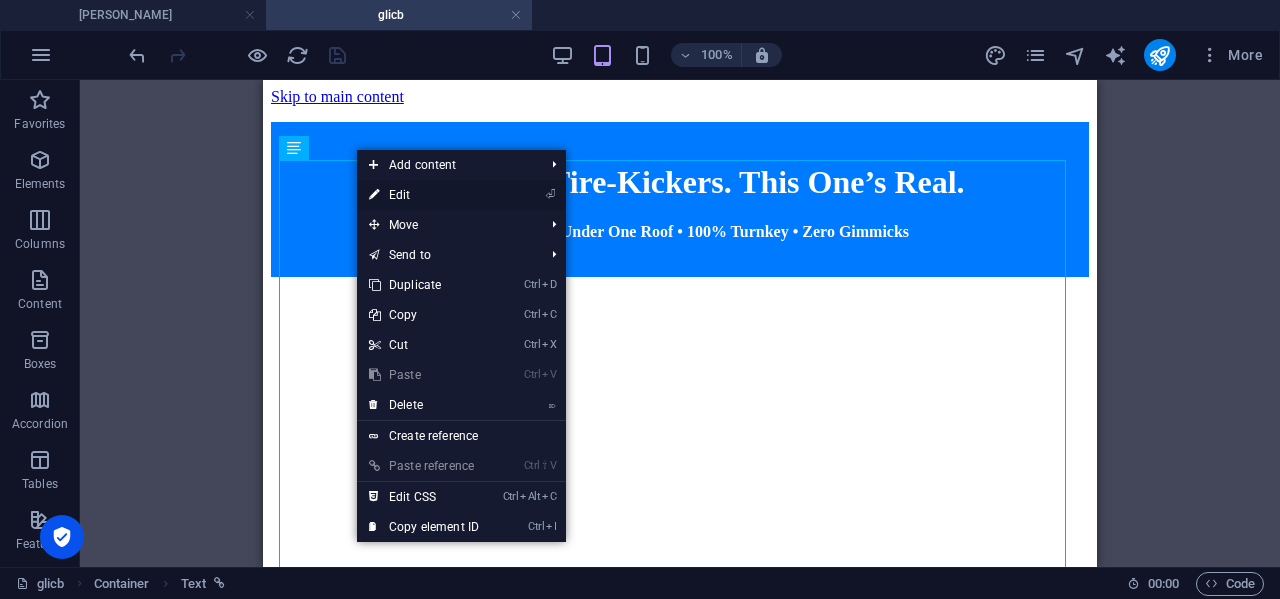 click on "⏎  Edit" at bounding box center (424, 195) 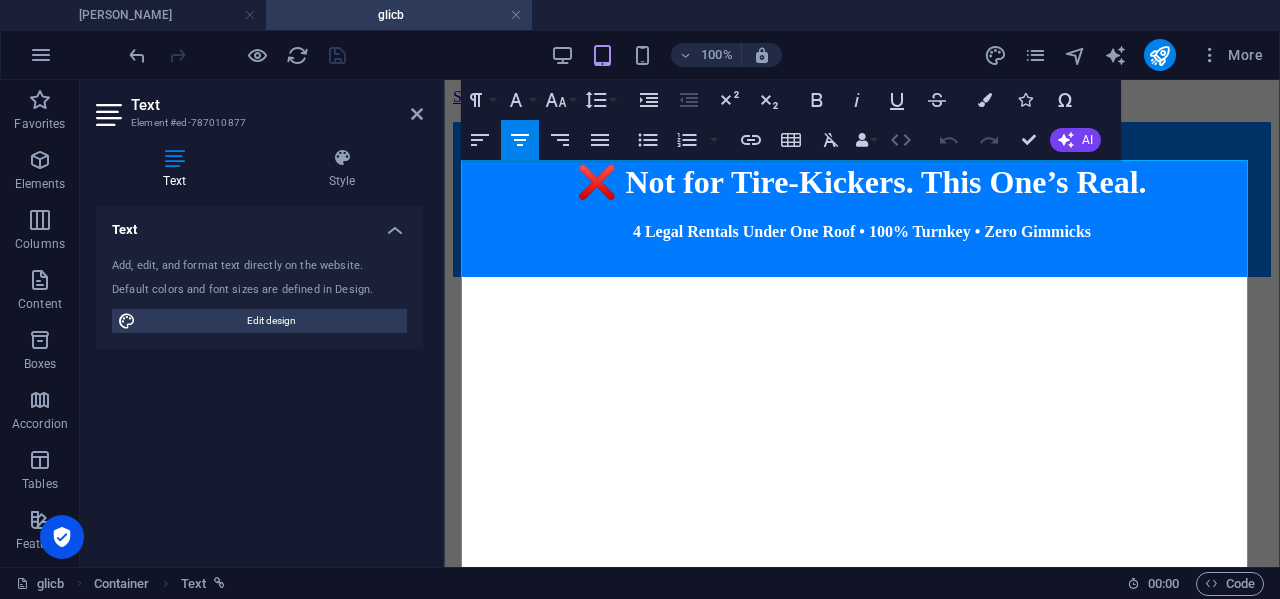 click 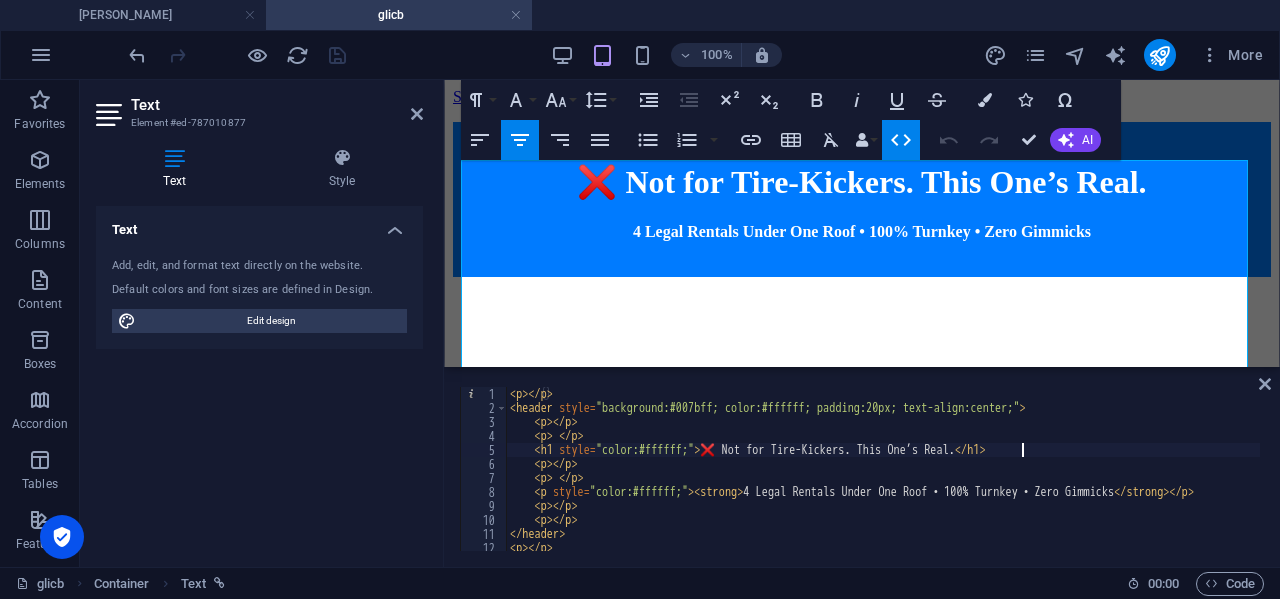 click on "< p > </ p > < header   style = "background:#007bff; color:#ffffff; padding:20px; text-align:center;" >      < p > </ p >      < p >   </ p >      < h1   style = "color:#ffffff;" > ❌ Not for Tire-Kickers. This One’s Real. </ h1 >      < p > </ p >      < p >   </ p >      < p   style = "color:#ffffff;" > < strong > 4 Legal Rentals Under One Roof • 100% Turnkey • Zero Gimmicks </ strong > </ p >      < p > </ p >      < p > </ p > </ header > < p > </ p > < p >" at bounding box center [1497, 481] 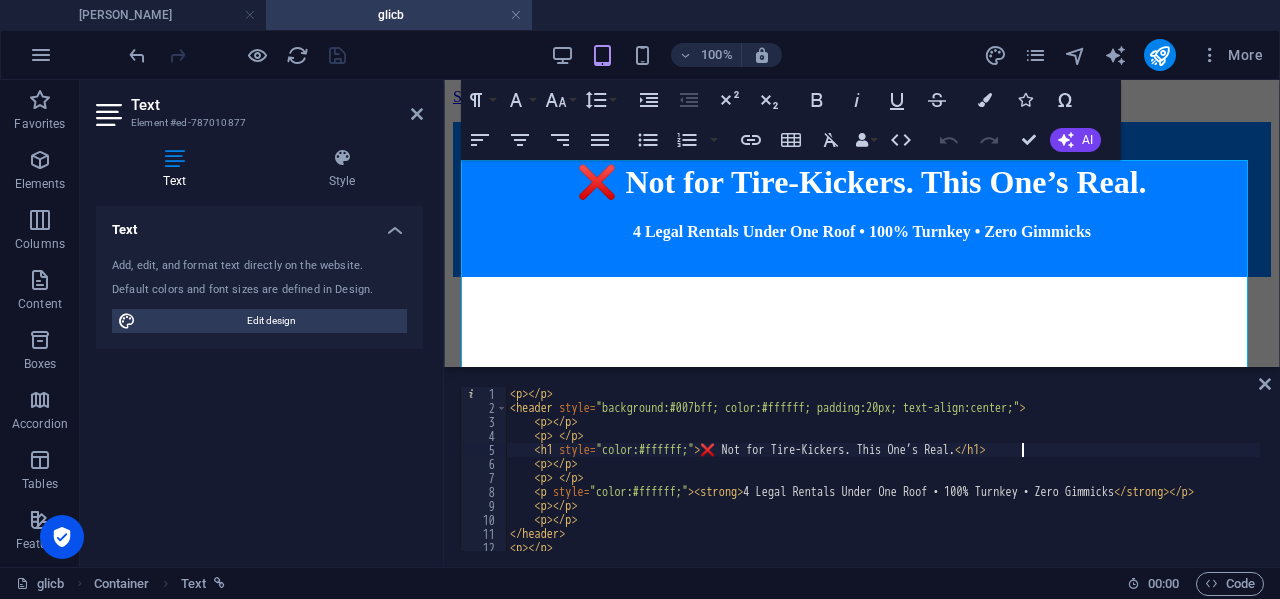 type on "<p></p>
<p></p>" 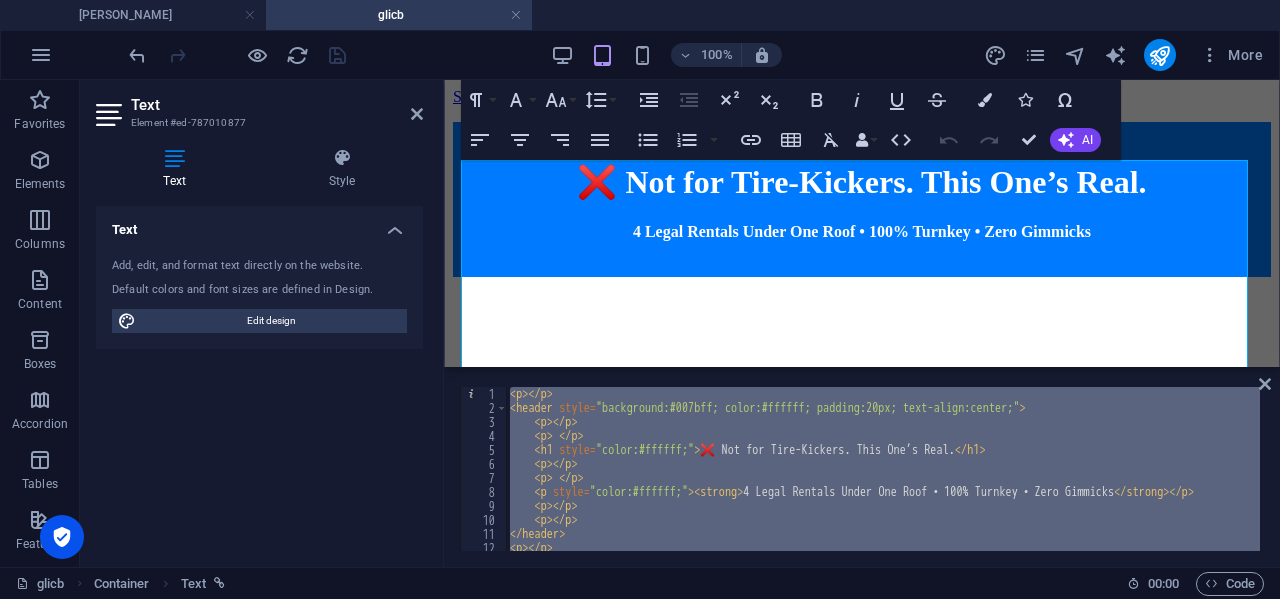 type 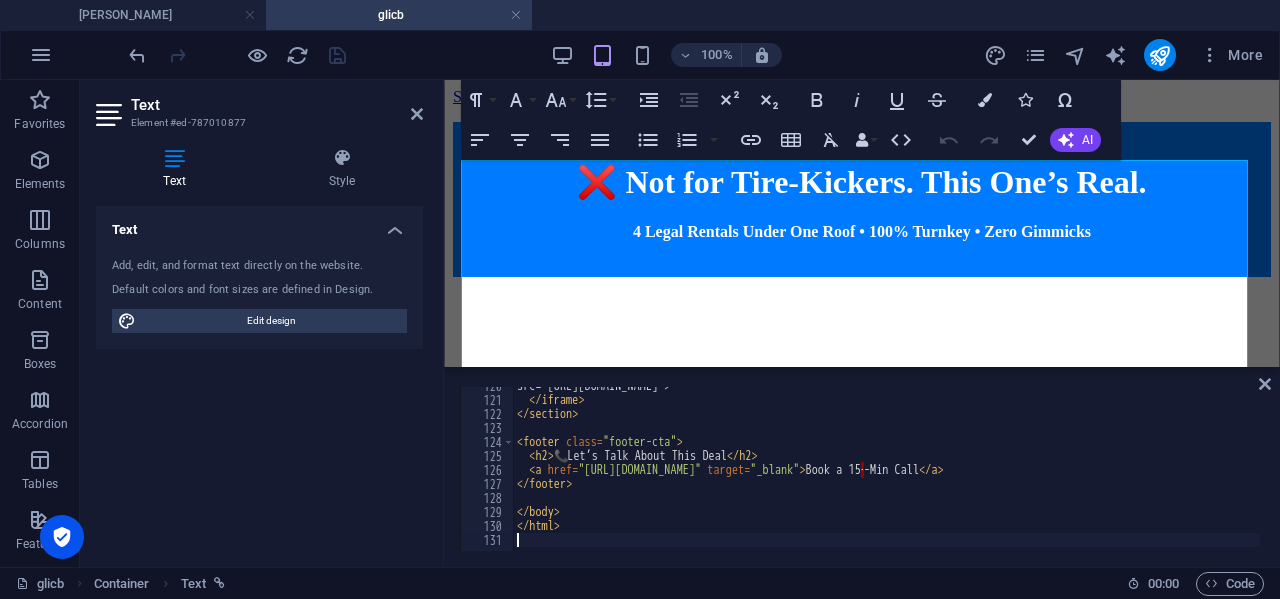 scroll, scrollTop: 1674, scrollLeft: 0, axis: vertical 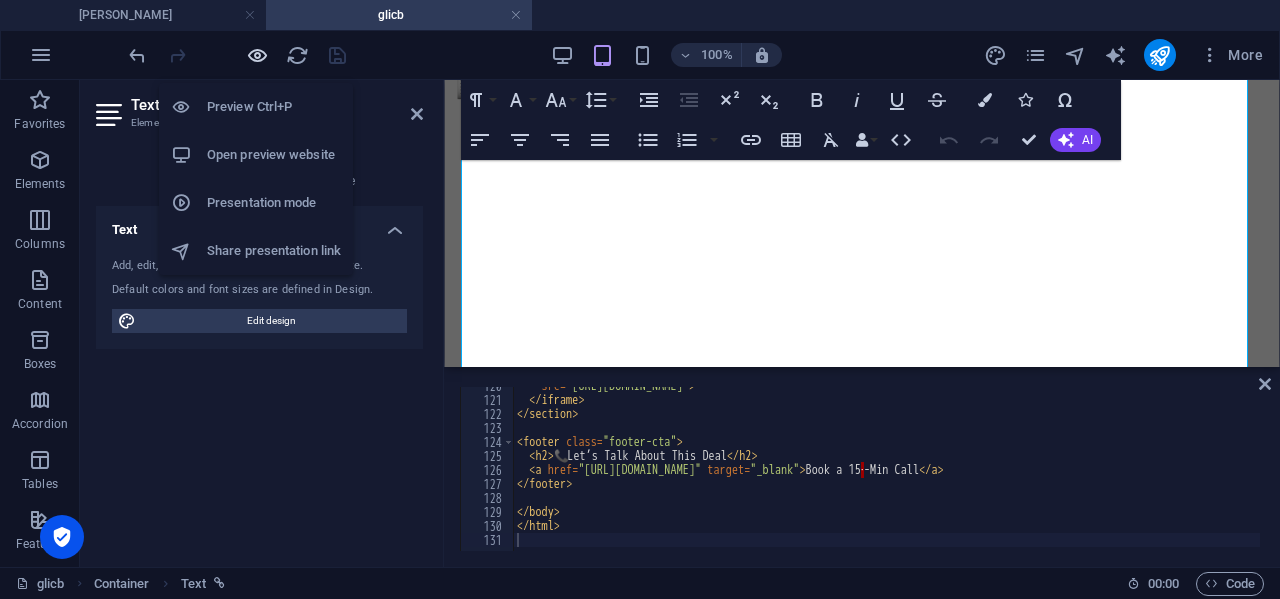 click at bounding box center (257, 55) 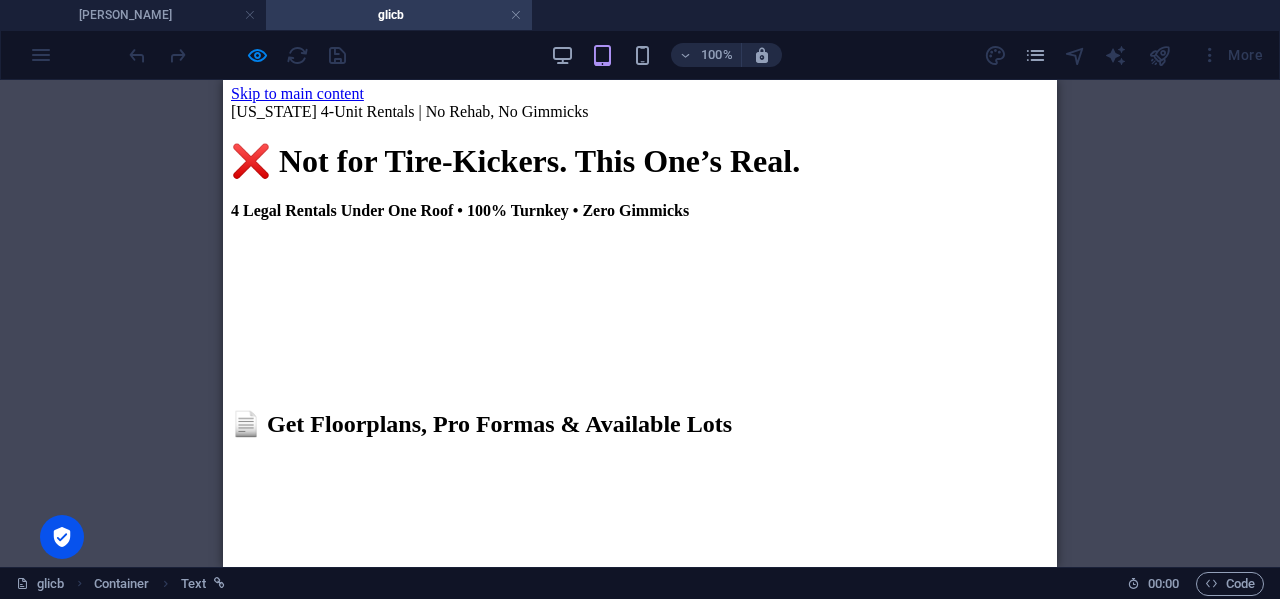 scroll, scrollTop: 0, scrollLeft: 0, axis: both 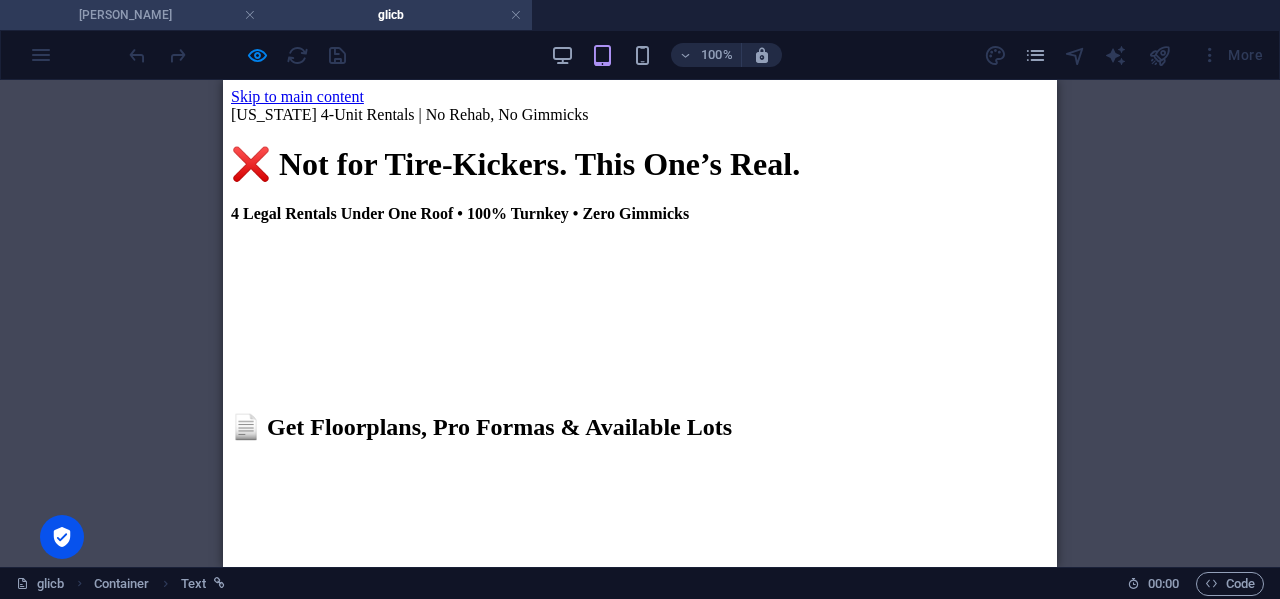click on "[PERSON_NAME]" at bounding box center (133, 15) 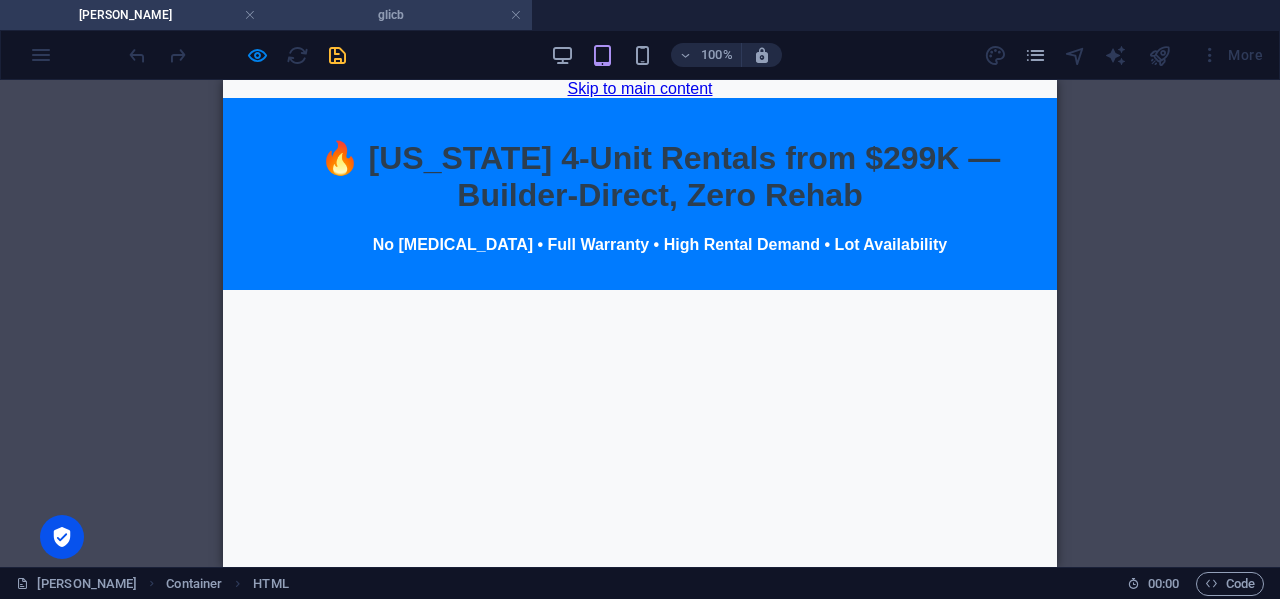 click on "glicb" at bounding box center (399, 15) 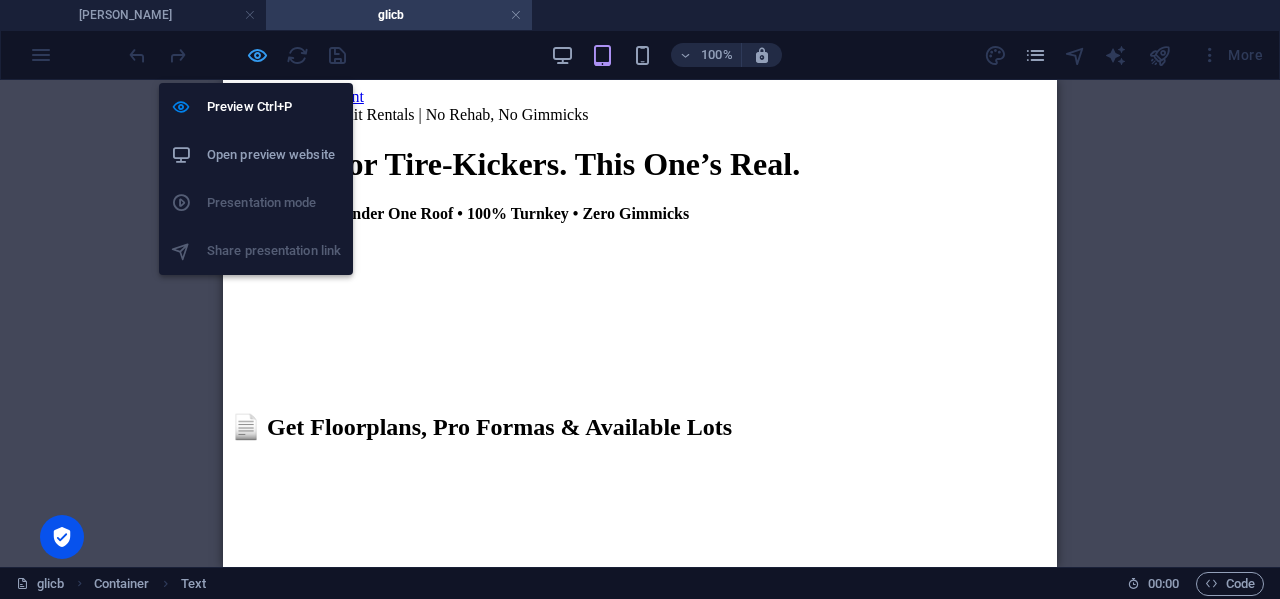 click at bounding box center (257, 55) 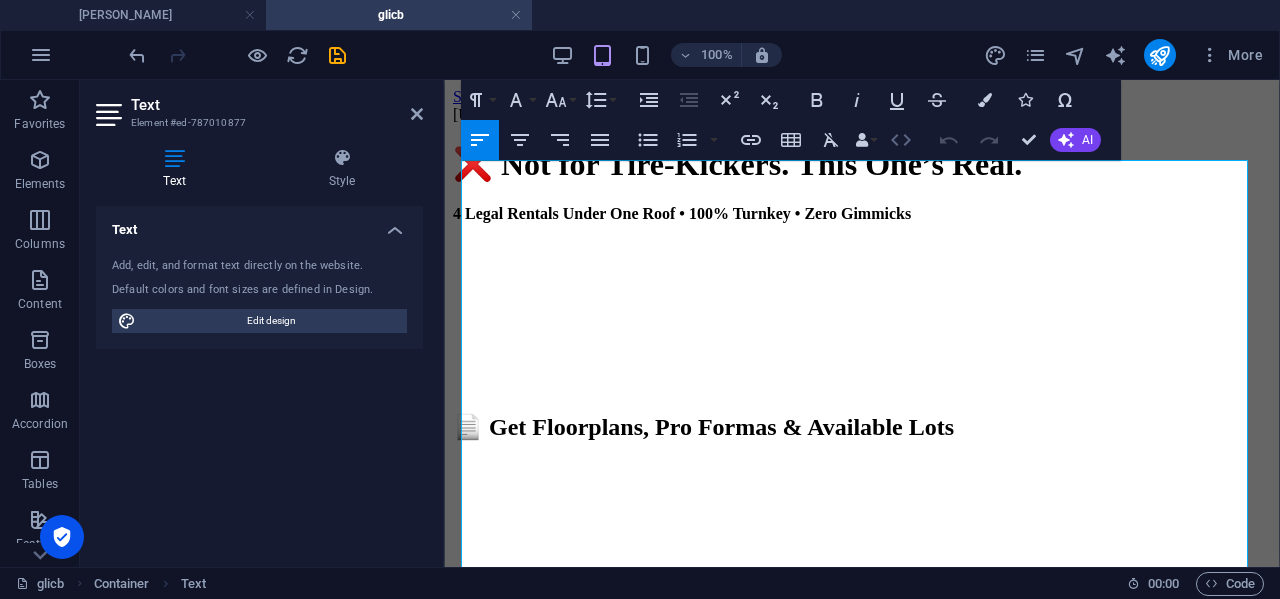 click 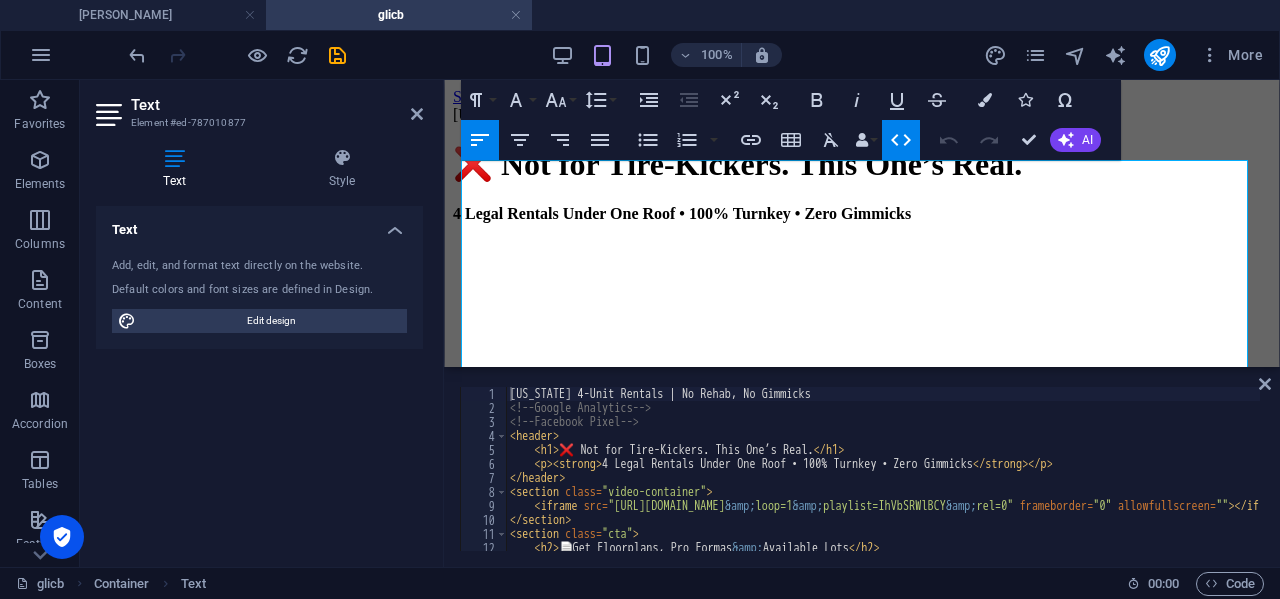 click on "[US_STATE] 4-Unit Rentals | No Rehab, No Gimmicks <!--  Google Analytics  --> <!--  Facebook Pixel  --> < header >      < h1 > ❌ Not for Tire-Kickers. This One’s Real. </ h1 >      < p > < strong > 4 Legal Rentals Under One Roof • 100% Turnkey • Zero Gimmicks </ strong > </ p > </ header > < section   class = "video-container" >      < iframe   src = "[URL][DOMAIN_NAME] &amp; loop=1 &amp; playlist=IhVbSRWlBCY &amp; rel=0"   frameborder = "0"   allowfullscreen = "" > </ iframe > </ section > < section   class = "cta" >      < h2 > 📄  Get Floorplans, Pro Formas  &amp;  Available Lots </ h2 >      < iframe   frameborder = "0"   style = "height:500px;width:100%;border:none;"   src = "[URL][DOMAIN_NAME]" >" at bounding box center [1194, 481] 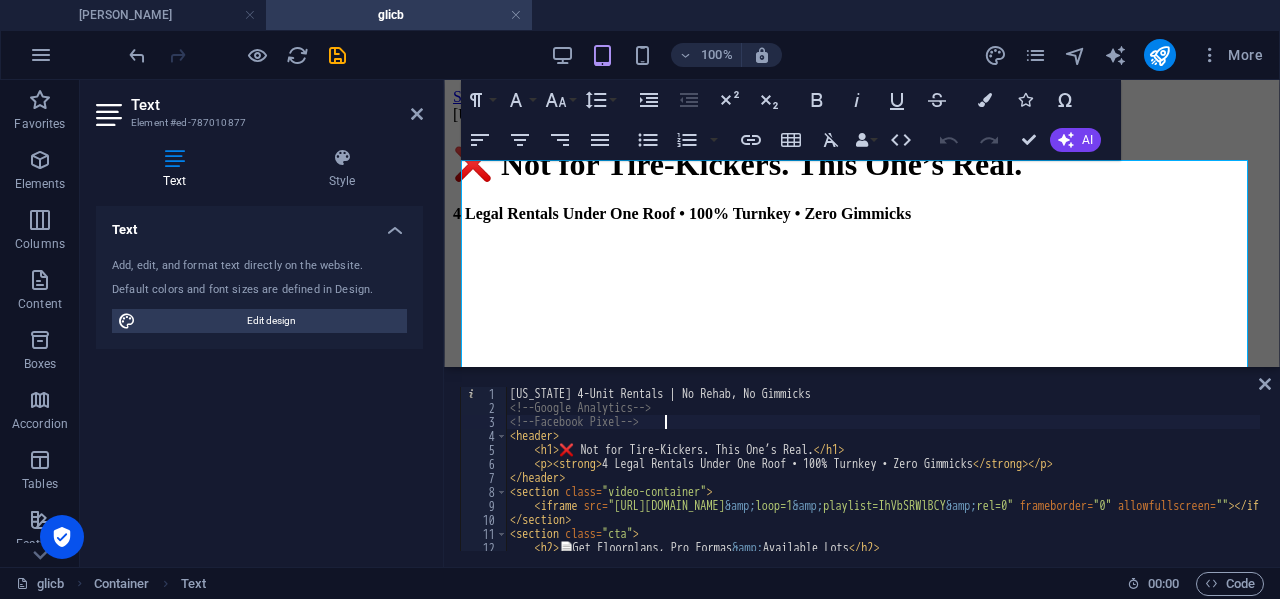 type on "<a href="[URL][DOMAIN_NAME]" target="_blank">Book a 15‏-Min Call</a>
</footer>" 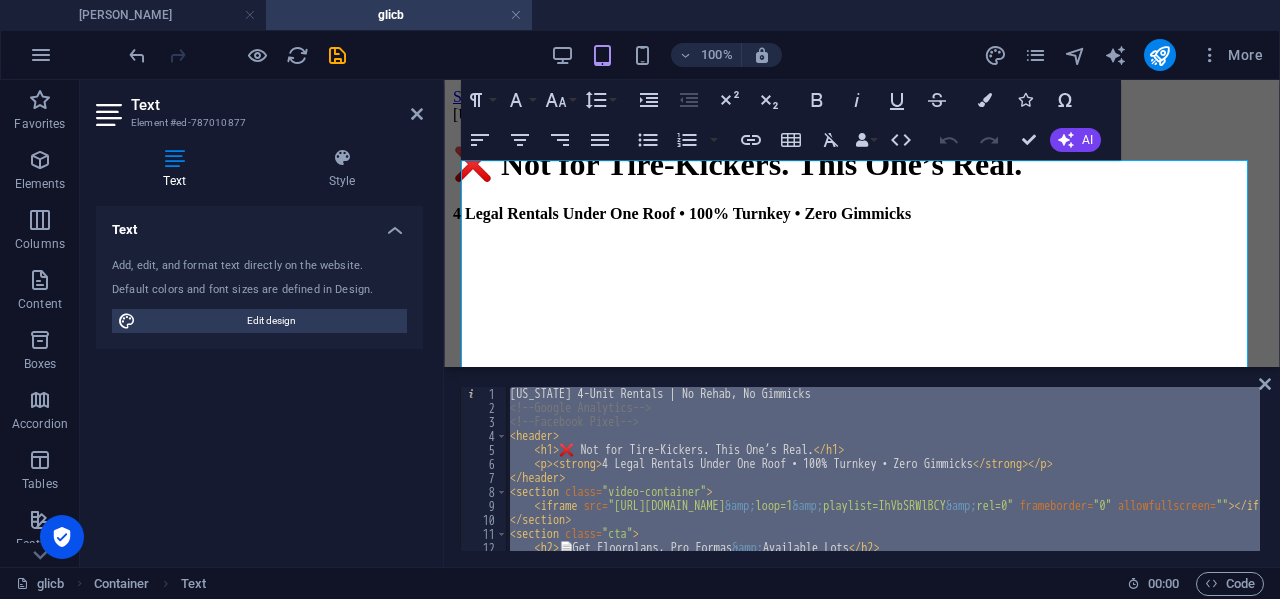 paste 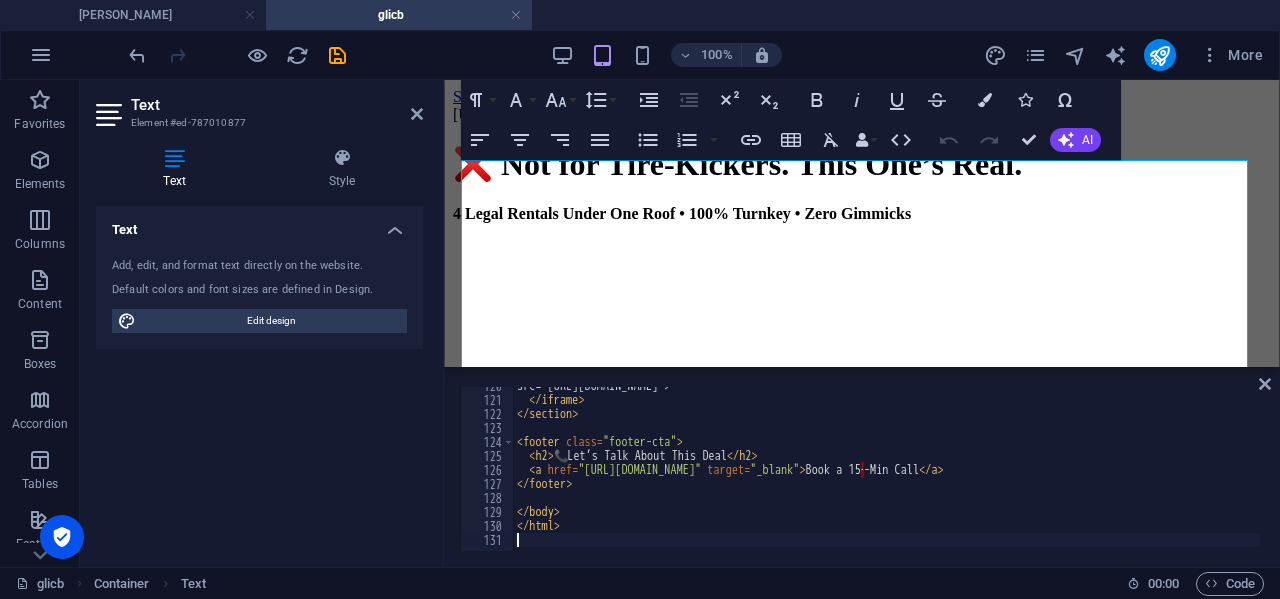 scroll, scrollTop: 1674, scrollLeft: 0, axis: vertical 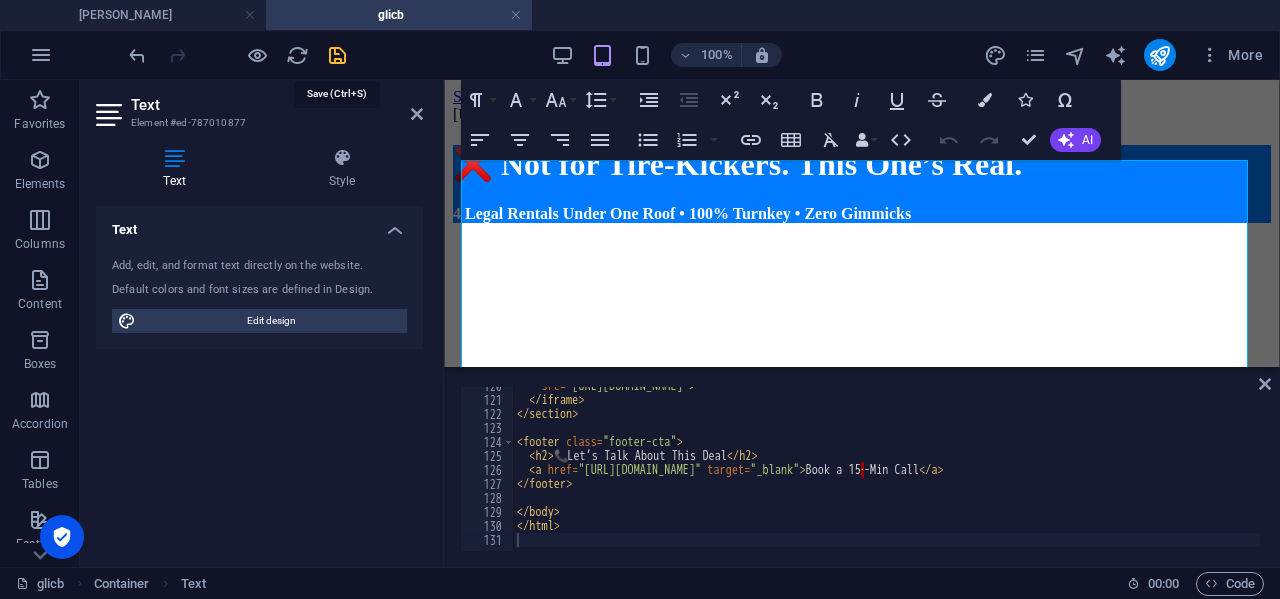 click at bounding box center [337, 55] 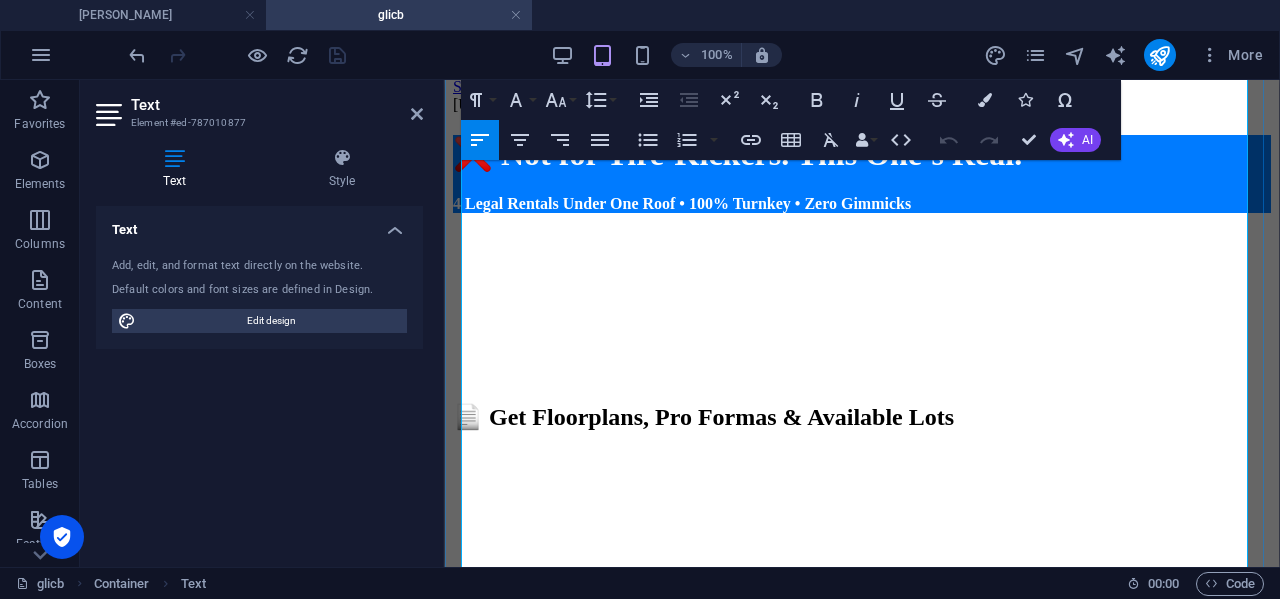 scroll, scrollTop: 0, scrollLeft: 0, axis: both 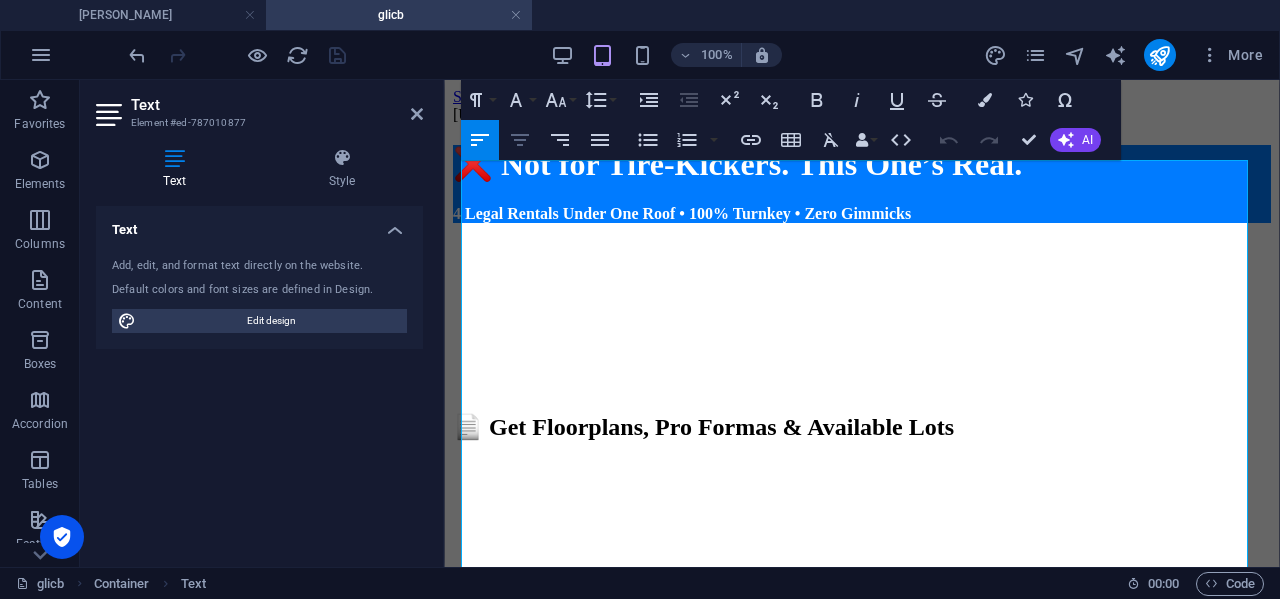 click 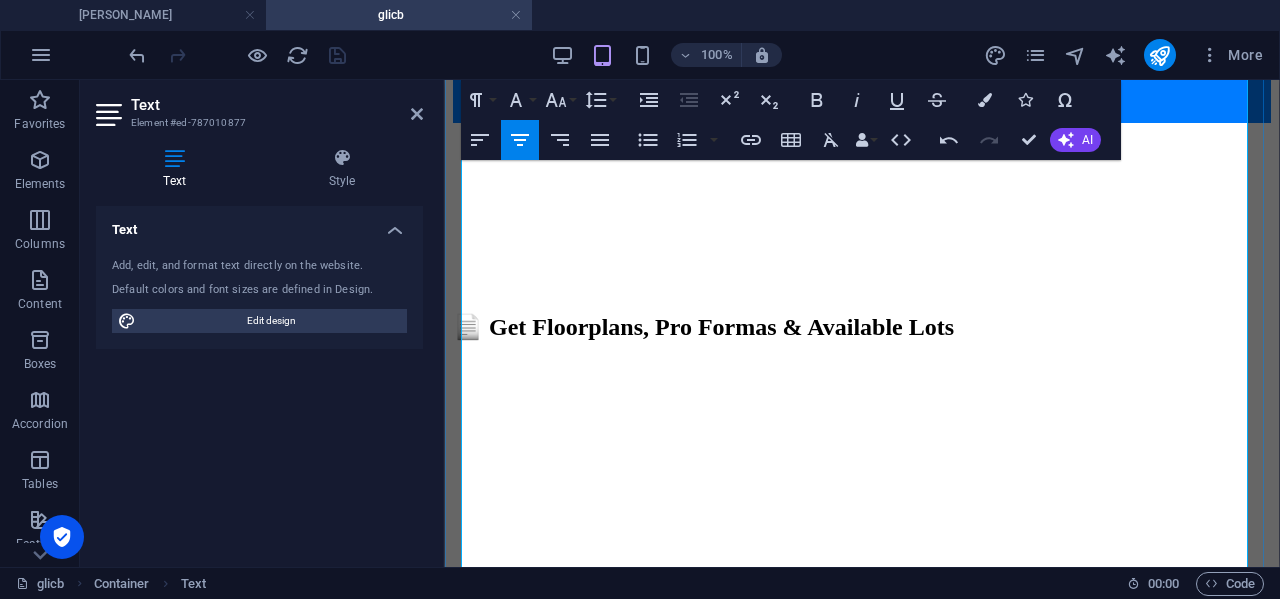 scroll, scrollTop: 0, scrollLeft: 0, axis: both 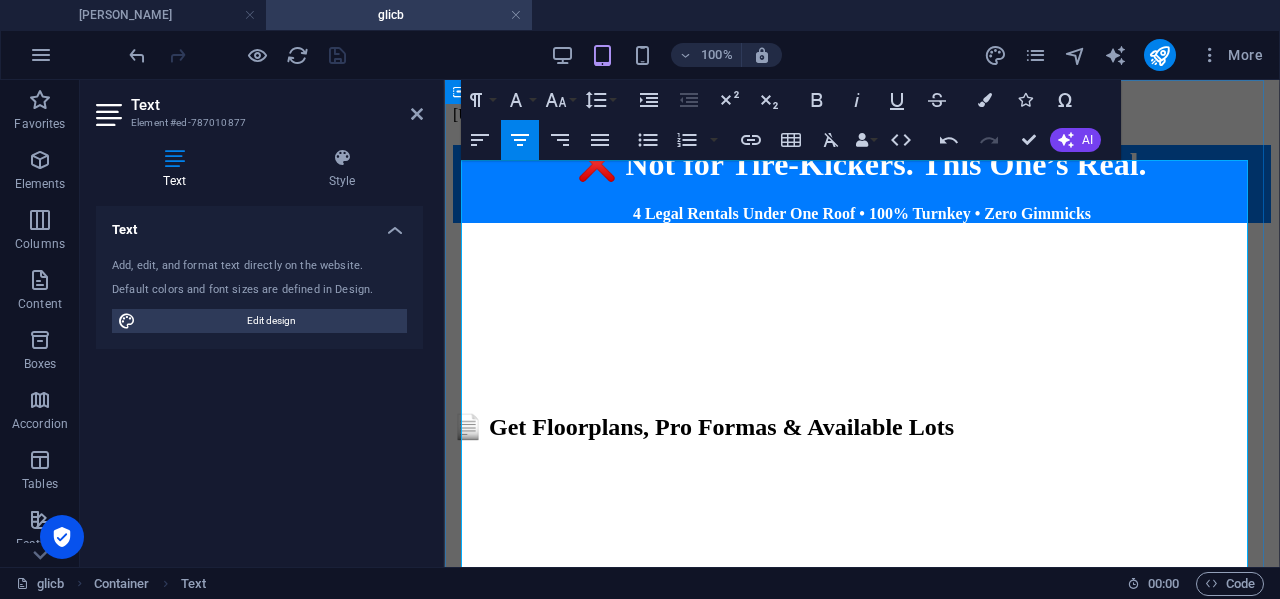 click on "❌ Not for Tire-Kickers. This One’s Real." at bounding box center (862, 164) 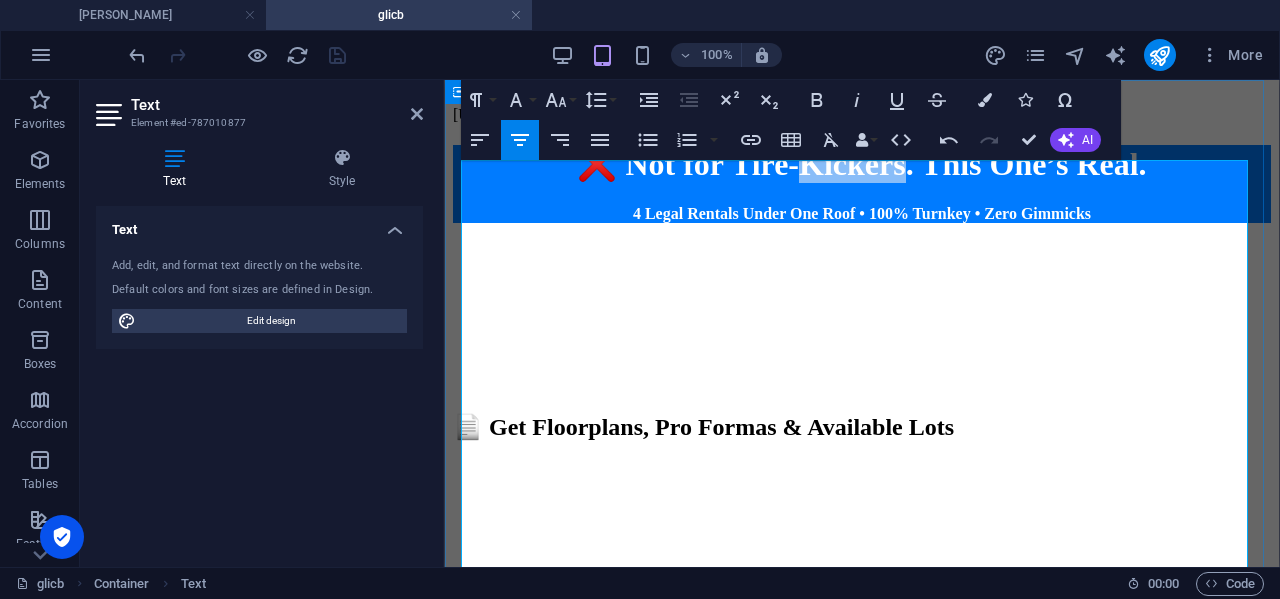 click on "❌ Not for Tire-Kickers. This One’s Real." at bounding box center [862, 164] 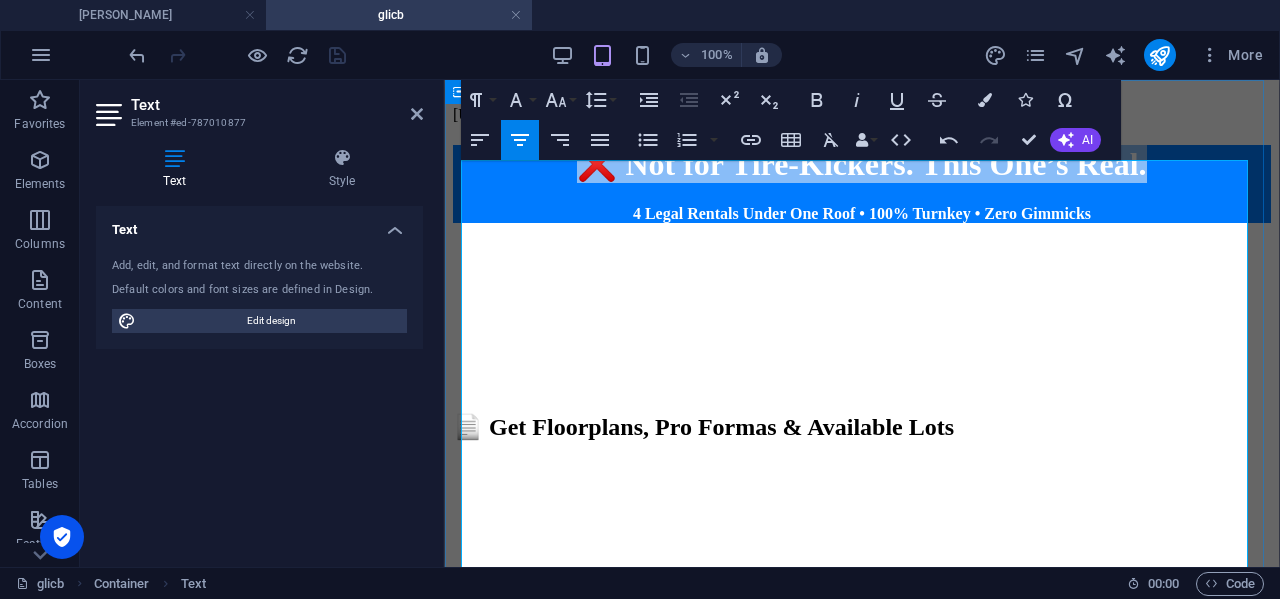 click on "❌ Not for Tire-Kickers. This One’s Real." at bounding box center (862, 164) 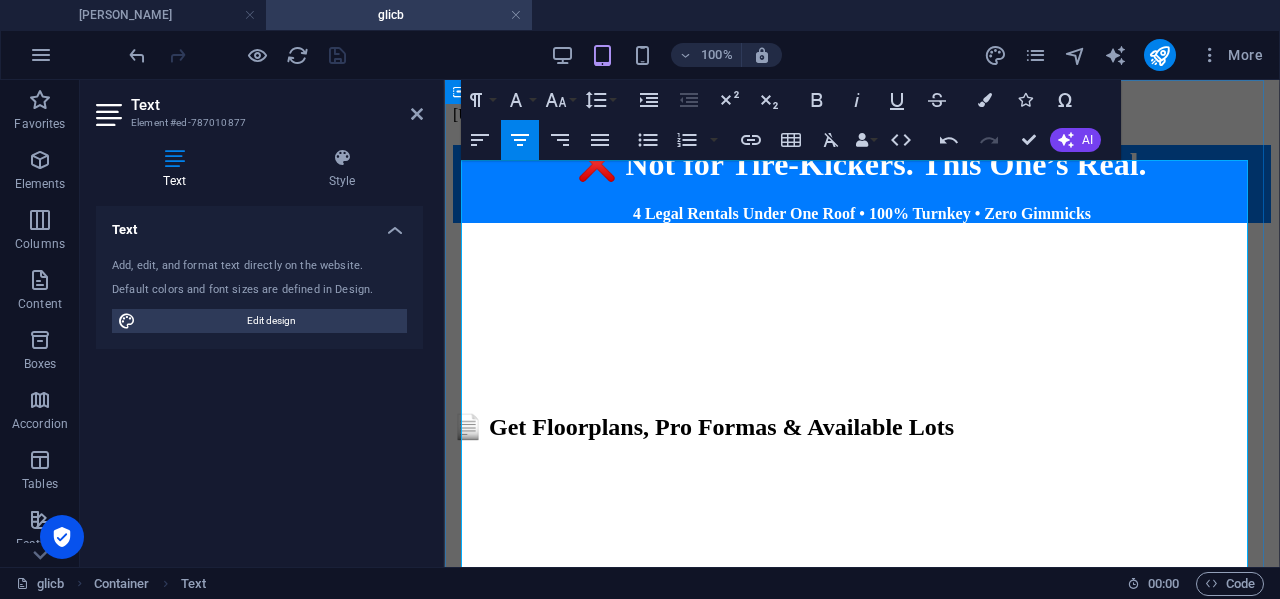 click on "[US_STATE] 4-Unit Rentals | No Rehab, No Gimmicks
❌ Not for Tire-Kickers. This One’s Real.
4 Legal Rentals Under One Roof • 100% Turnkey • Zero Gimmicks
📄 Get Floorplans, Pro Formas & Available Lots
📞 Let’s Talk About This Deal
Book a 15‏-Min Call" at bounding box center (862, 578) 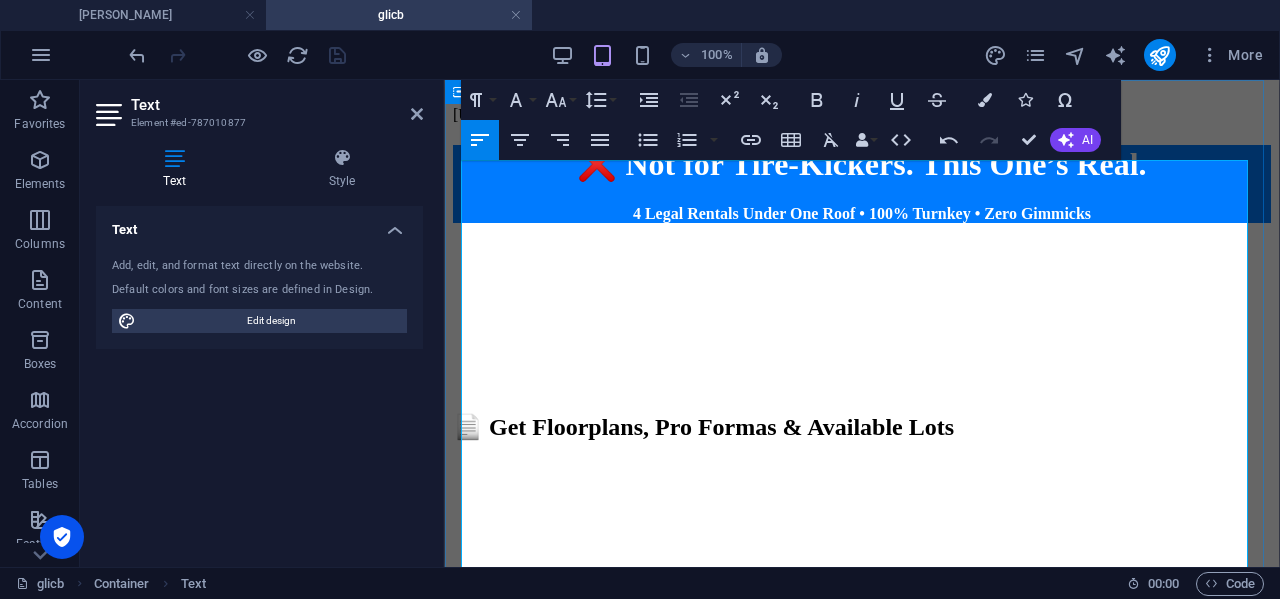 click on "[US_STATE] 4-Unit Rentals | No Rehab, No Gimmicks
❌ Not for Tire-Kickers. This One’s Real.
4 Legal Rentals Under One Roof • 100% Turnkey • Zero Gimmicks
📄 Get Floorplans, Pro Formas & Available Lots
📞 Let’s Talk About This Deal
Book a 15‏-Min Call" at bounding box center [862, 578] 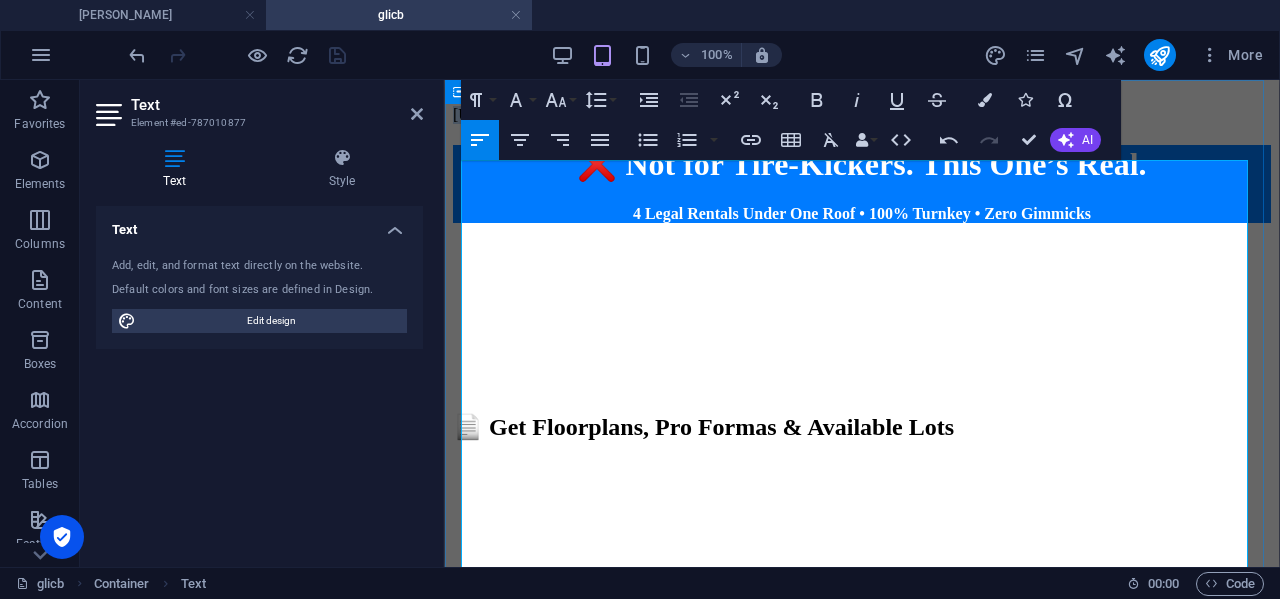 click on "[US_STATE] 4-Unit Rentals | No Rehab, No Gimmicks
❌ Not for Tire-Kickers. This One’s Real.
4 Legal Rentals Under One Roof • 100% Turnkey • Zero Gimmicks
📄 Get Floorplans, Pro Formas & Available Lots
📞 Let’s Talk About This Deal
Book a 15‏-Min Call" at bounding box center [862, 578] 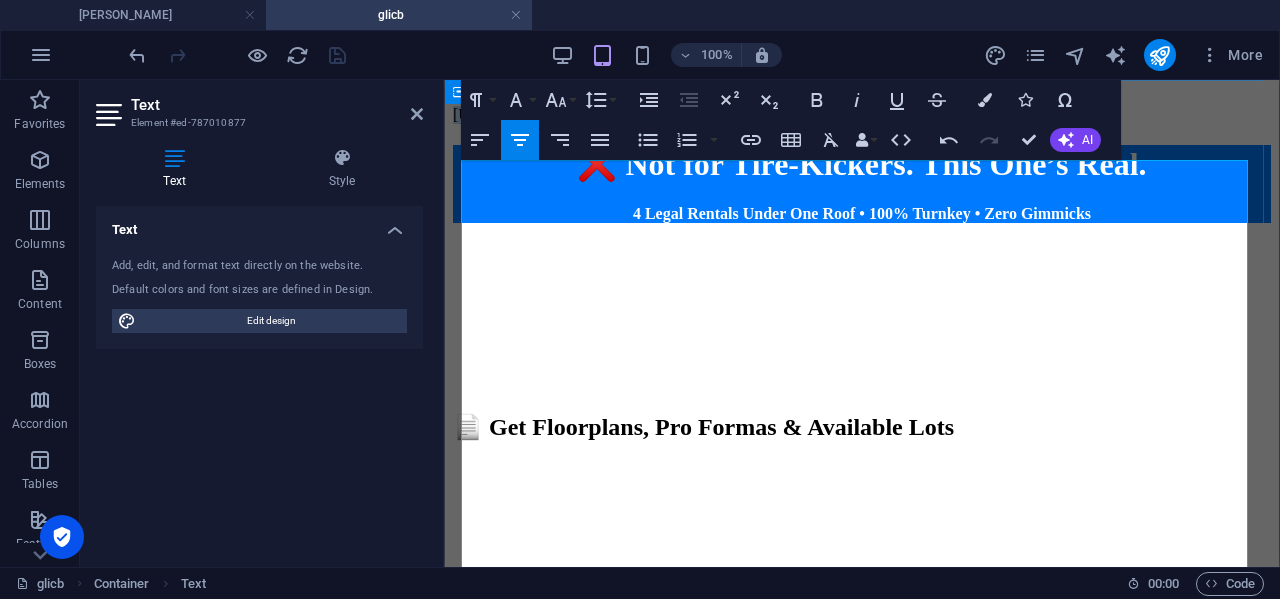 click on "[US_STATE] 4-Unit Rentals | No Rehab, No Gimmicks
❌ Not for Tire-Kickers. This One’s Real.
4 Legal Rentals Under One Roof • 100% Turnkey • Zero Gimmicks
📄 Get Floorplans, Pro Formas & Available Lots
📞 Let’s Talk About This Deal
Book a 15‏-Min Call" at bounding box center [862, 578] 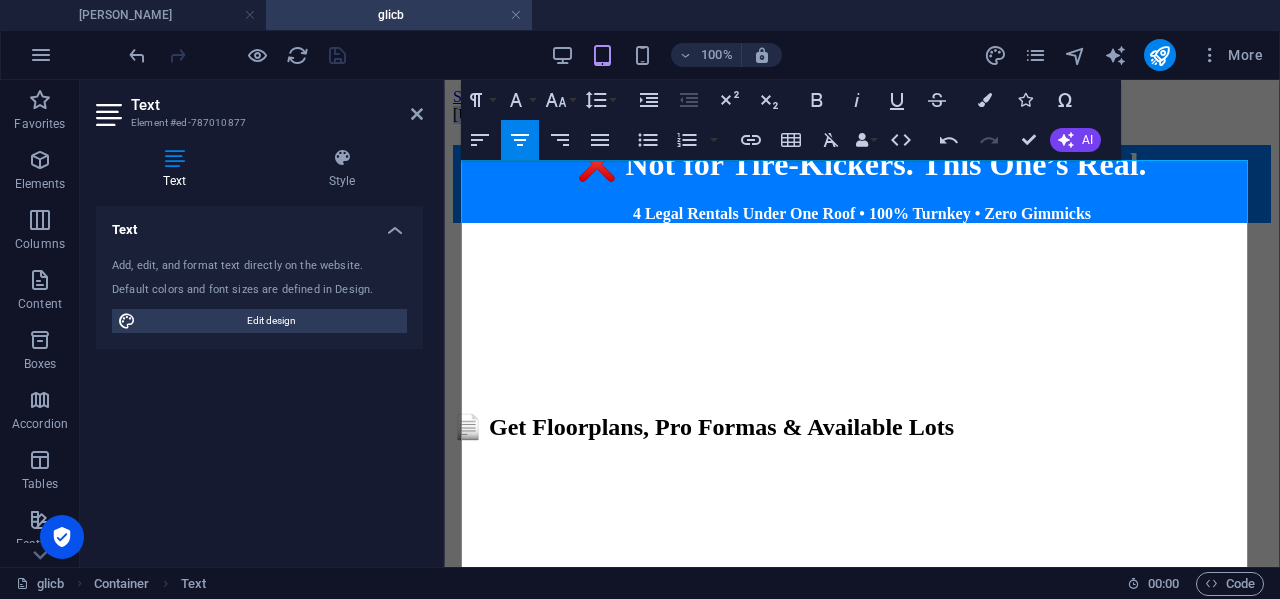 click 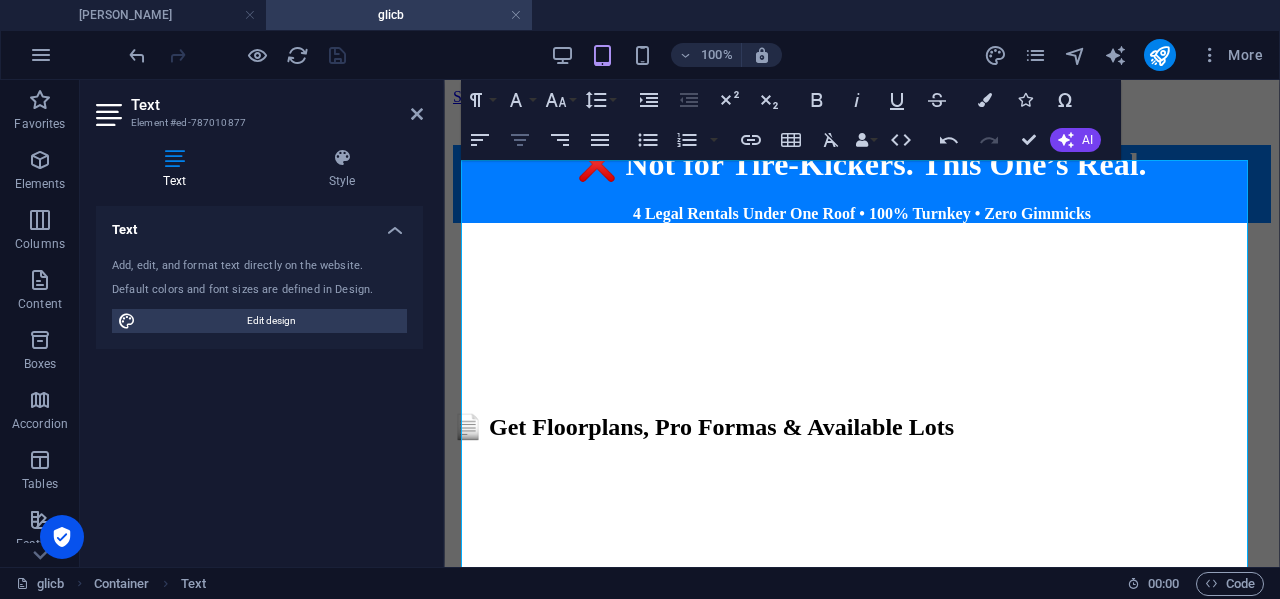 click 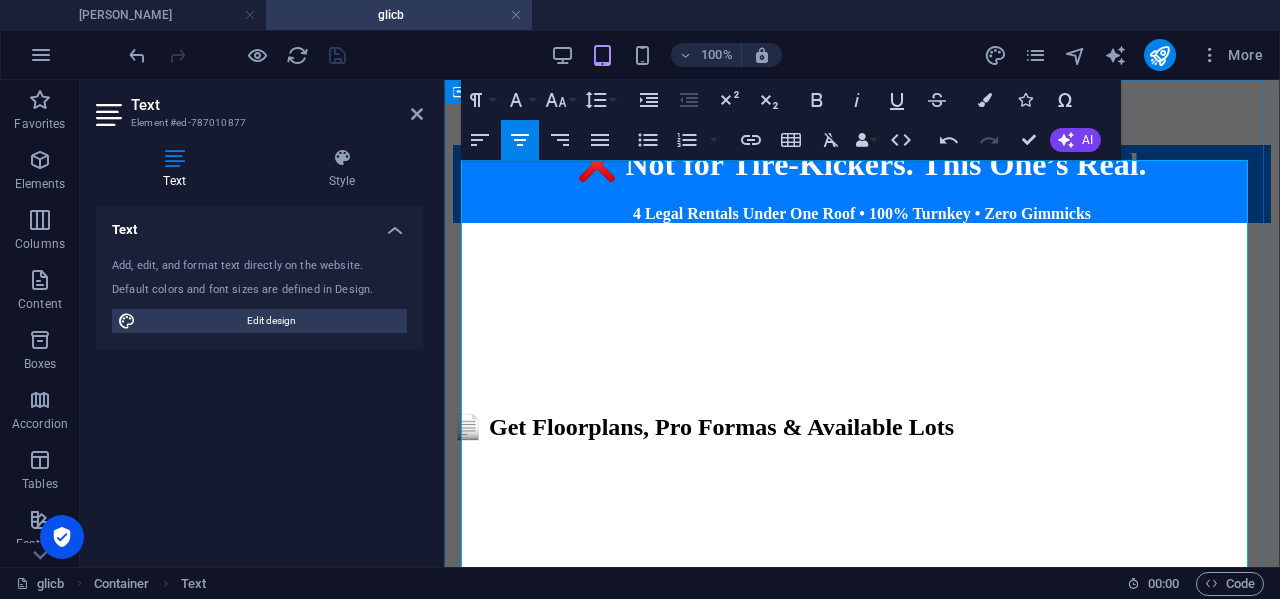 click at bounding box center [862, 316] 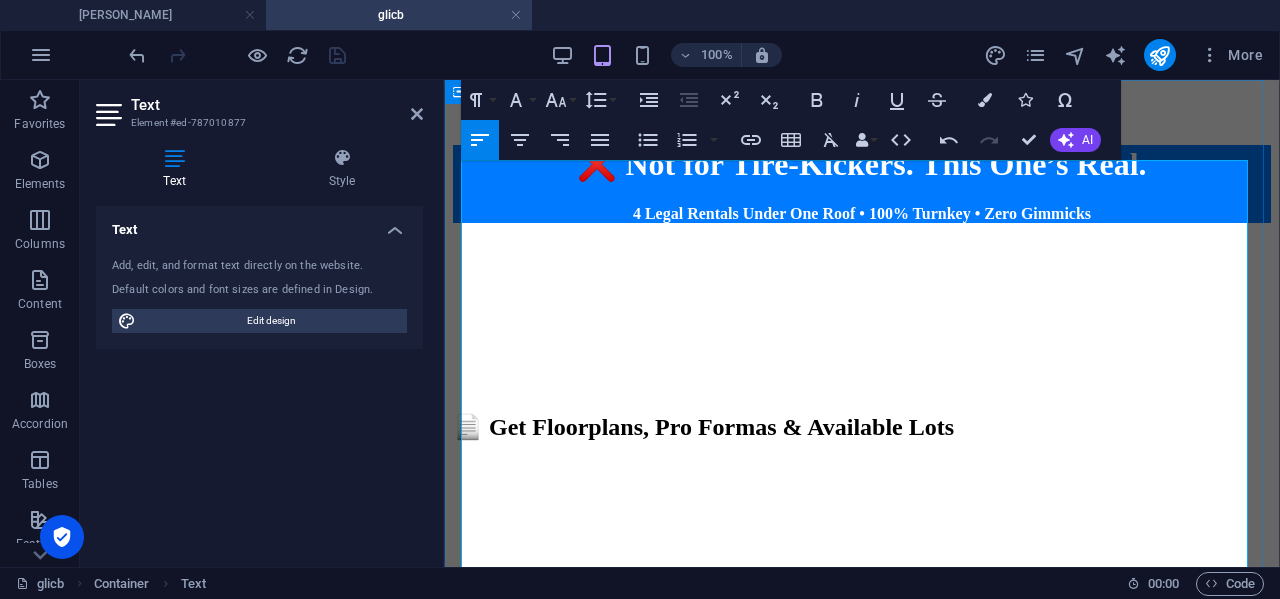 click on "4 Legal Rentals Under One Roof • 100% Turnkey • Zero Gimmicks" at bounding box center [862, 213] 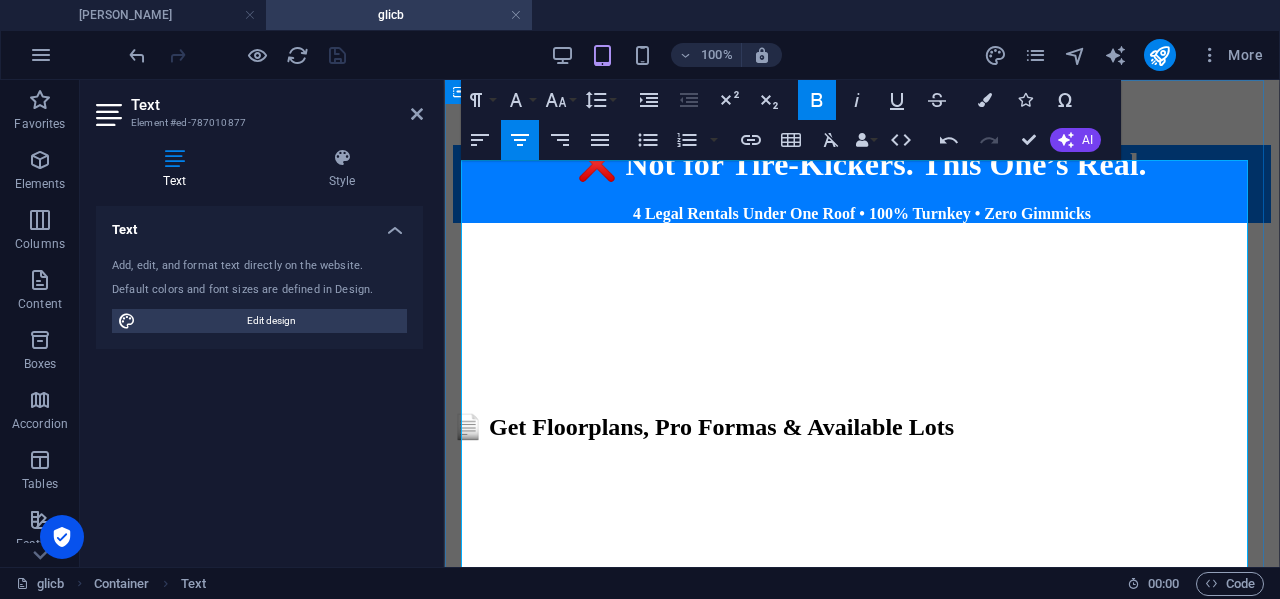 click on "❌ Not for Tire-Kickers. This One’s Real." at bounding box center (862, 164) 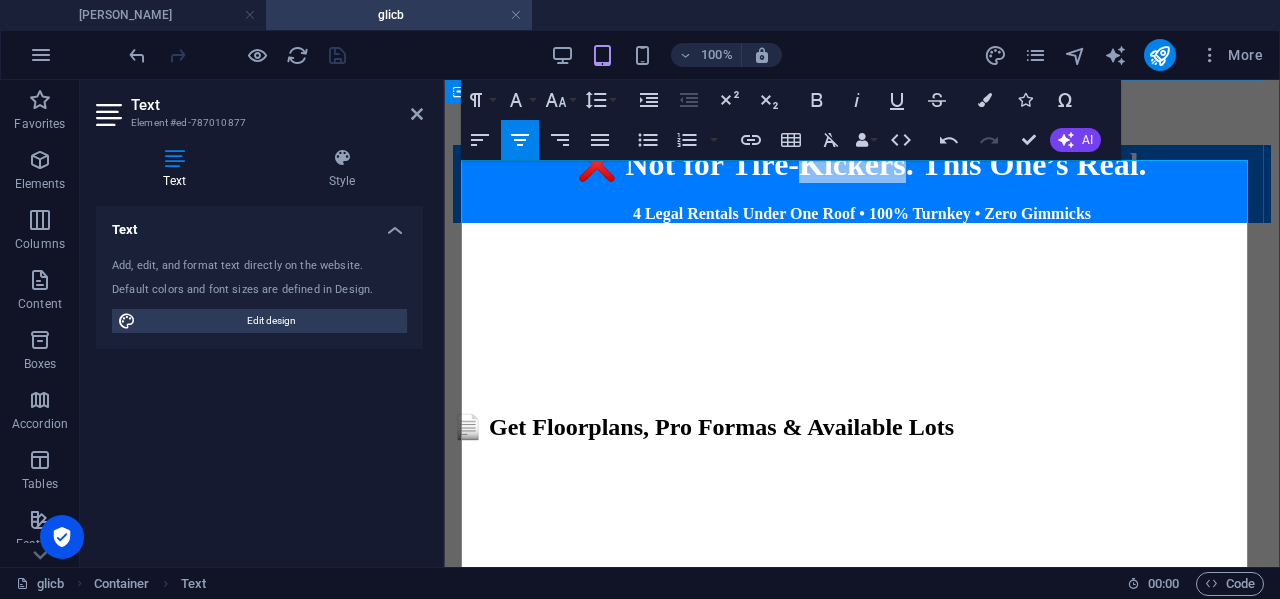 click on "❌ Not for Tire-Kickers. This One’s Real." at bounding box center (862, 164) 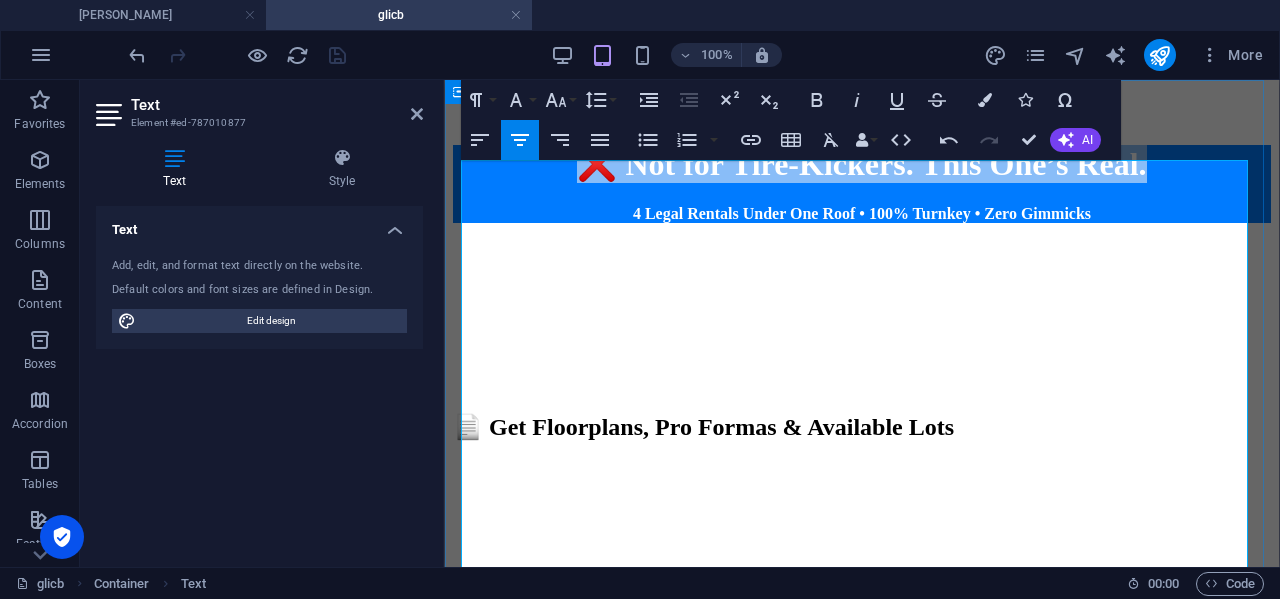 click on "❌ Not for Tire-Kickers. This One’s Real." at bounding box center [862, 164] 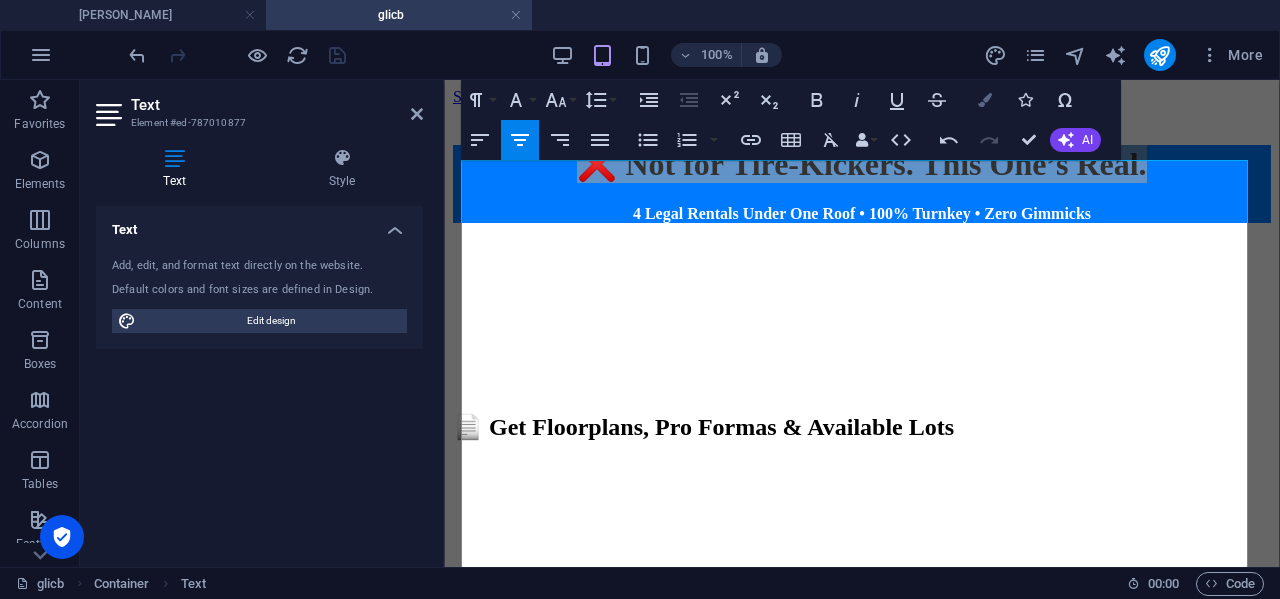 click at bounding box center (985, 100) 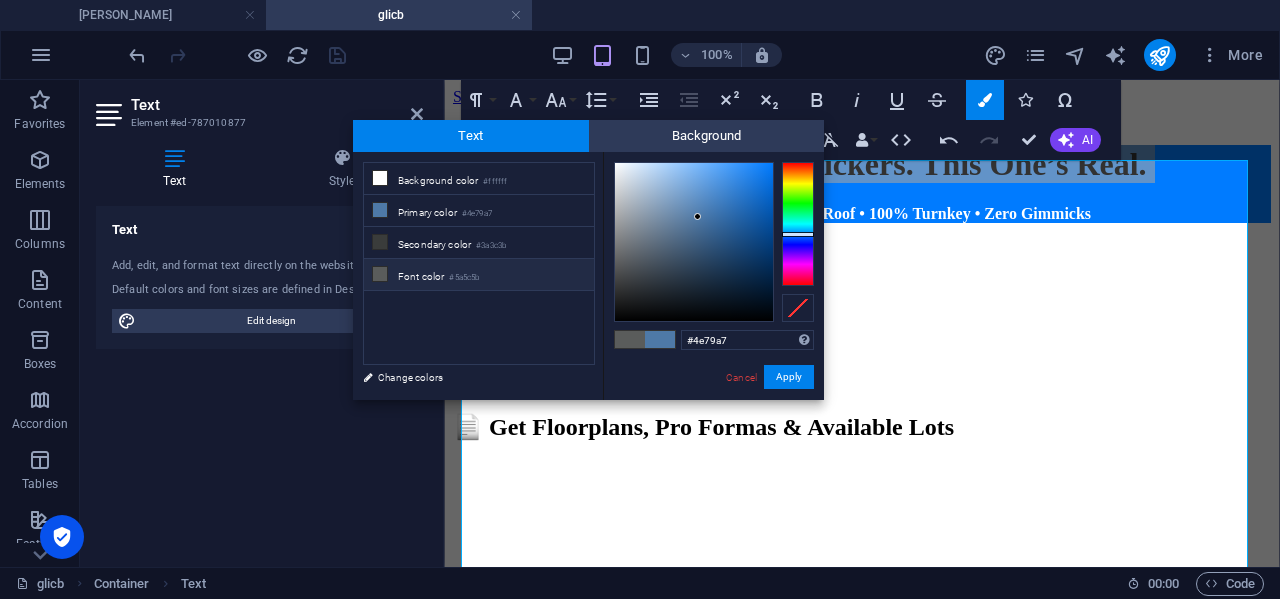 type on "#eff3f7" 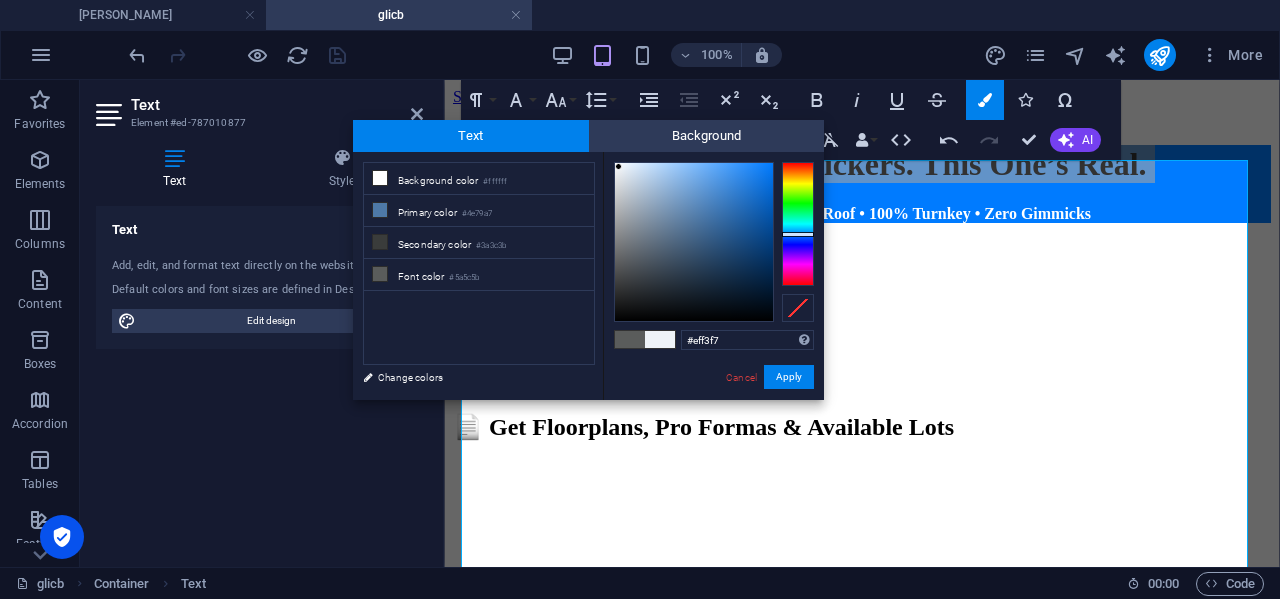 click at bounding box center (694, 242) 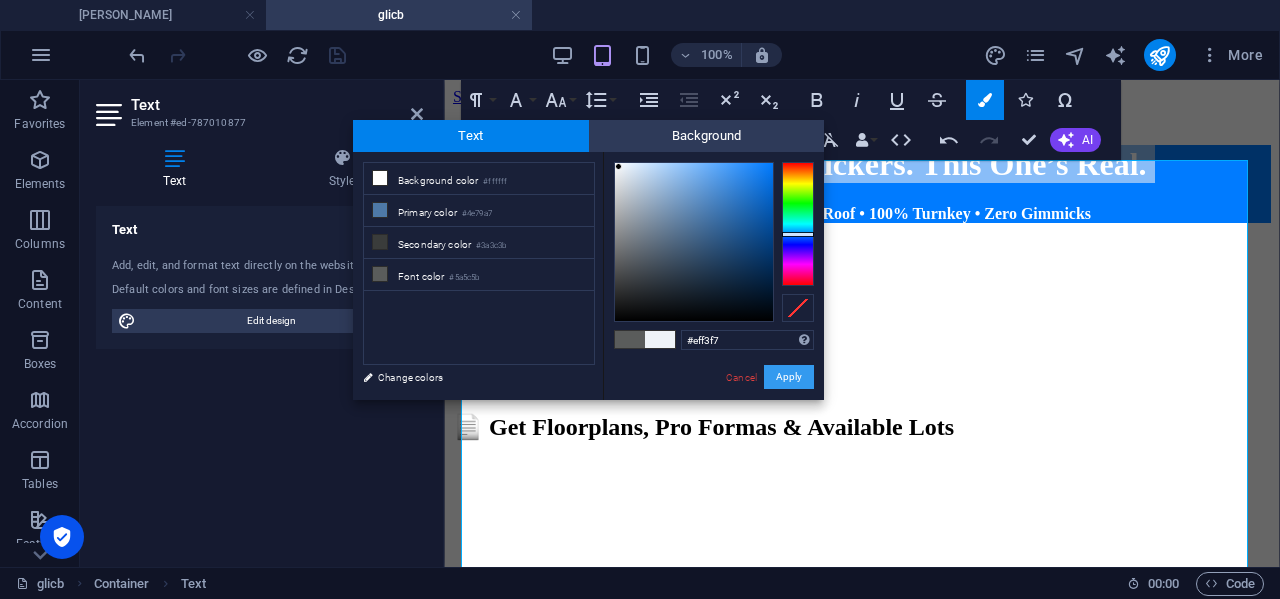click on "Apply" at bounding box center (789, 377) 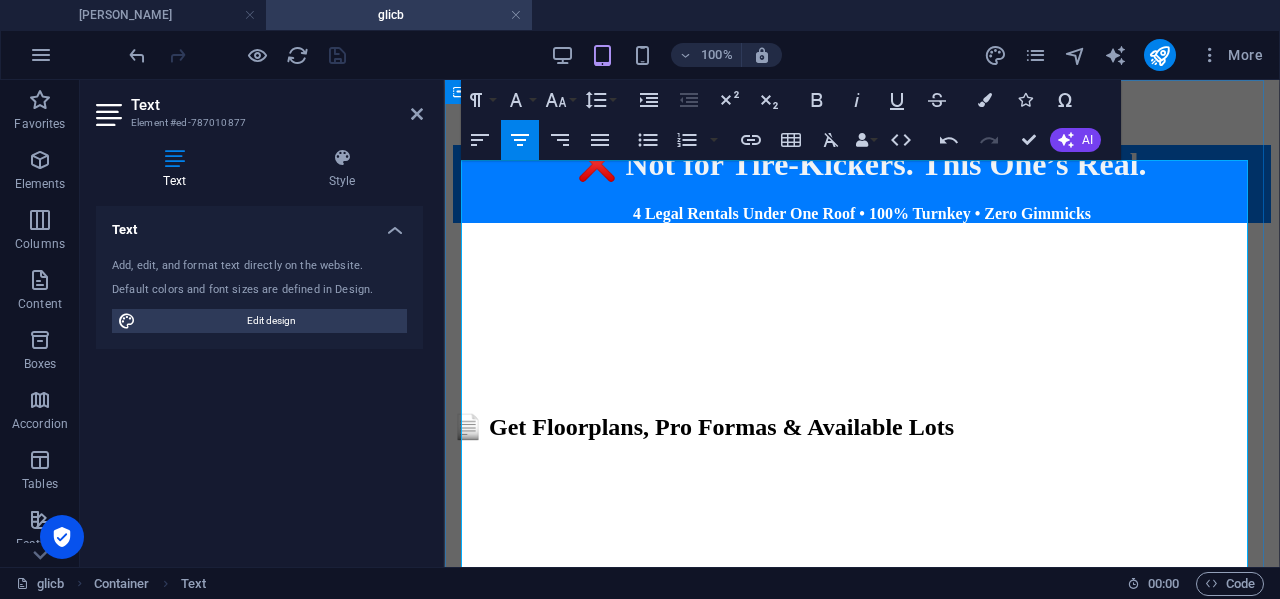 click at bounding box center (862, 316) 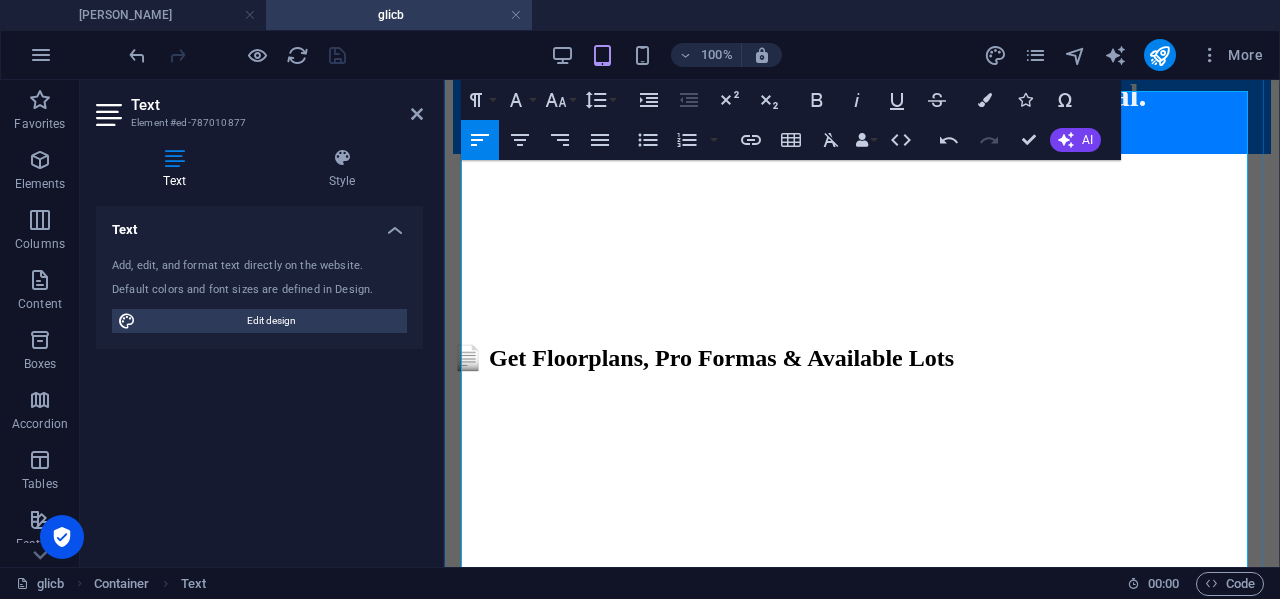 scroll, scrollTop: 100, scrollLeft: 0, axis: vertical 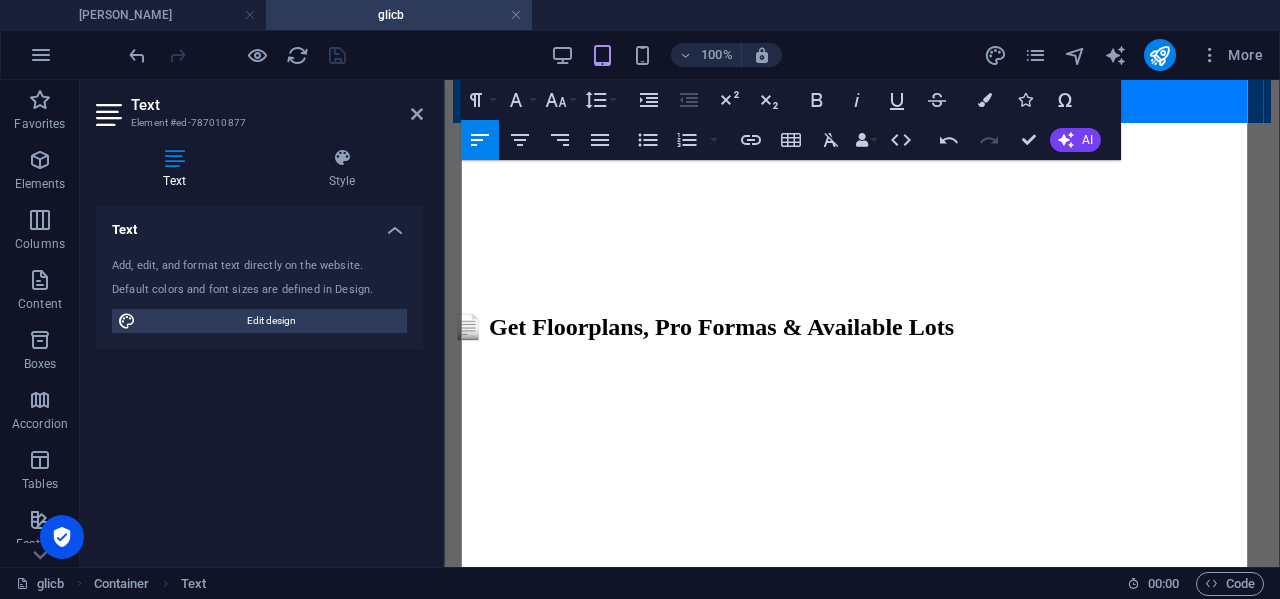 click on "📄 Get Floorplans, Pro Formas & Available Lots" at bounding box center (862, 327) 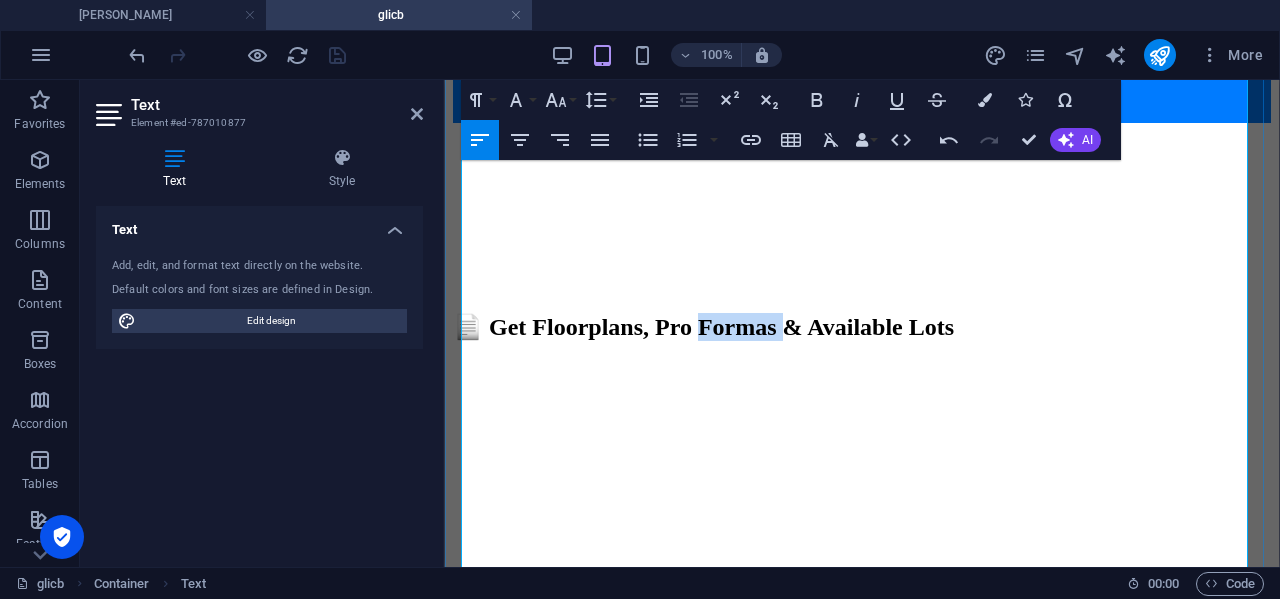 click on "📄 Get Floorplans, Pro Formas & Available Lots" at bounding box center [862, 327] 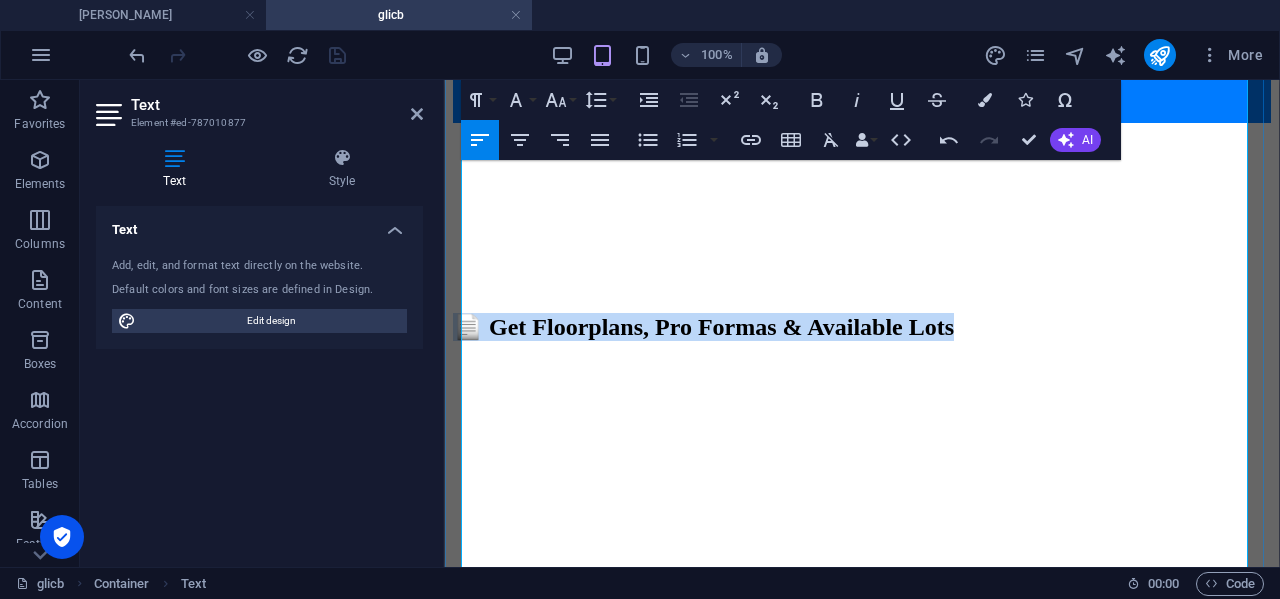 click on "📄 Get Floorplans, Pro Formas & Available Lots" at bounding box center [862, 327] 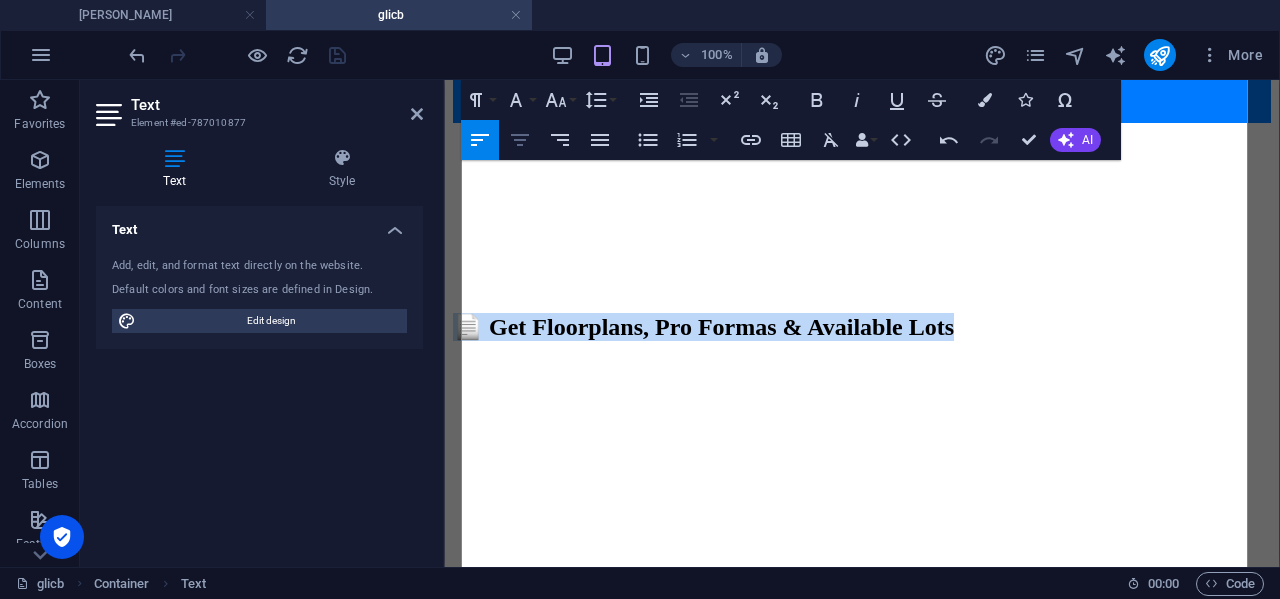 click 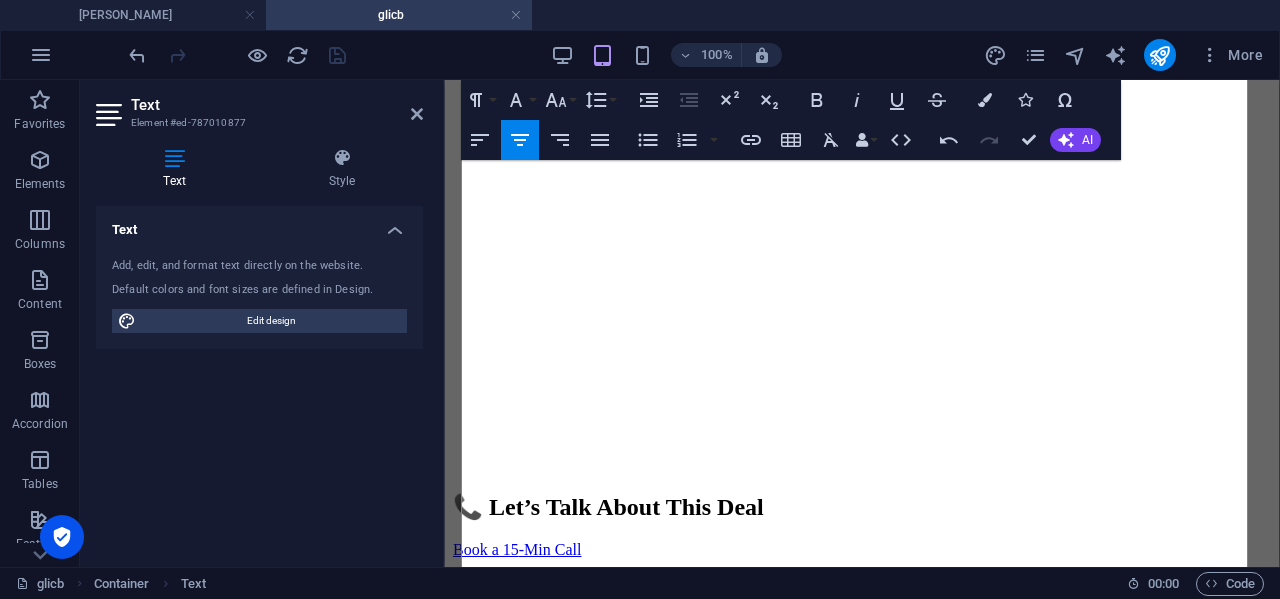 scroll, scrollTop: 541, scrollLeft: 0, axis: vertical 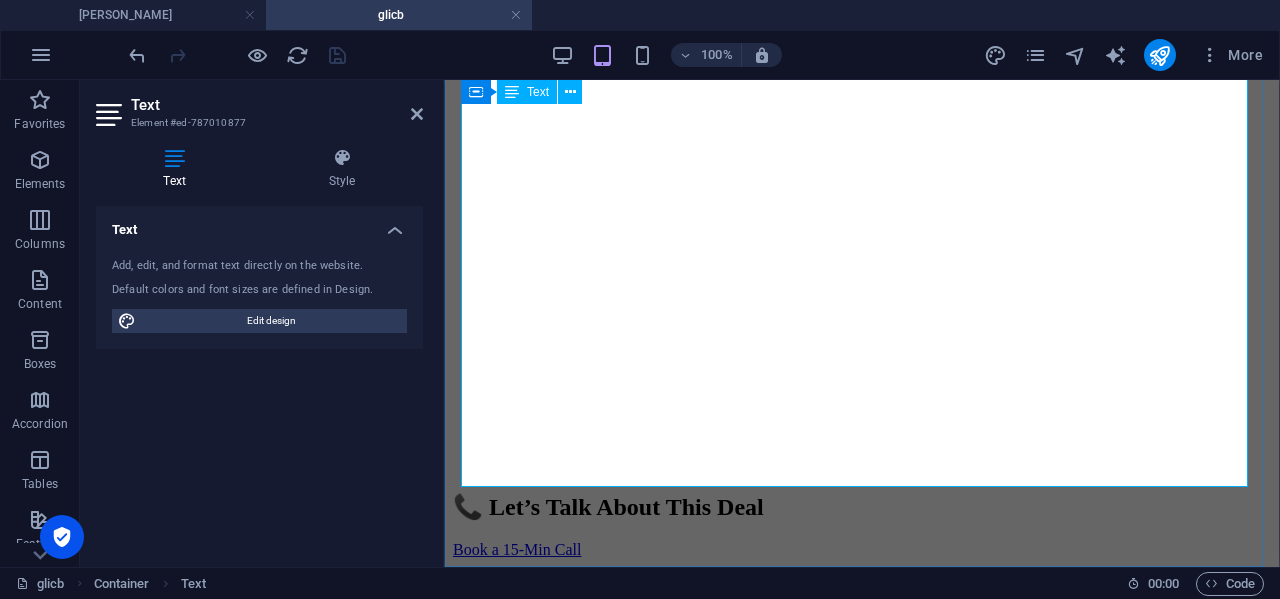 click on "📞 Let’s Talk About This Deal" at bounding box center [862, 507] 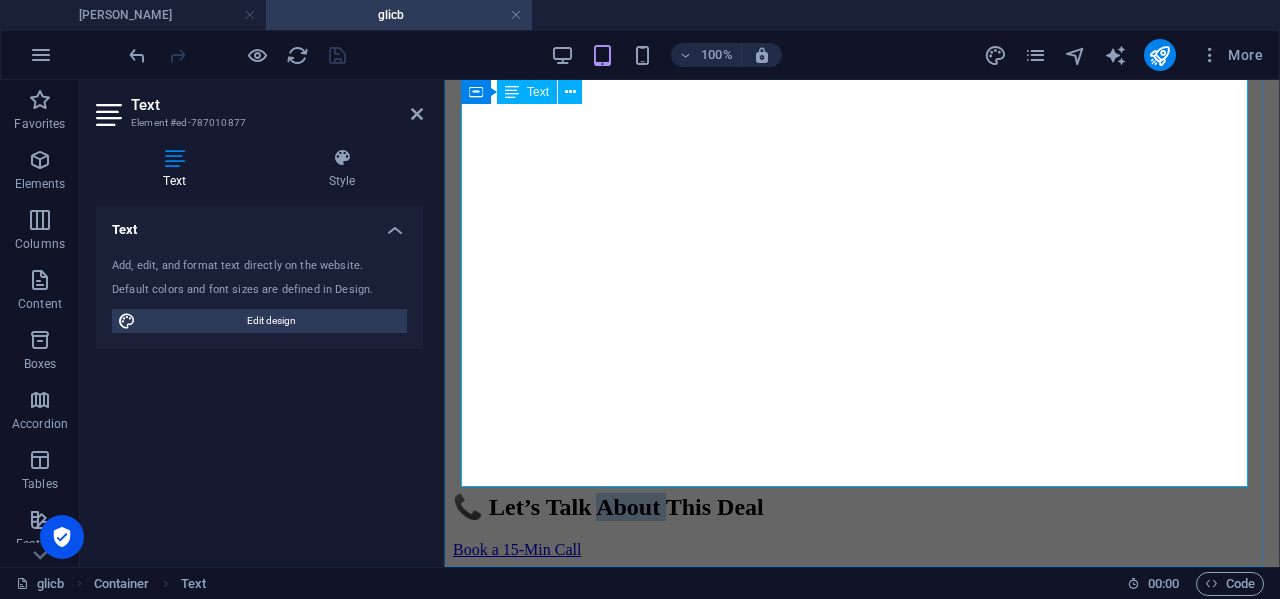click on "📞 Let’s Talk About This Deal" at bounding box center (862, 507) 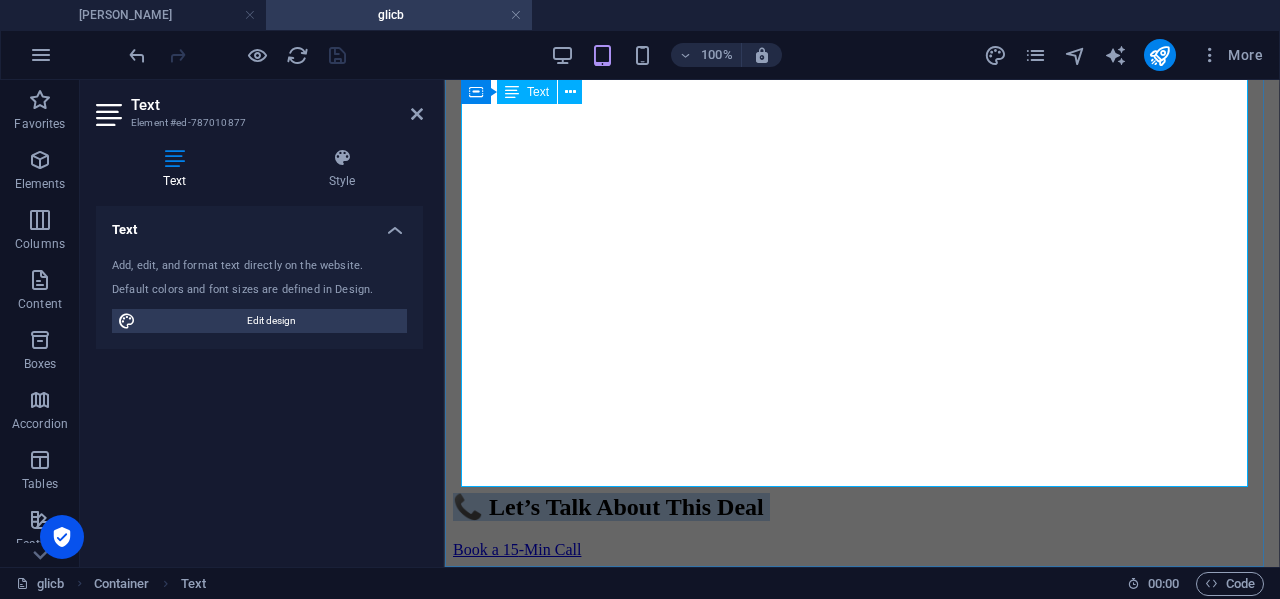 click on "📞 Let’s Talk About This Deal" at bounding box center (862, 507) 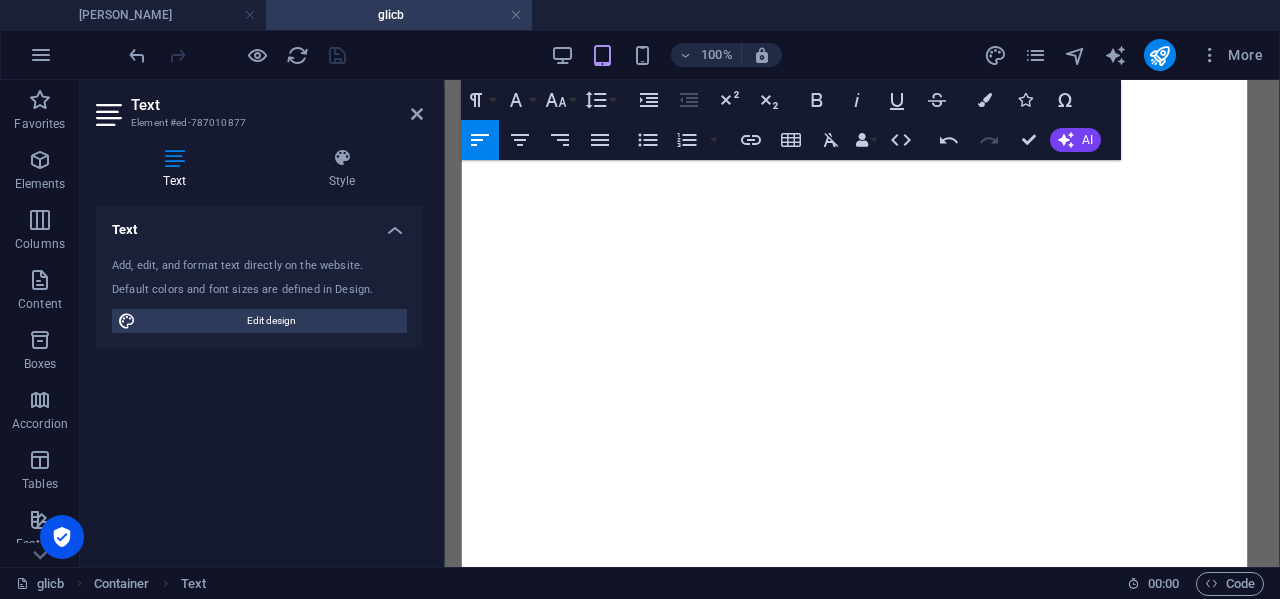 scroll, scrollTop: 41, scrollLeft: 0, axis: vertical 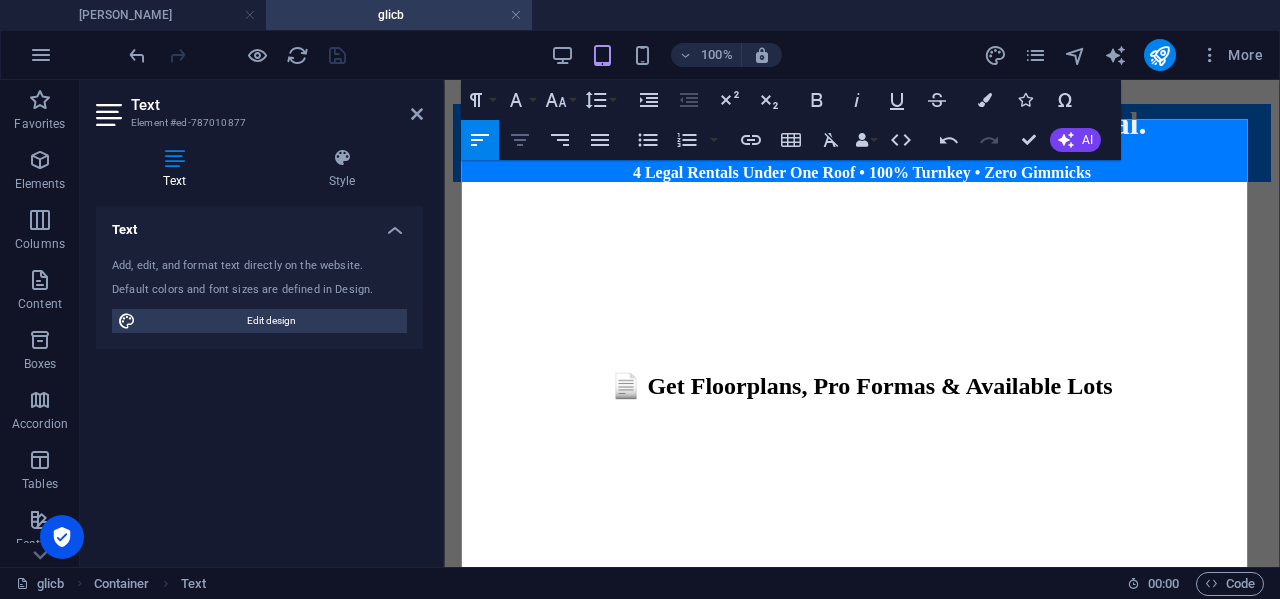 click 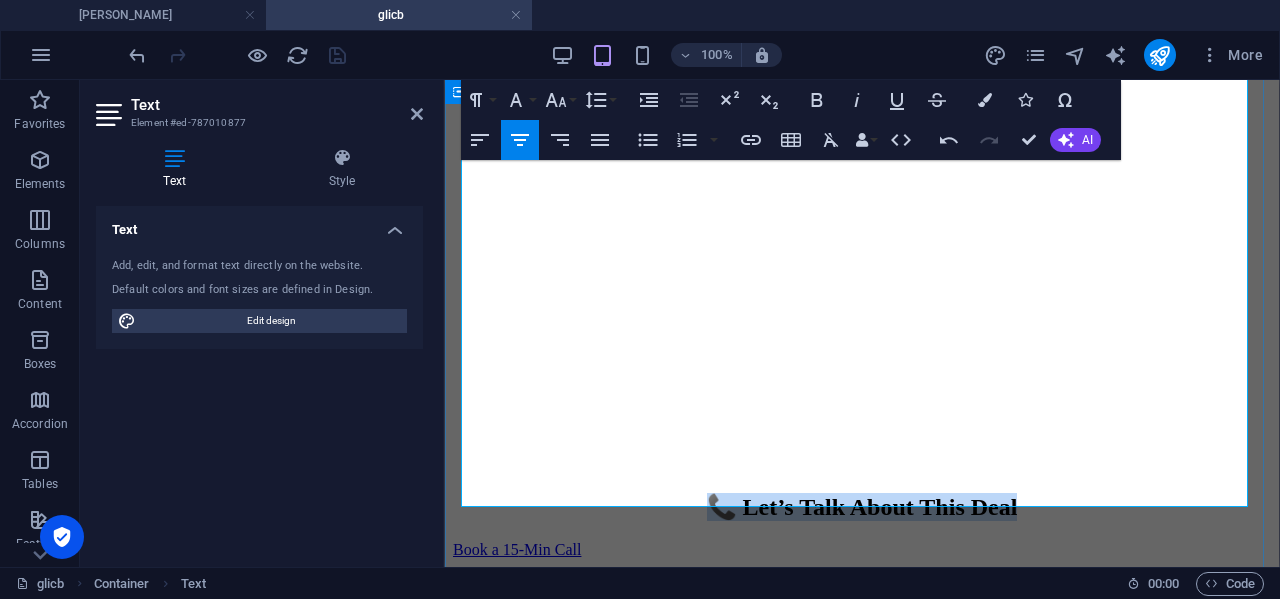scroll, scrollTop: 541, scrollLeft: 0, axis: vertical 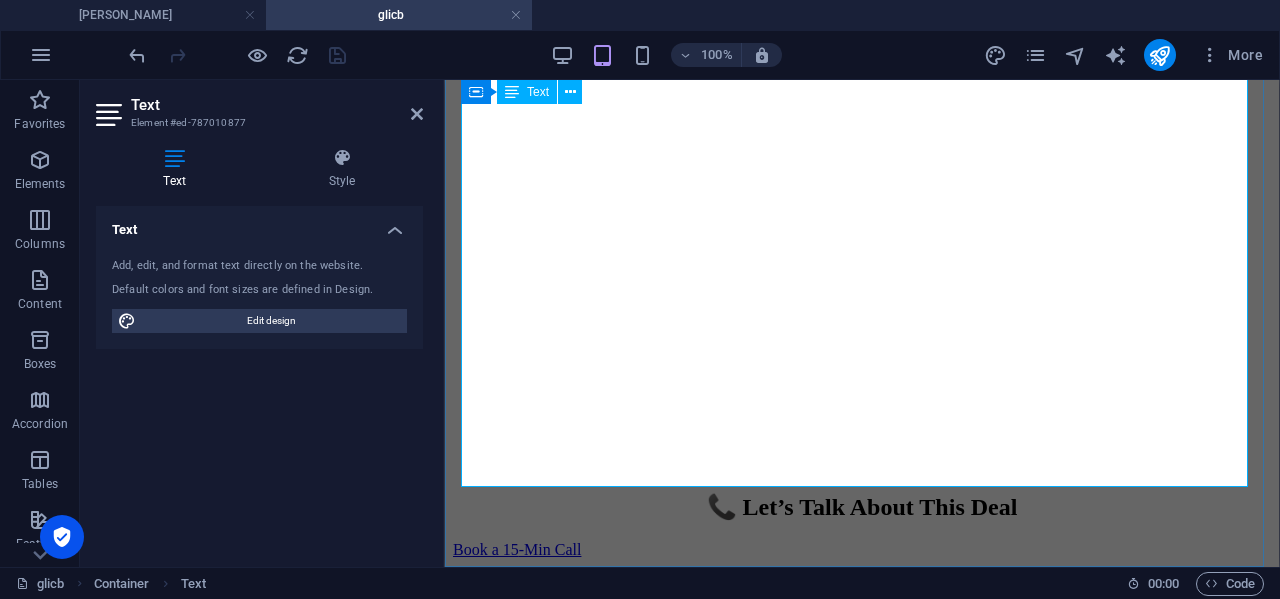 click on "Book a 15‏-Min Call" at bounding box center (517, 549) 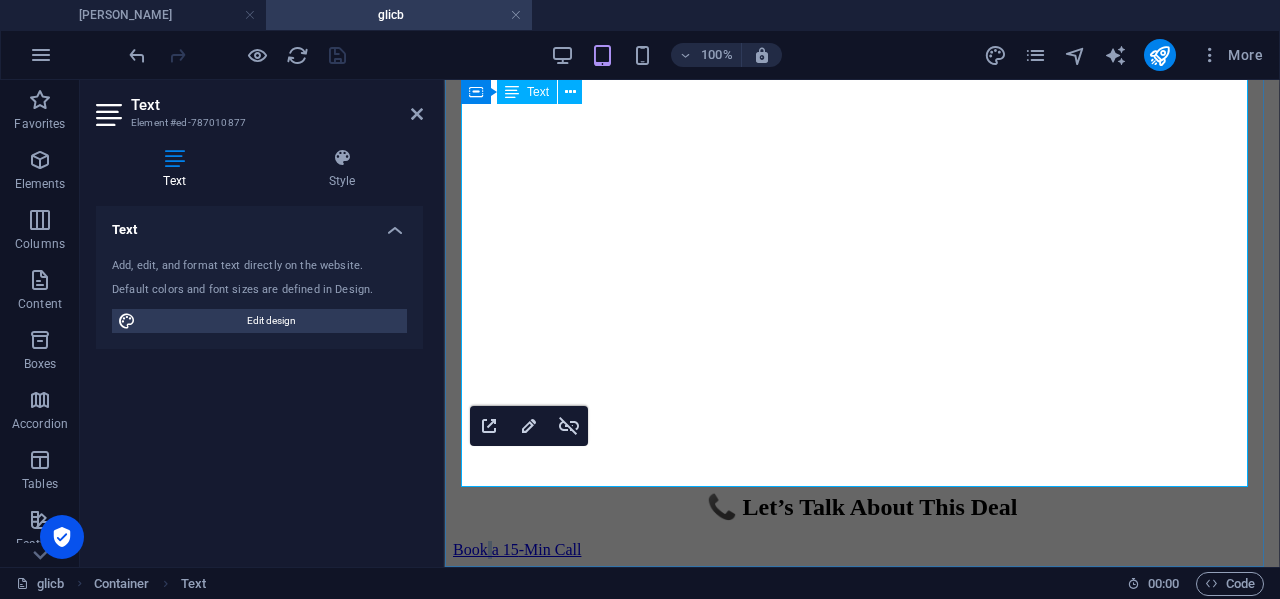 click on "Book a 15‏-Min Call" at bounding box center (517, 549) 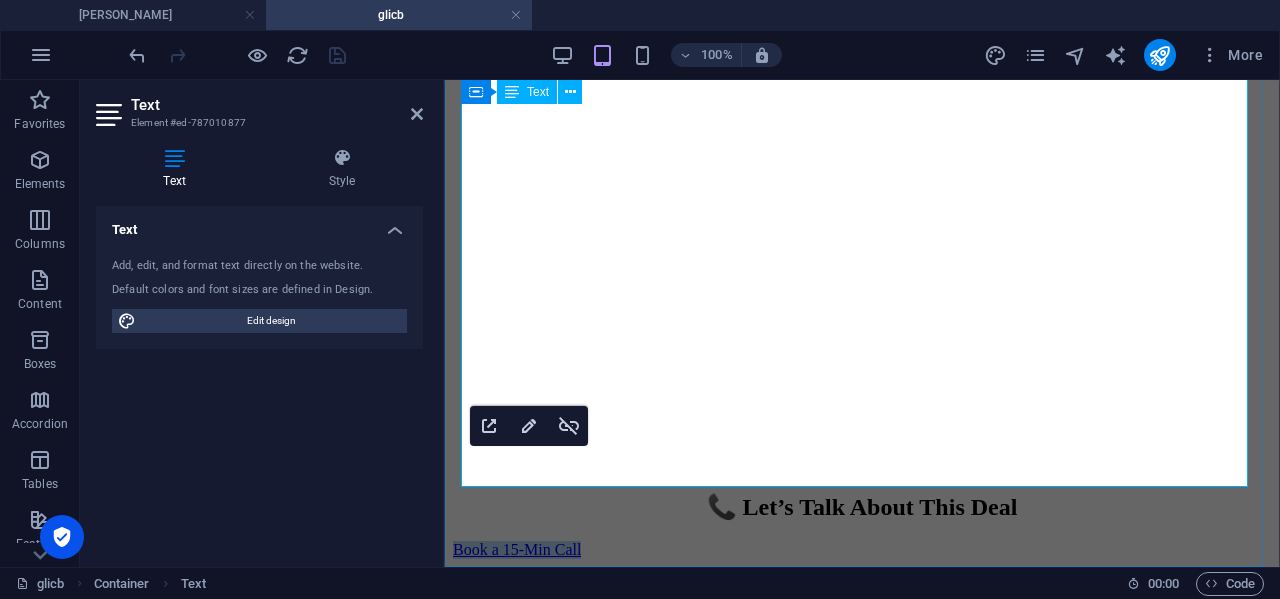 click on "Book a 15‏-Min Call" at bounding box center [517, 549] 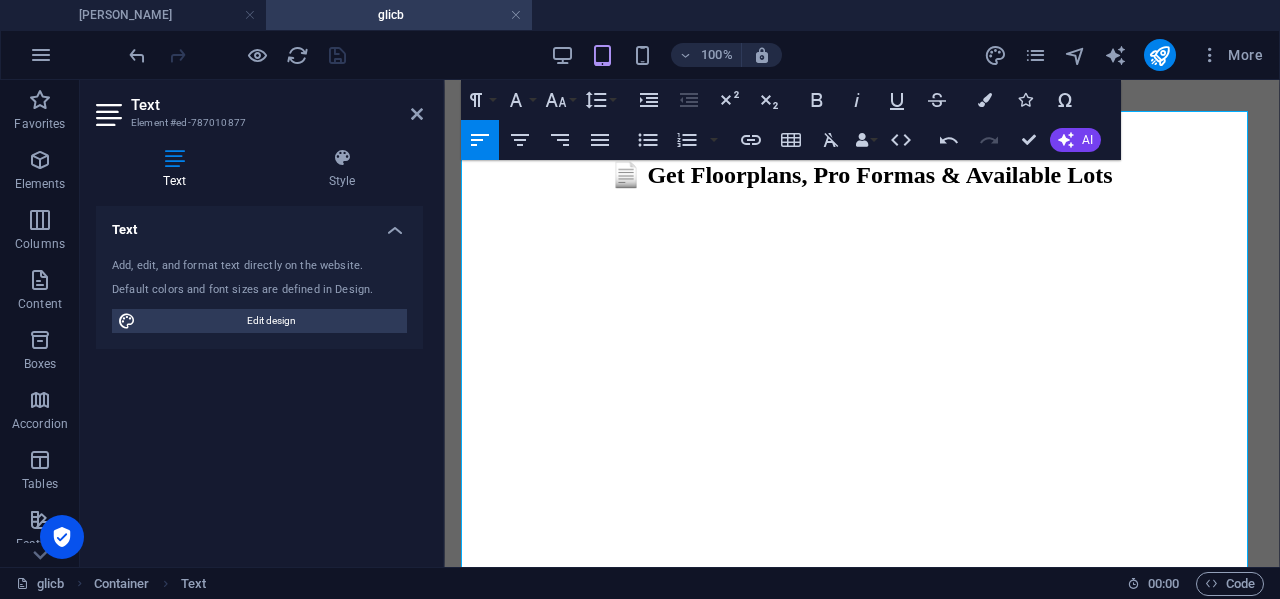 scroll, scrollTop: 41, scrollLeft: 0, axis: vertical 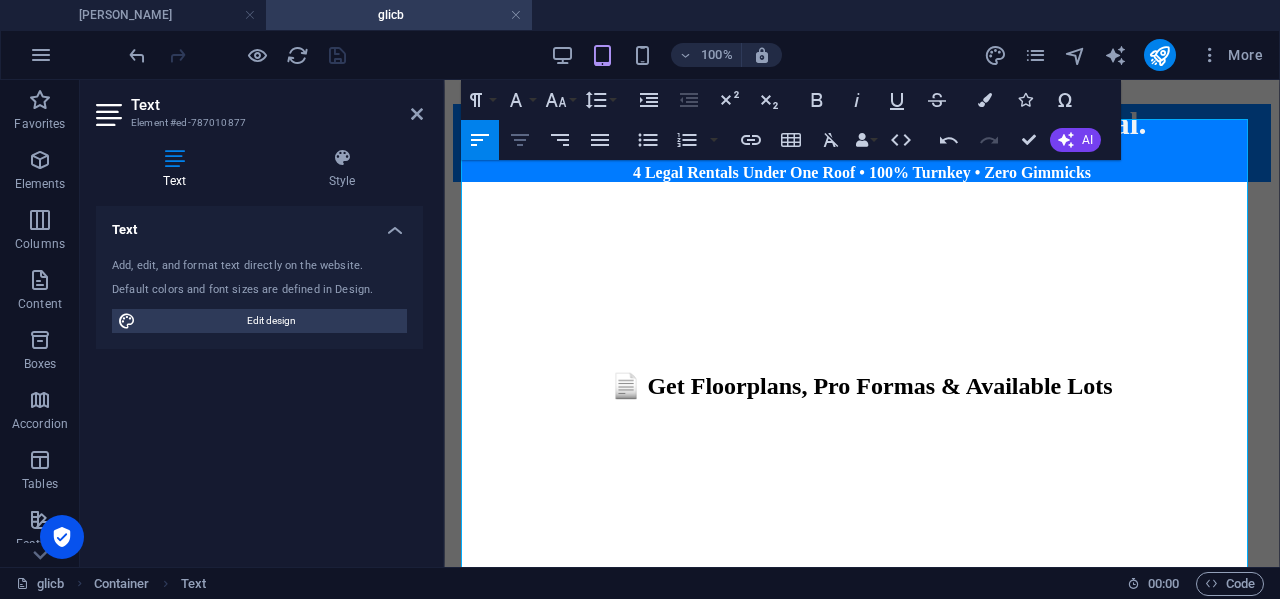 click 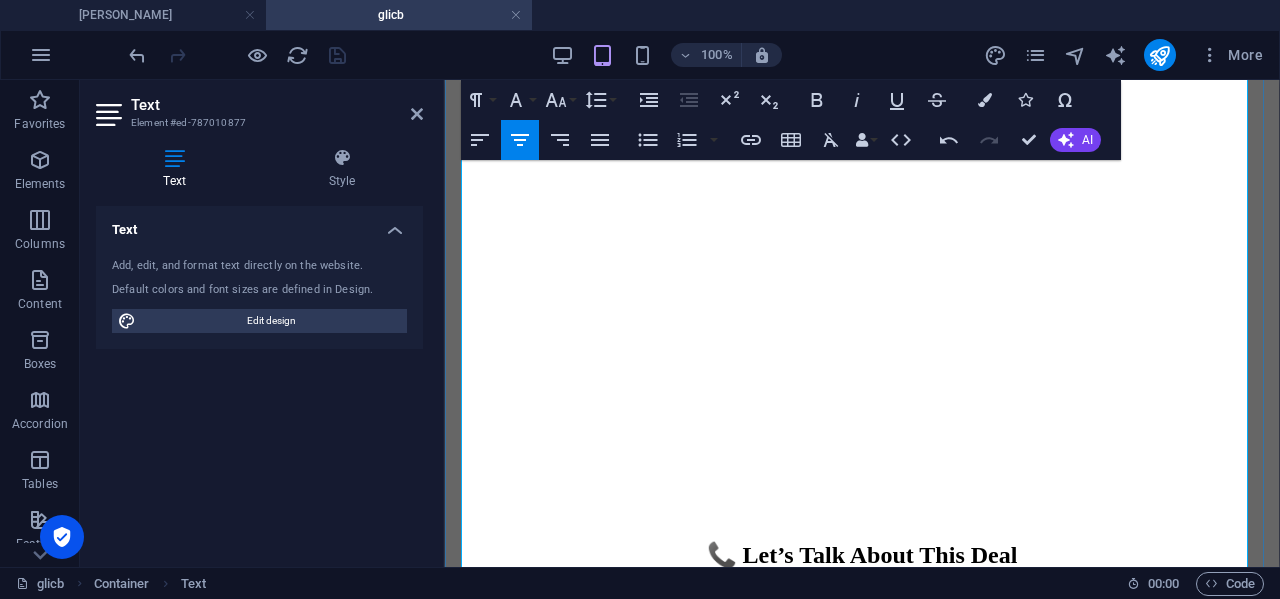 scroll, scrollTop: 541, scrollLeft: 0, axis: vertical 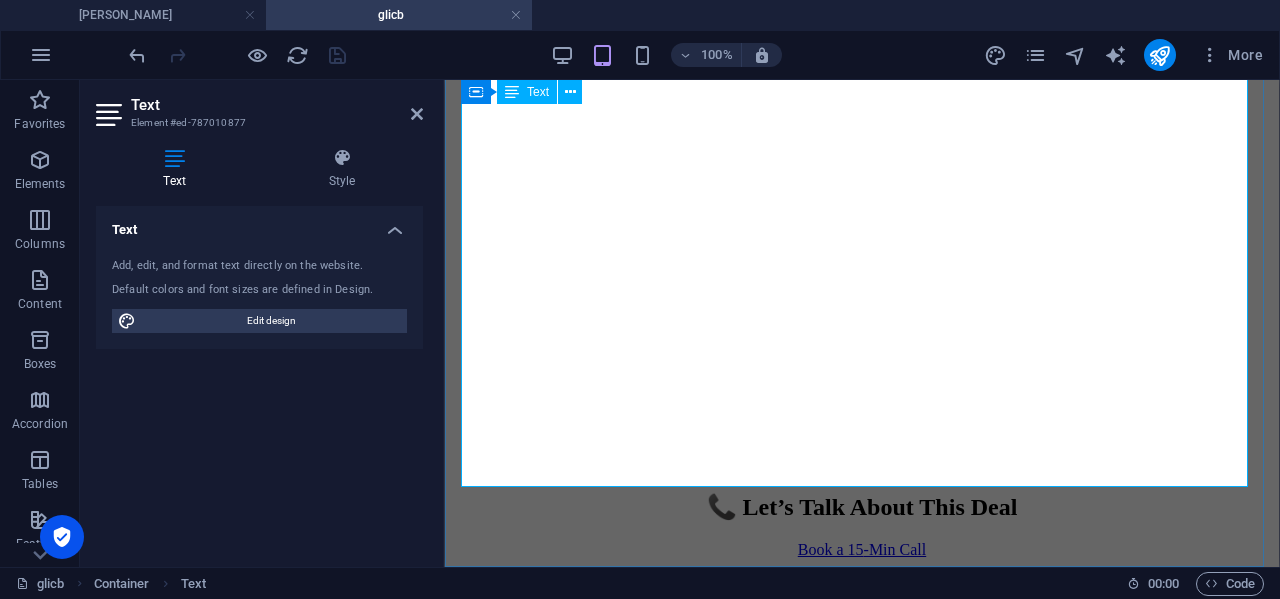 click on "📞 Let’s Talk About This Deal" at bounding box center [862, 507] 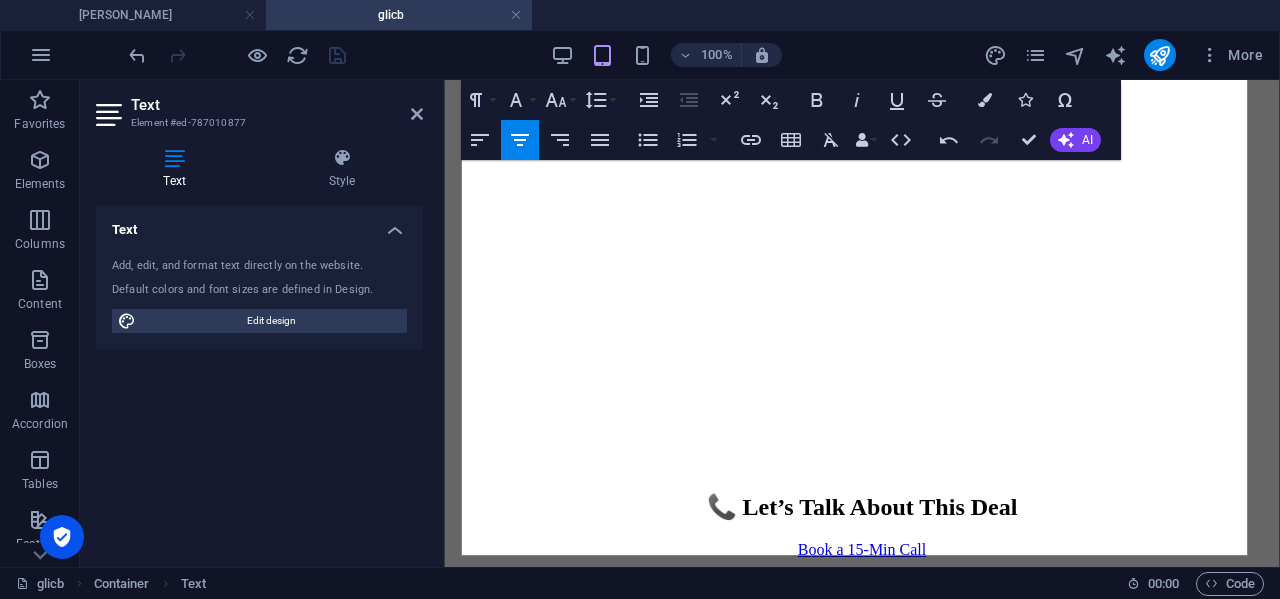 scroll, scrollTop: 541, scrollLeft: 0, axis: vertical 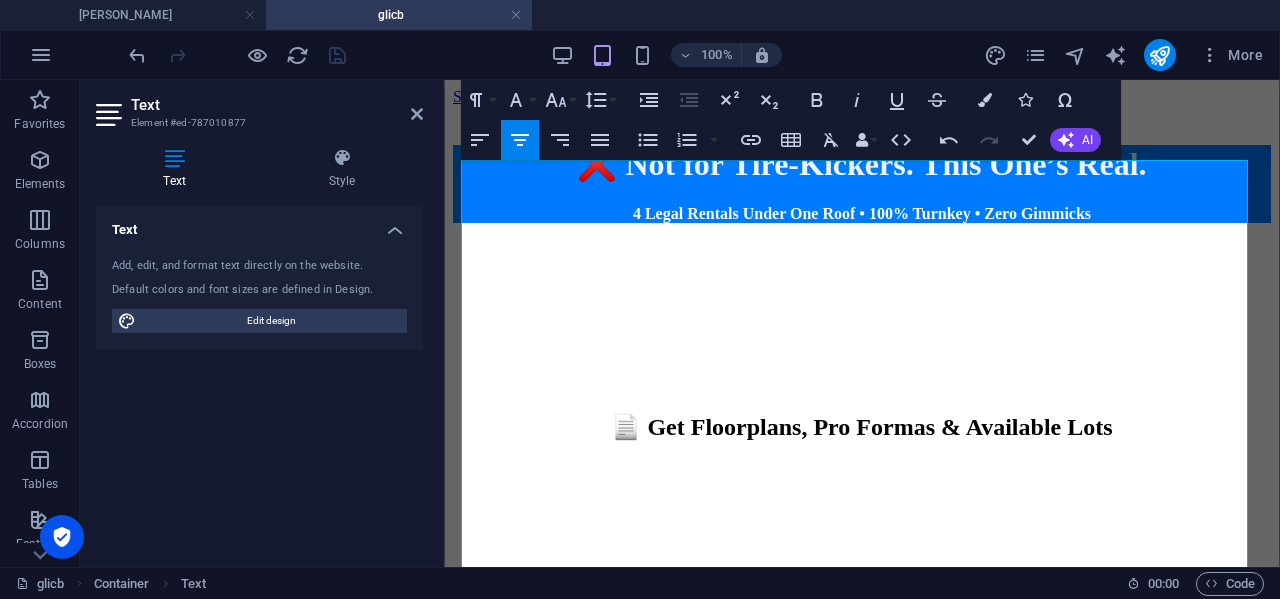 click on "Paragraph Format Normal Heading 1 Heading 2 Heading 3 Heading 4 Heading 5 Heading 6 Code Font Family Arial [US_STATE] Impact Tahoma Times New Roman Verdana Font Size 8 9 10 11 12 14 18 24 30 36 48 60 72 96 Line Height Default Single 1.15 1.5 Double Increase Indent Decrease Indent Superscript Subscript Bold Italic Underline Strikethrough Colors Icons Special Characters Align Left Align Center Align Right Align Justify Unordered List   Default Circle Disc Square    Ordered List   Default Lower Alpha Lower Greek Lower Roman Upper Alpha Upper Roman    Insert Link Insert Table Clear Formatting Data Bindings Company First name Last name Street ZIP code City Email Phone Mobile Fax Custom field 1 Custom field 2 Custom field 3 Custom field 4 Custom field 5 Custom field 6 HTML Undo Redo Confirm (Ctrl+⏎) AI Improve Make shorter Make longer Fix spelling & grammar Translate to English Generate text" at bounding box center (791, 120) 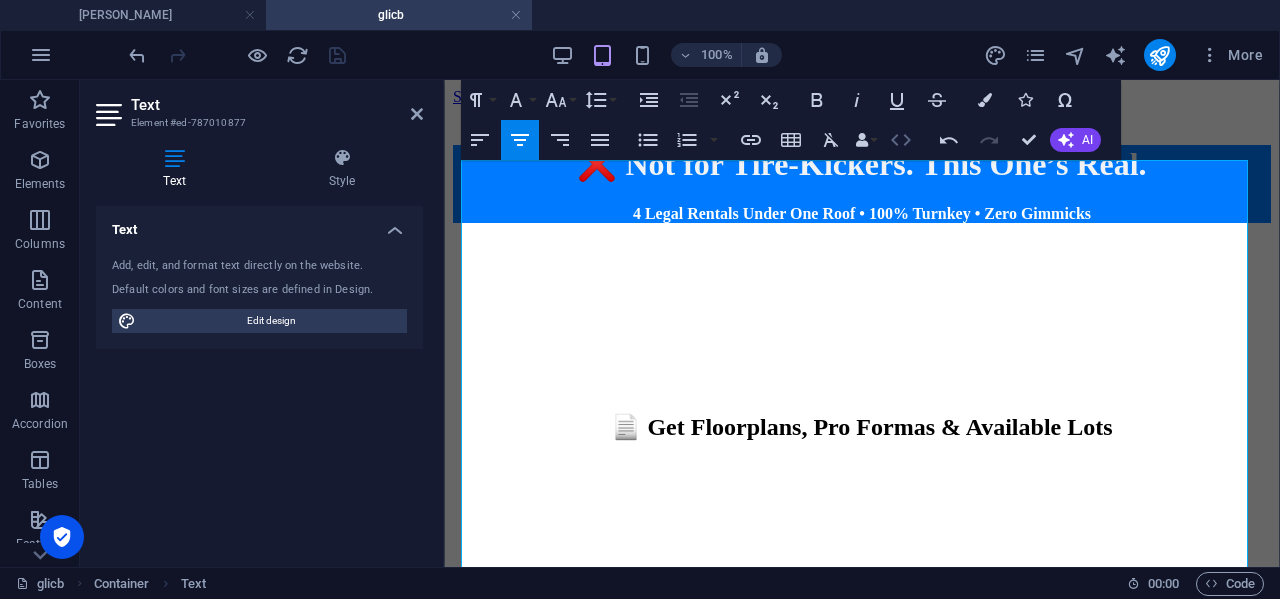 click 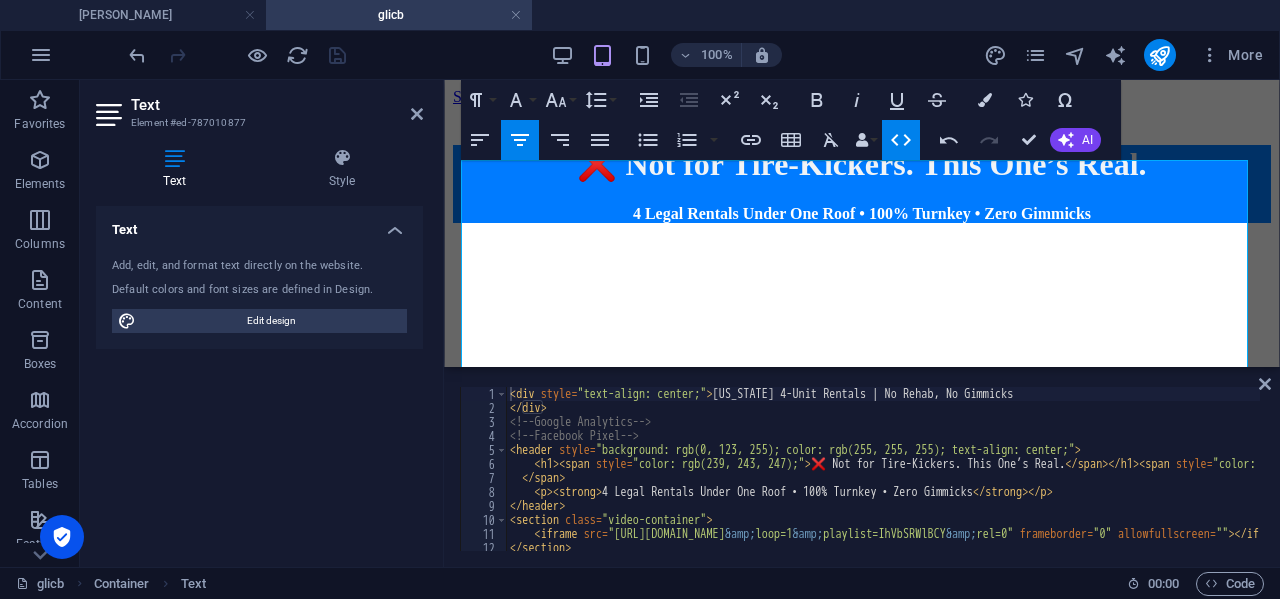 click on "< div   style = "text-align: center;" > [US_STATE] 4-Unit Rentals | No Rehab, No Gimmicks </ div > <!--  Google Analytics  --> <!--  Facebook Pixel  --> < header   style = "background: rgb(0, 123, 255); color: rgb(255, 255, 255); text-align: center;" >      < h1 > < span   style = "color: rgb(239, 243, 247);" > ❌ Not for Tire-Kickers. This One’s Real. </ span > </ h1 > < span   style = "color: rgb(239, 243, 247);" >    </ span >      < p > < strong > 4 Legal Rentals Under One Roof • 100% Turnkey • Zero Gimmicks </ strong > </ p > </ header > < section   class = "video-container" >      < iframe   src = "[URL][DOMAIN_NAME] &amp; loop=1 &amp; playlist=IhVbSRWlBCY &amp; rel=0"   frameborder = "0"   allowfullscreen = "" > </ iframe > </ section > < section   class = "cta" >" at bounding box center (1194, 481) 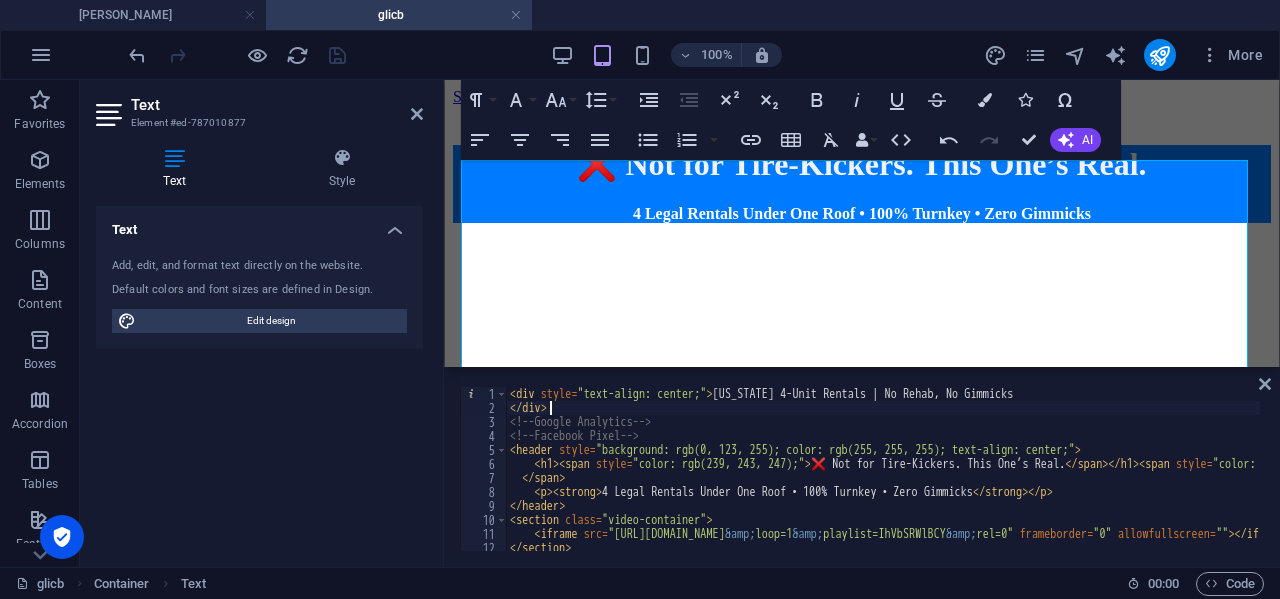 type on "<a href="[URL][DOMAIN_NAME]" target="_blank">Book a 15‏-Min Call</a>
</footer>" 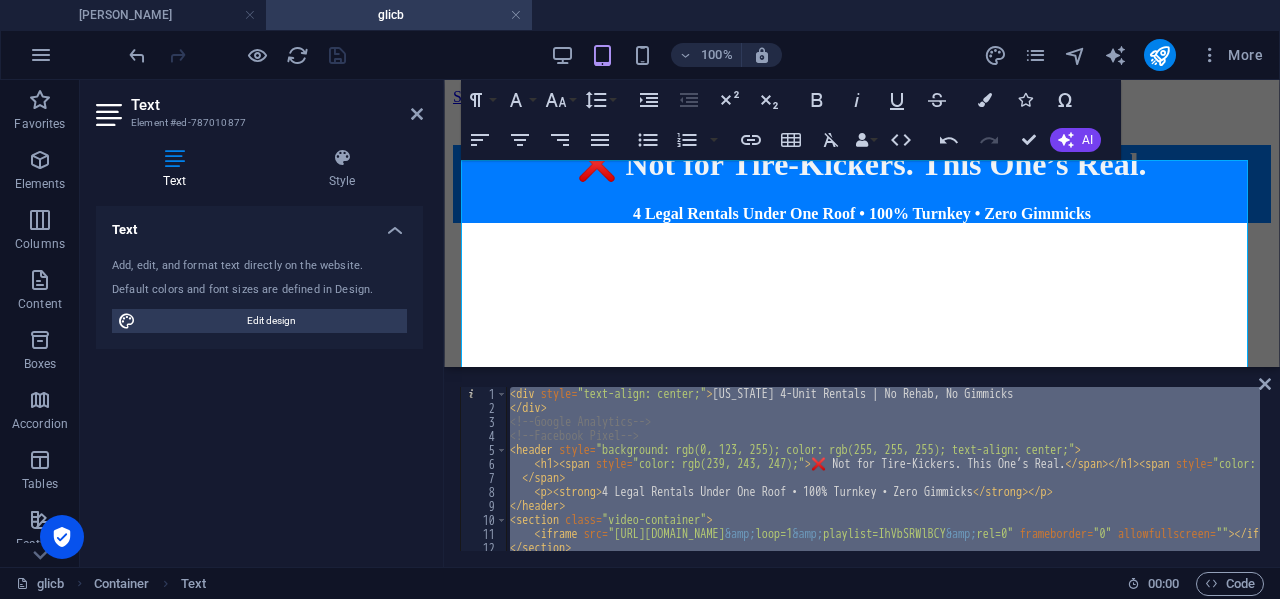type 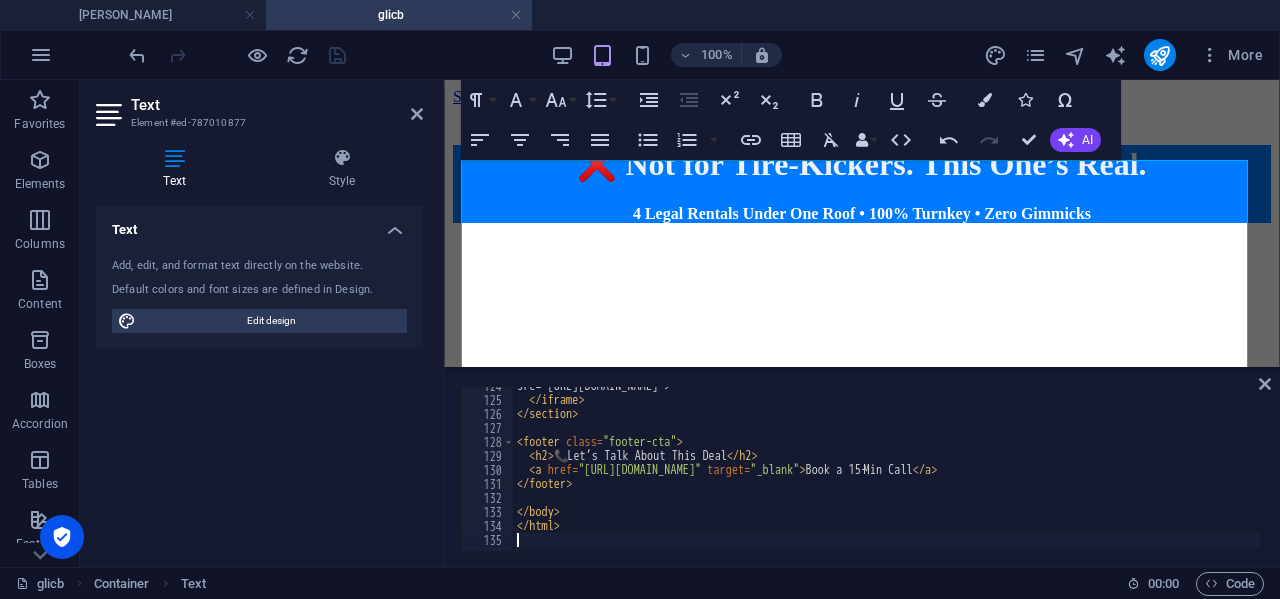 scroll, scrollTop: 1730, scrollLeft: 0, axis: vertical 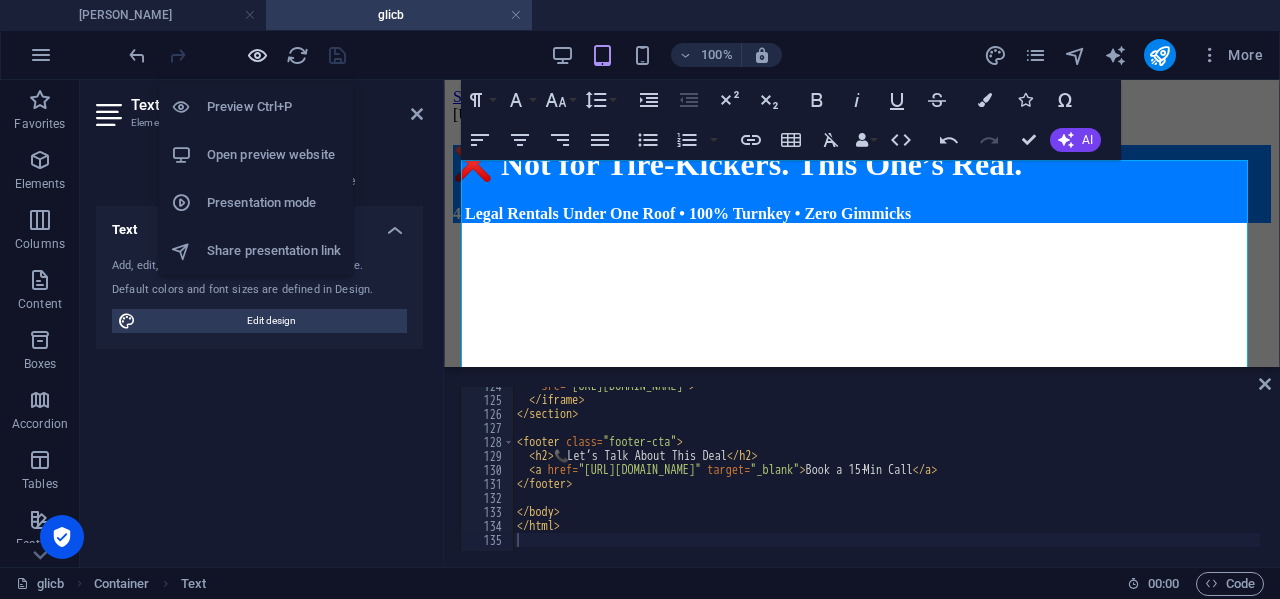 click at bounding box center (257, 55) 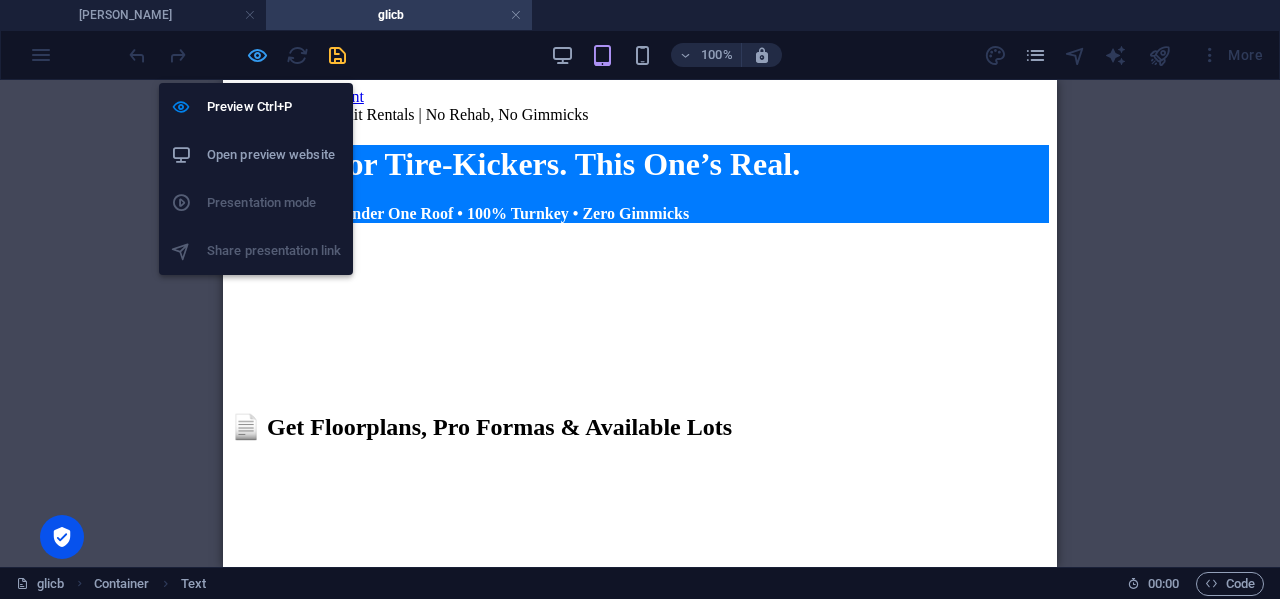 click at bounding box center (257, 55) 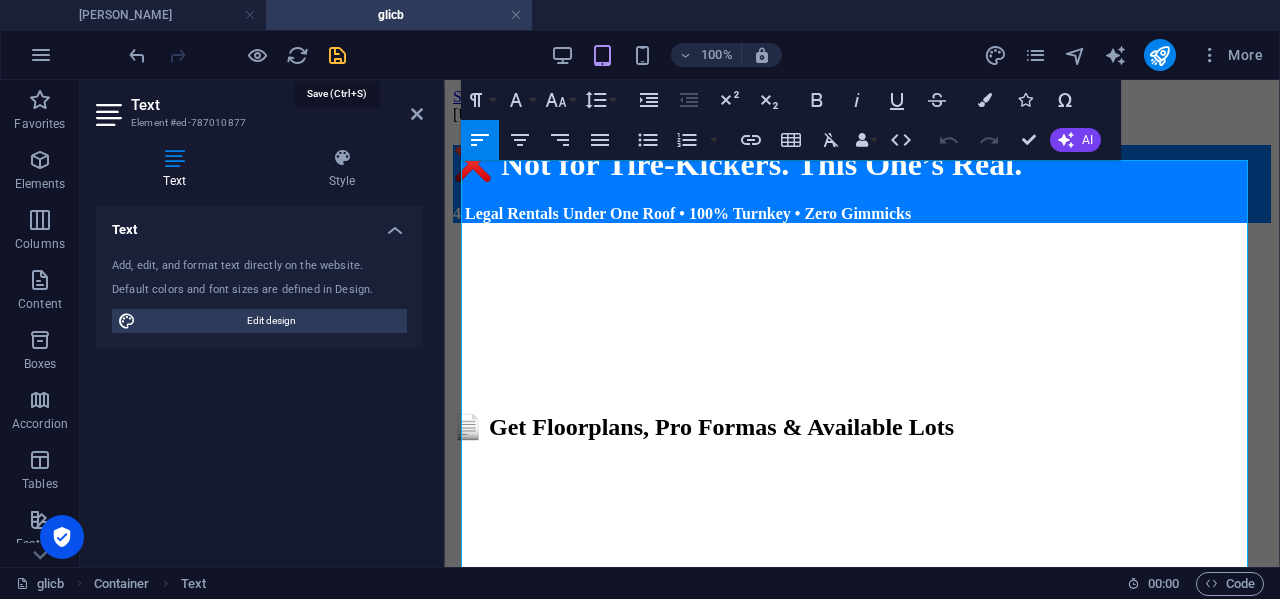 click at bounding box center [337, 55] 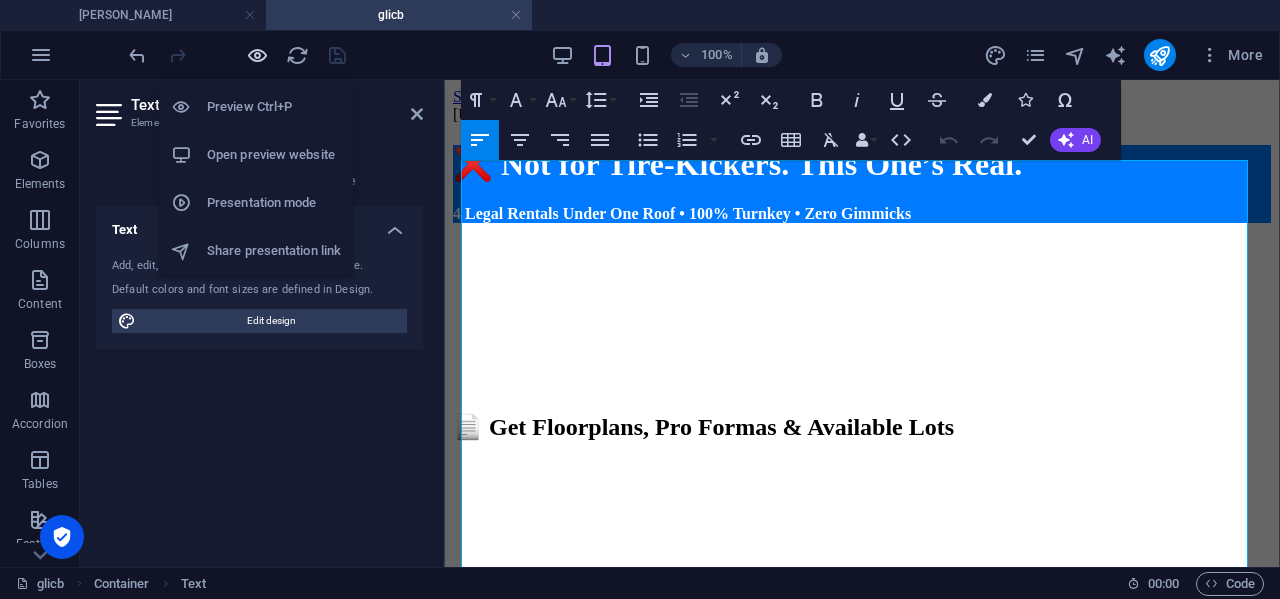 click at bounding box center (257, 55) 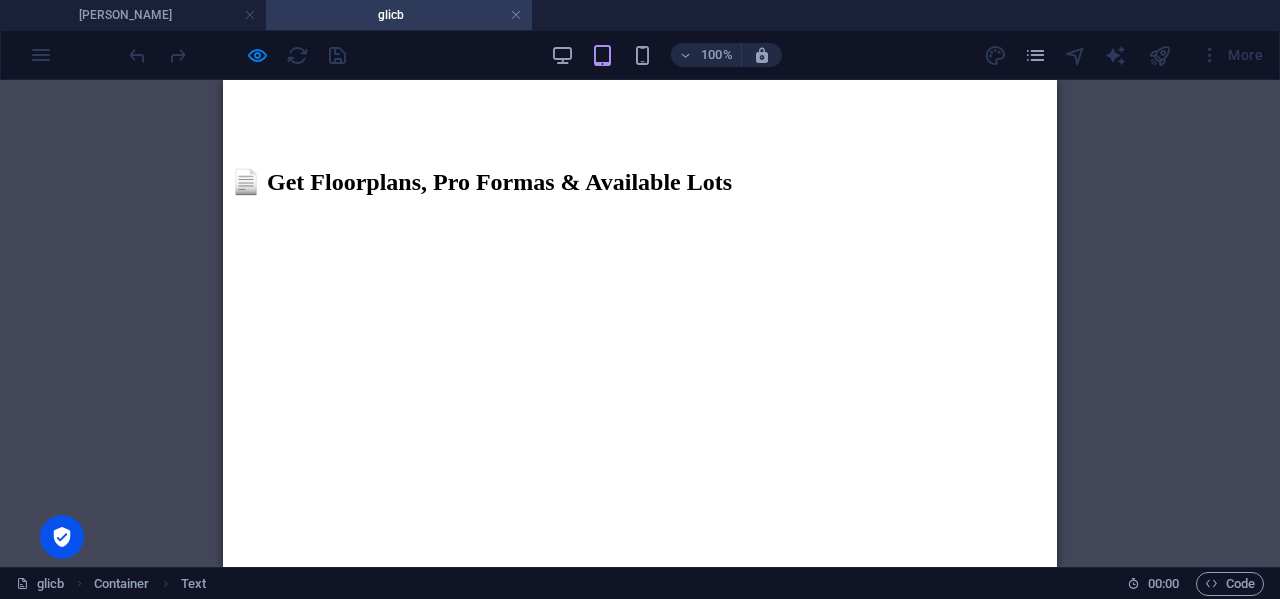 scroll, scrollTop: 0, scrollLeft: 0, axis: both 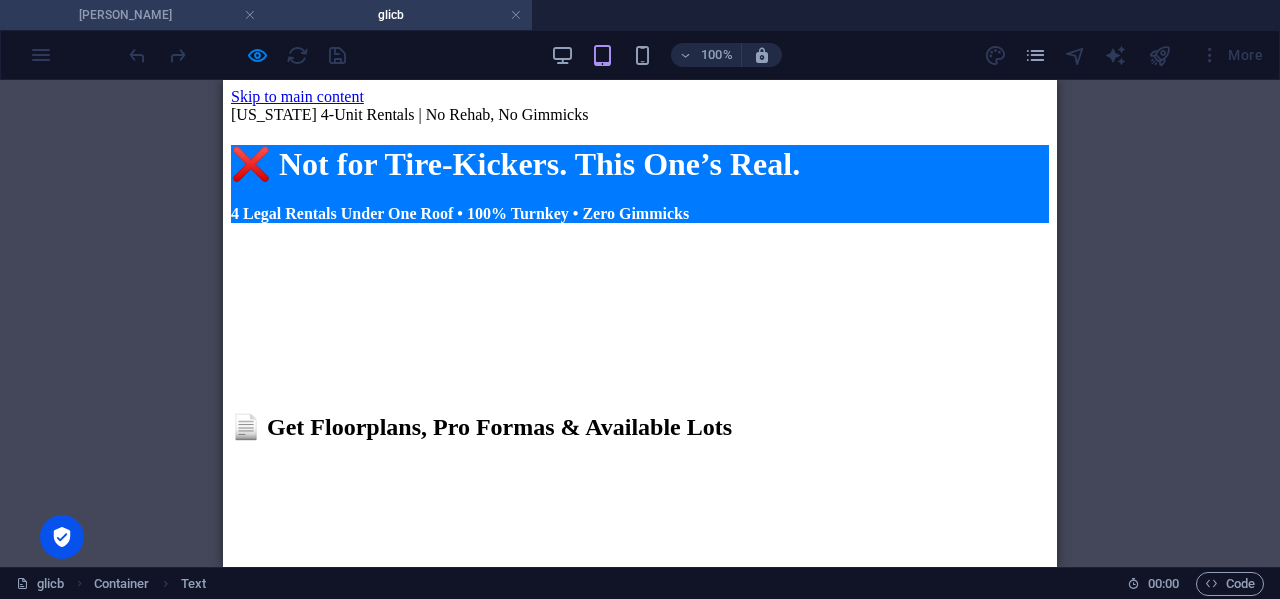 click on "[PERSON_NAME]" at bounding box center [133, 15] 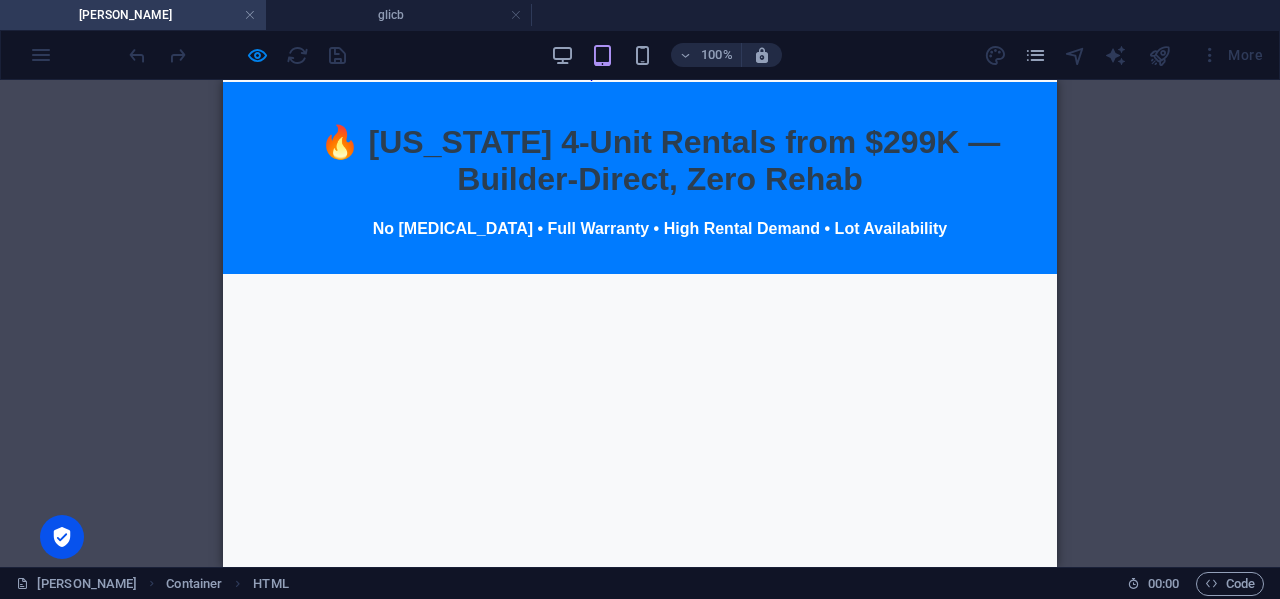 scroll, scrollTop: 0, scrollLeft: 0, axis: both 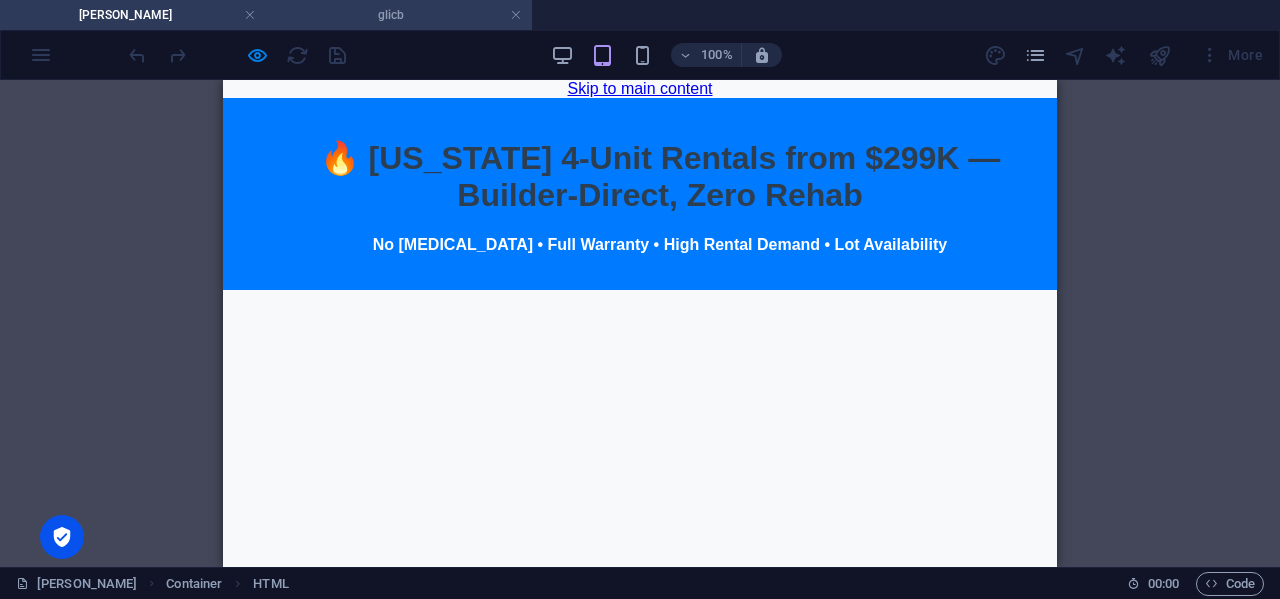 click on "glicb" at bounding box center (399, 15) 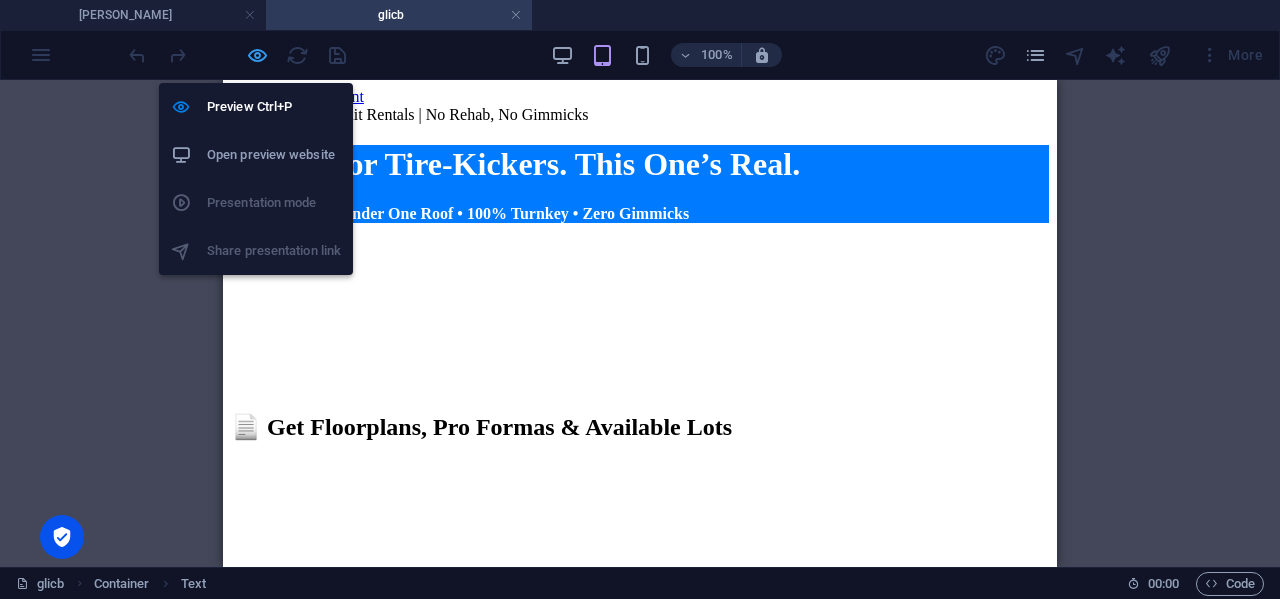 click at bounding box center [257, 55] 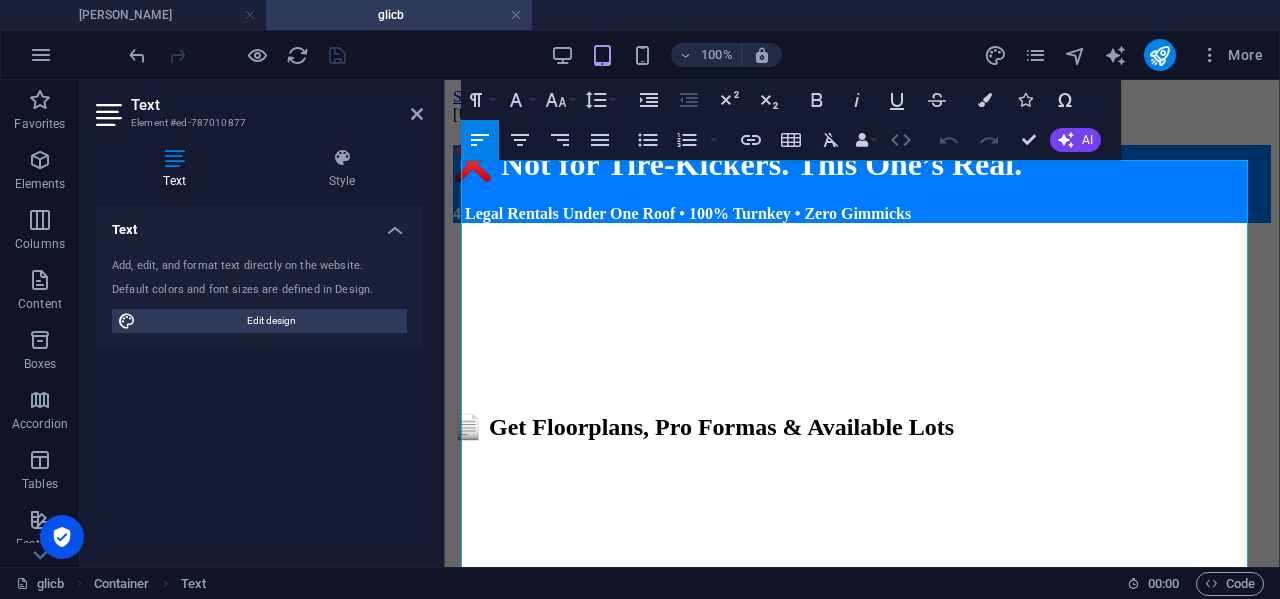 click 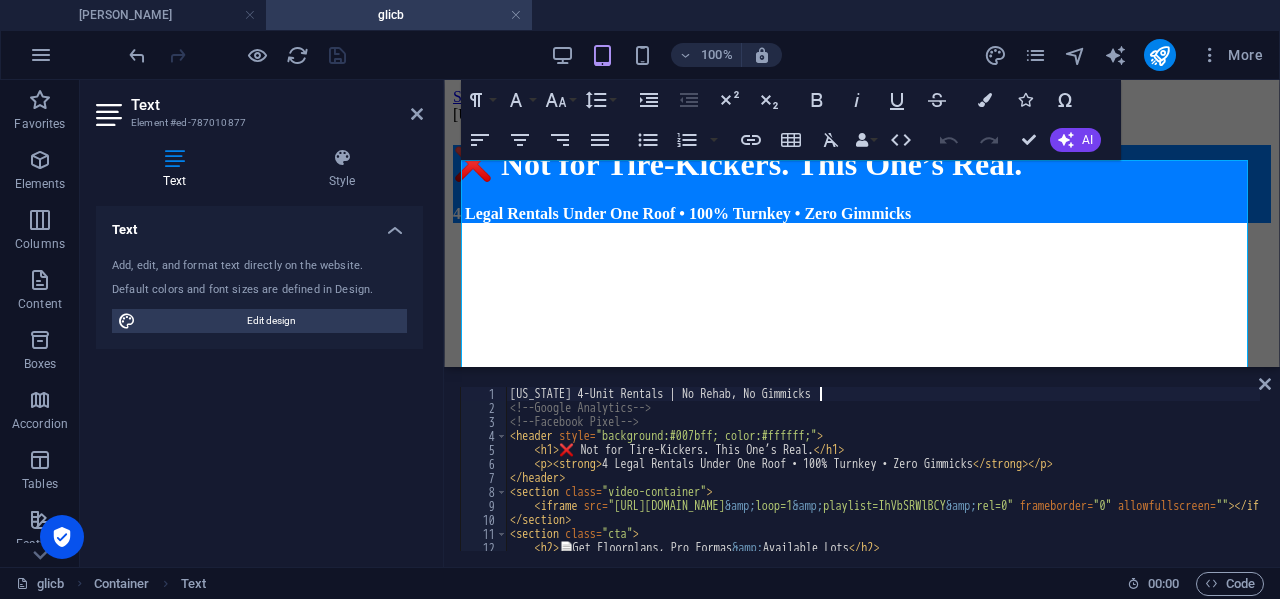 click on "[US_STATE] 4-Unit Rentals | No Rehab, No Gimmicks <!--  Google Analytics  --> <!--  Facebook Pixel  --> < header   style = "background:#007bff; color:#ffffff;" >      < h1 > ❌ Not for Tire-Kickers. This One’s Real. </ h1 >      < p > < strong > 4 Legal Rentals Under One Roof • 100% Turnkey • Zero Gimmicks </ strong > </ p > </ header > < section   class = "video-container" >      < iframe   src = "[URL][DOMAIN_NAME] &amp; loop=1 &amp; playlist=IhVbSRWlBCY &amp; rel=0"   frameborder = "0"   allowfullscreen = "" > </ iframe > </ section > < section   class = "cta" >      < h2 > 📄  Get Floorplans, Pro Formas  &amp;  Available Lots </ h2 >      < iframe   frameborder = "0"   style = "height:500px;width:100%;border:none;"   src = "[URL][DOMAIN_NAME]" >" at bounding box center (1194, 481) 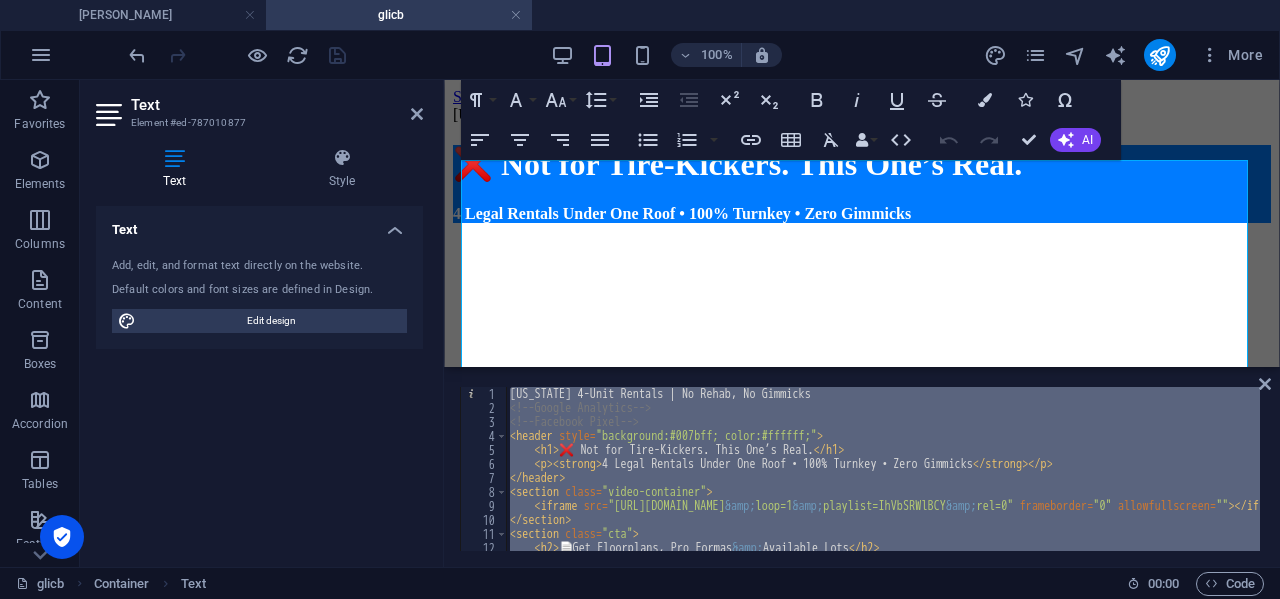 type 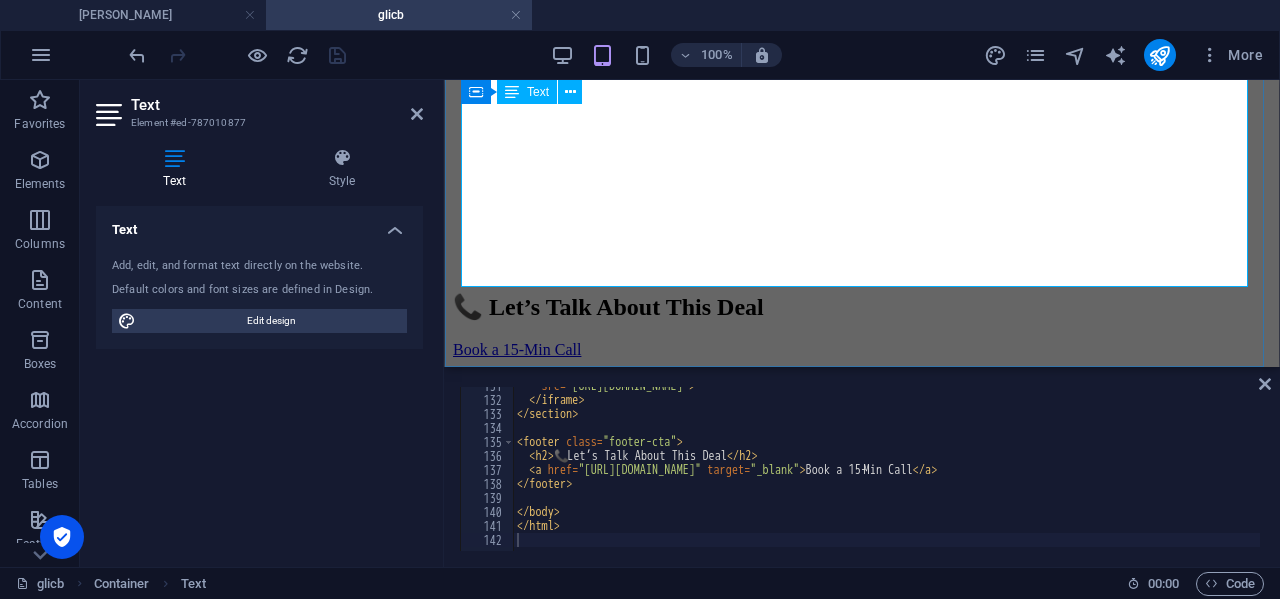 scroll, scrollTop: 0, scrollLeft: 0, axis: both 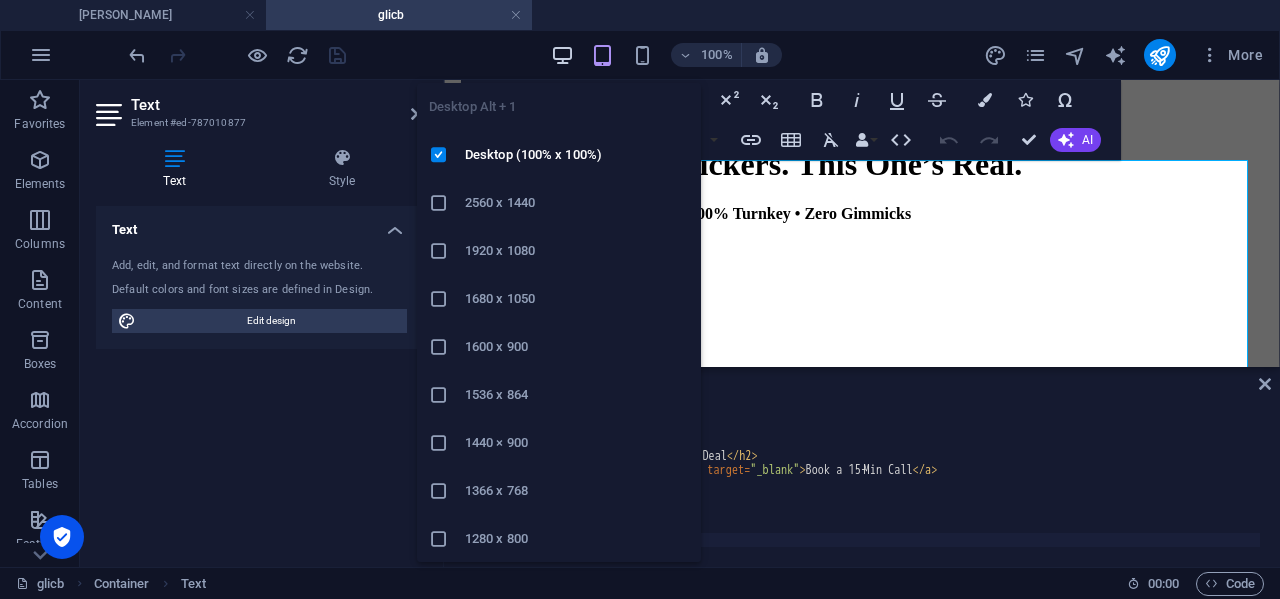 click at bounding box center [562, 55] 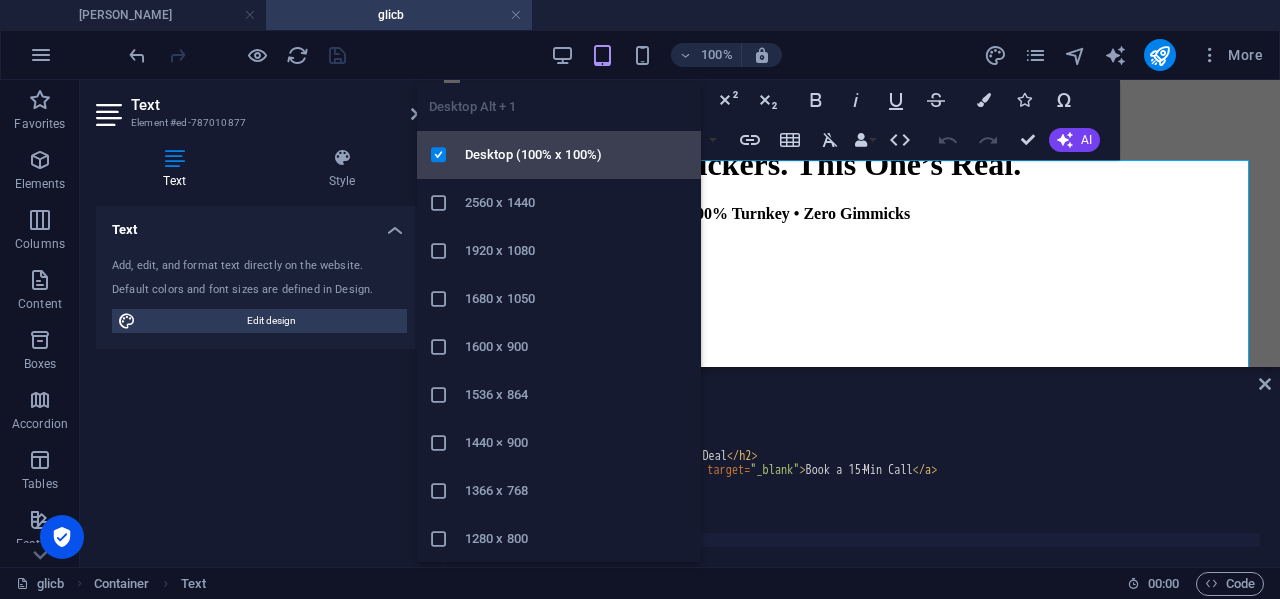 click on "Desktop (100% x 100%)" at bounding box center [577, 155] 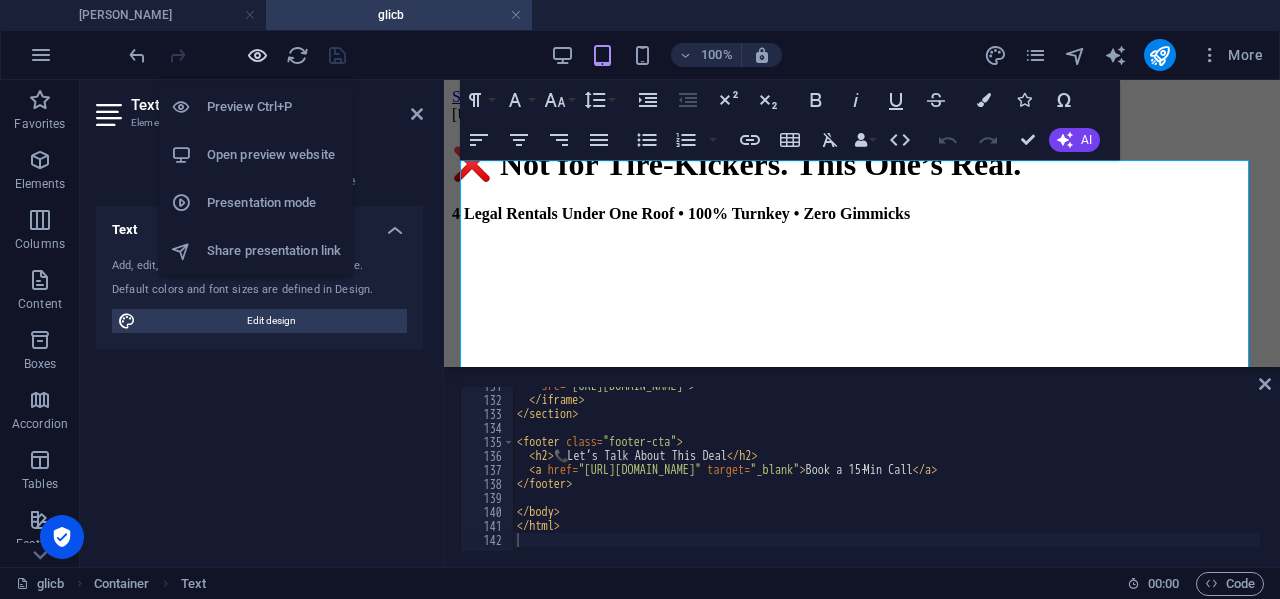 click at bounding box center [257, 55] 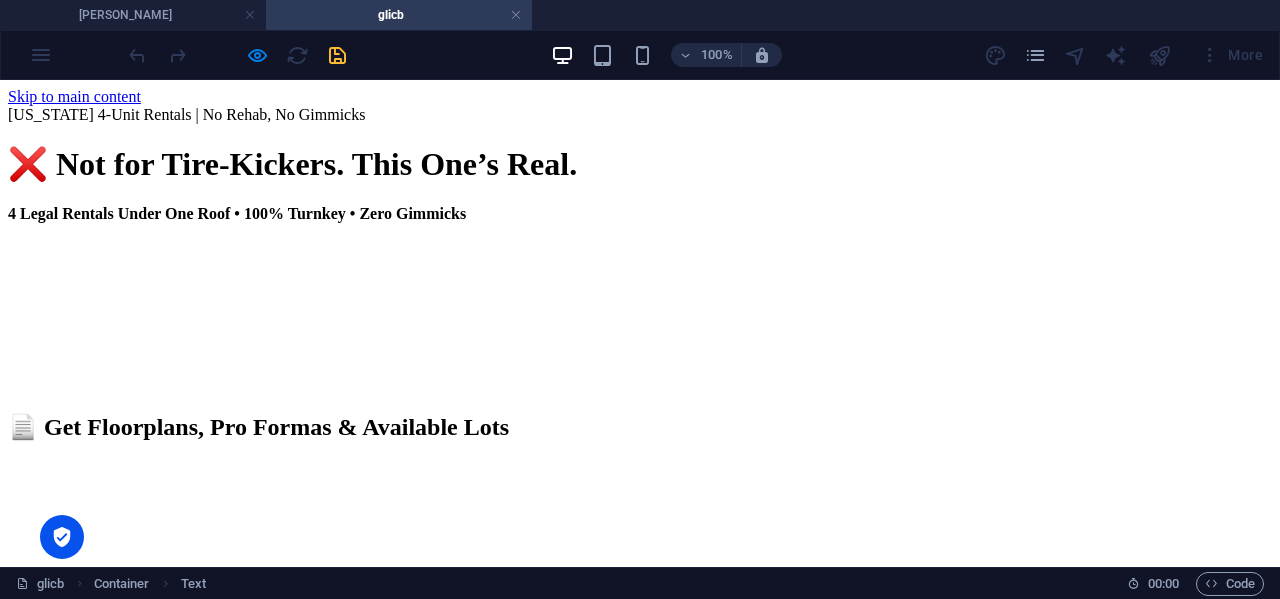 type 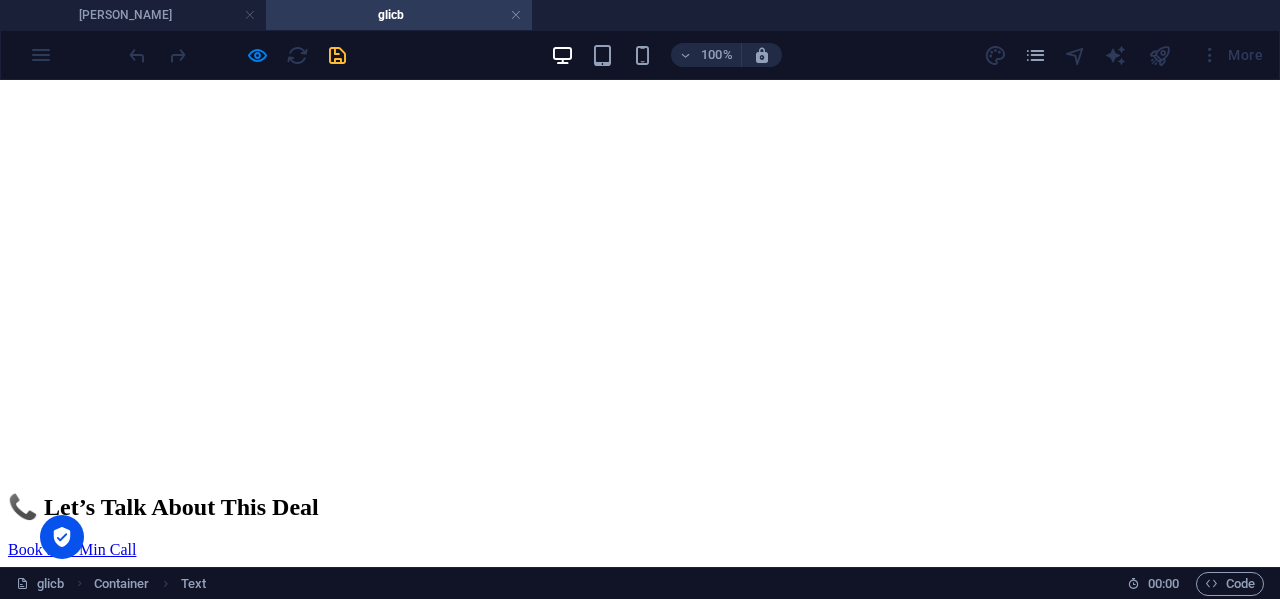 scroll, scrollTop: 565, scrollLeft: 0, axis: vertical 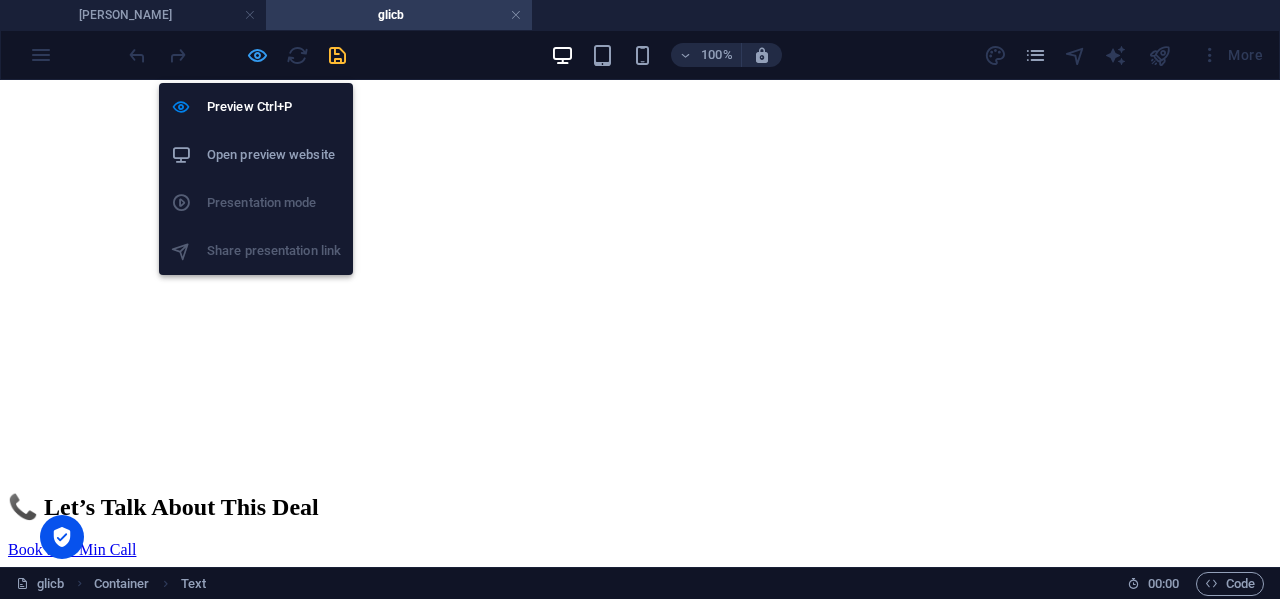 click at bounding box center (257, 55) 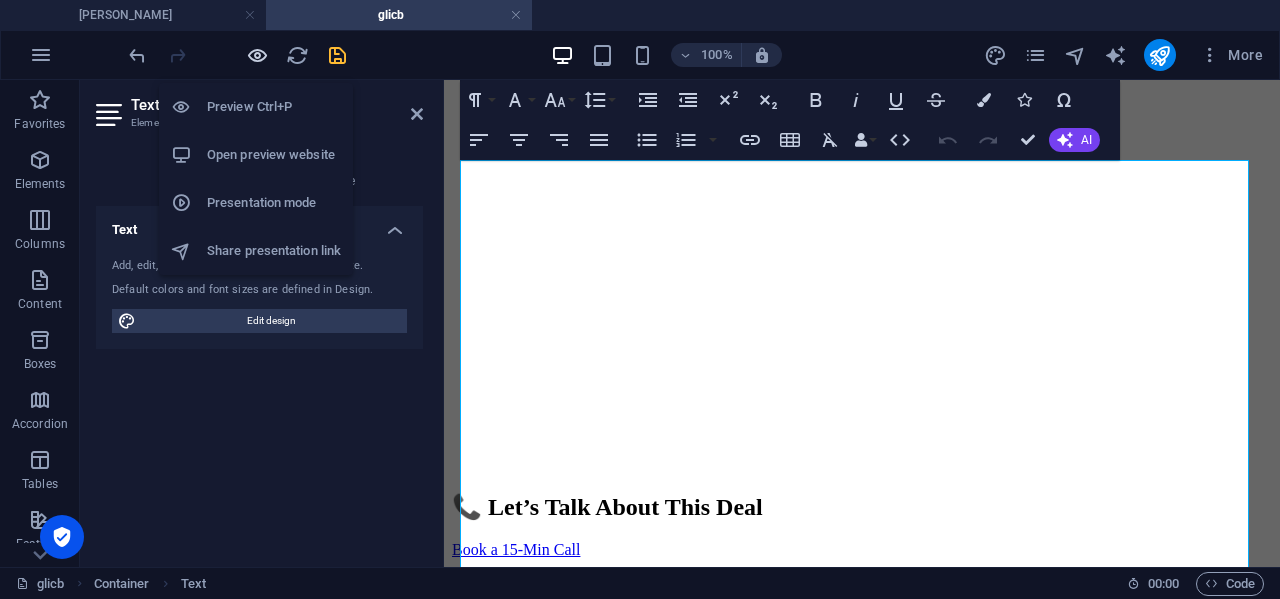 scroll, scrollTop: 0, scrollLeft: 0, axis: both 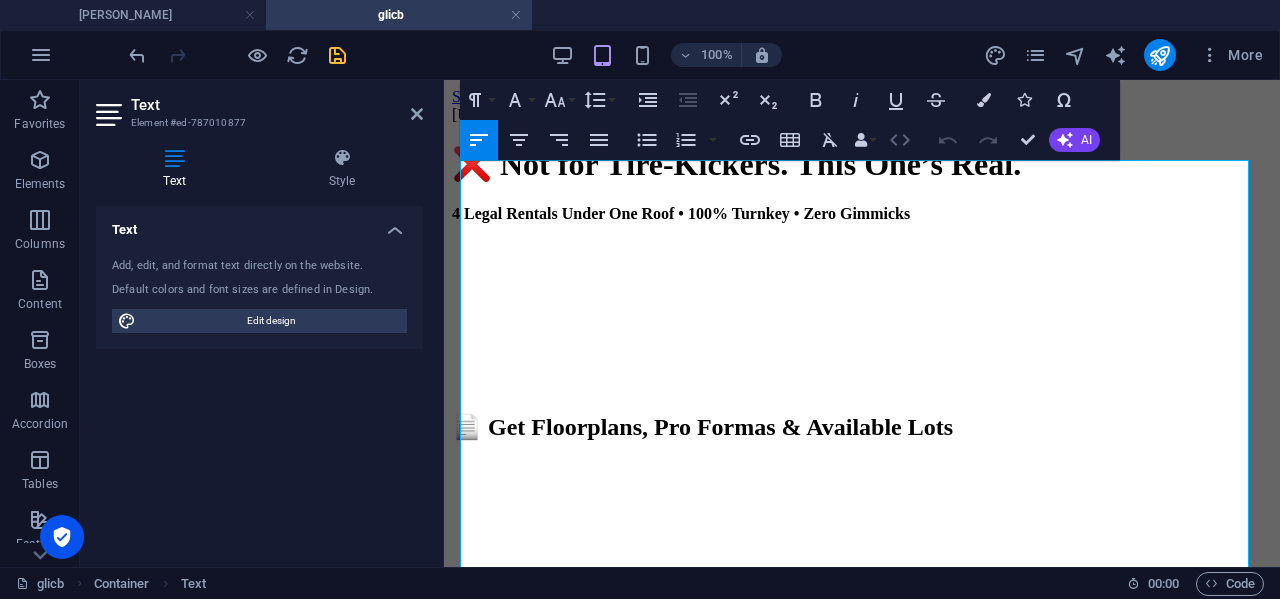 click 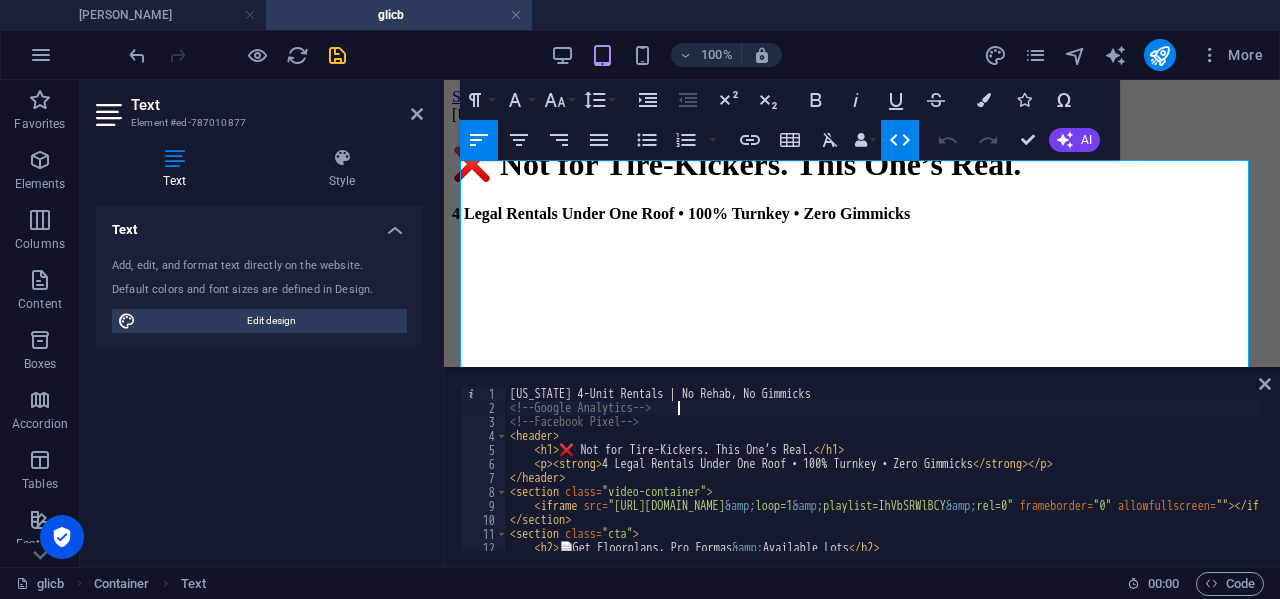 click on "[US_STATE] 4-Unit Rentals | No Rehab, No Gimmicks <!--  Google Analytics  --> <!--  Facebook Pixel  --> < header >      < h1 > ❌ Not for Tire-Kickers. This One’s Real. </ h1 >      < p > < strong > 4 Legal Rentals Under One Roof • 100% Turnkey • Zero Gimmicks </ strong > </ p > </ header > < section   class = "video-container" >      < iframe   src = "[URL][DOMAIN_NAME] &amp; loop=1 &amp; playlist=IhVbSRWlBCY &amp; rel=0"   frameborder = "0"   allowfullscreen = "" > </ iframe > </ section > < section   class = "cta" >      < h2 > 📄  Get Floorplans, Pro Formas  &amp;  Available Lots </ h2 >      < iframe   frameborder = "0"   style = "height:500px;width:100%;border:none;"   src = "[URL][DOMAIN_NAME]" >" at bounding box center (1194, 481) 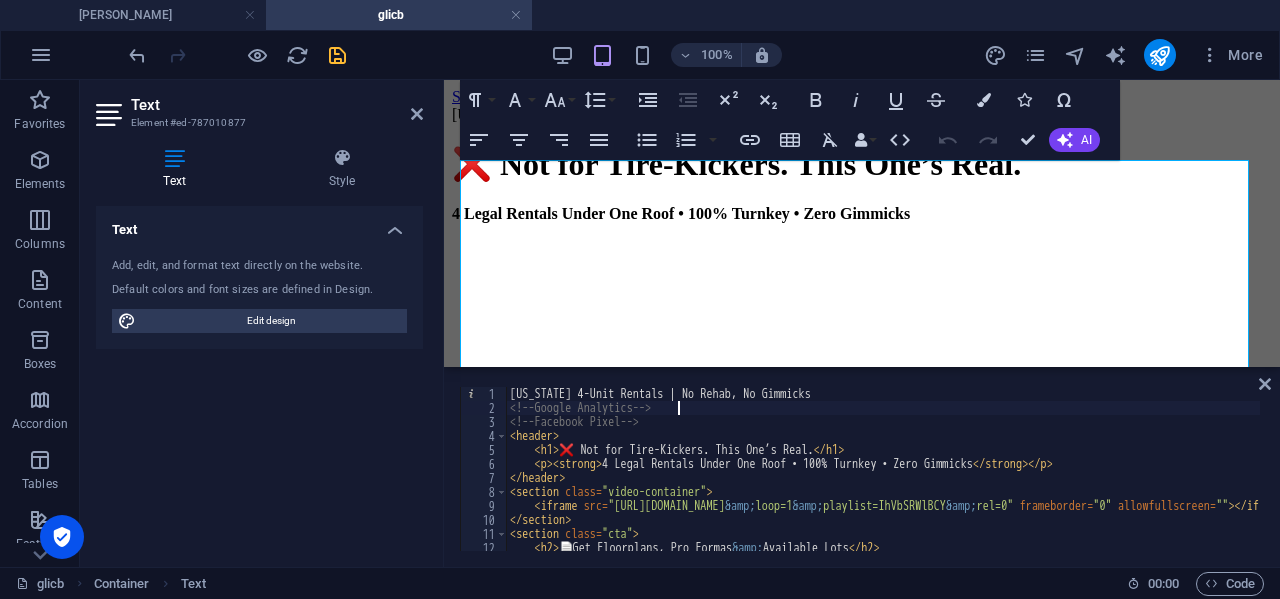 type on "<a href="[URL][DOMAIN_NAME]" target="_blank">Book a 15‑Min Call</a>
</footer>" 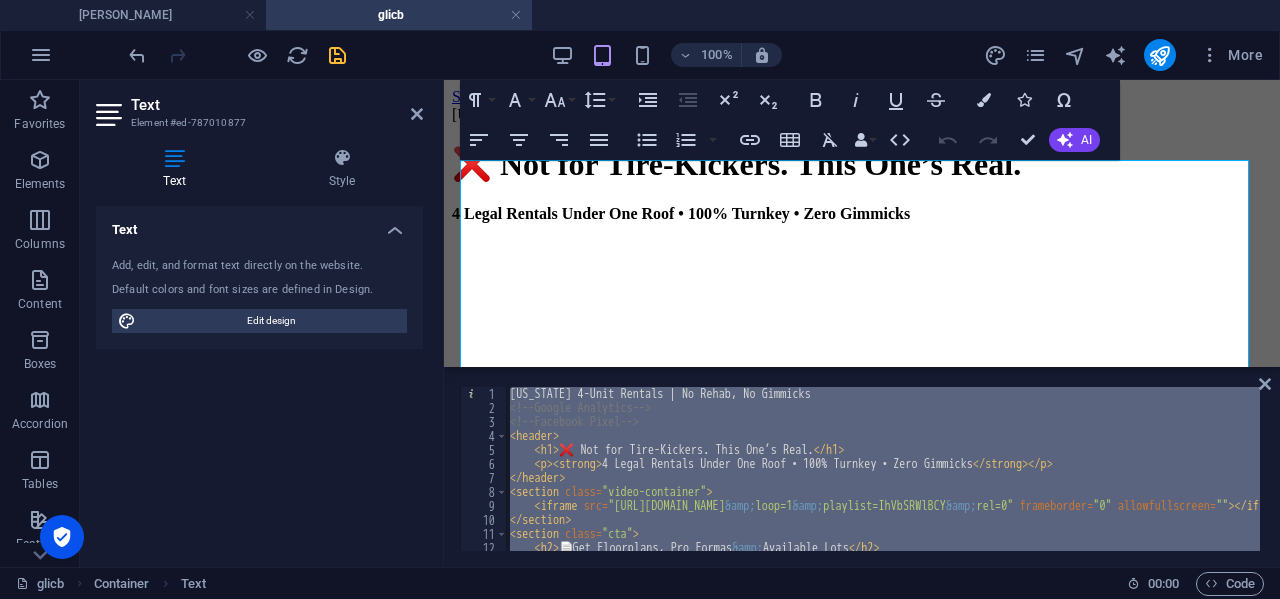 type 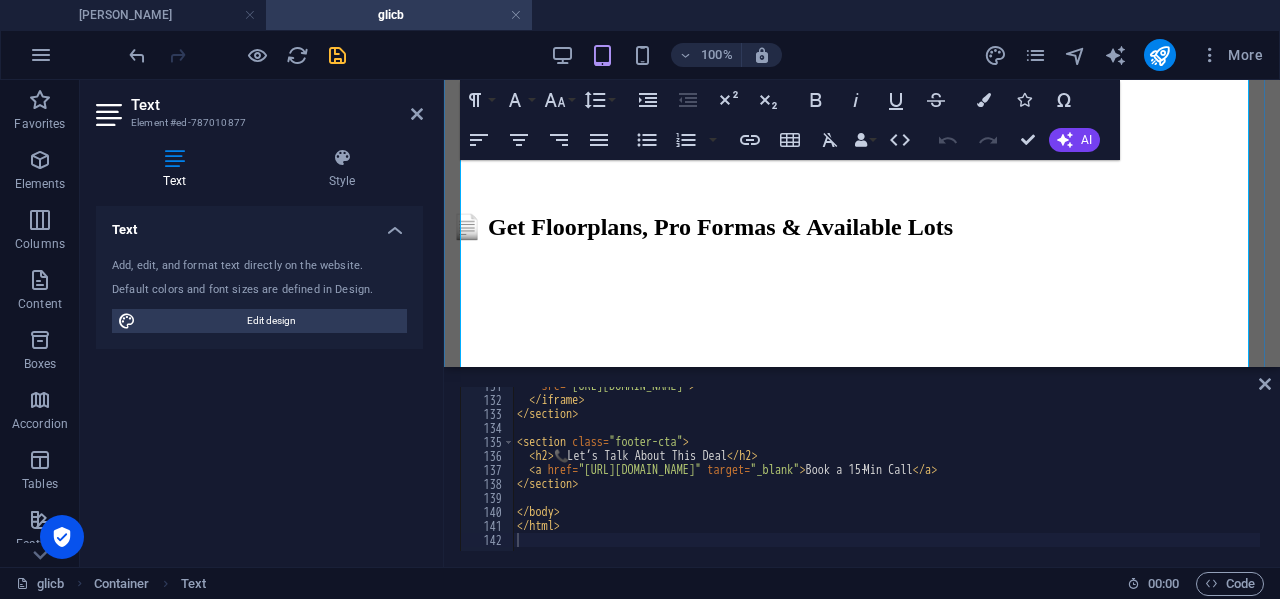 scroll, scrollTop: 0, scrollLeft: 0, axis: both 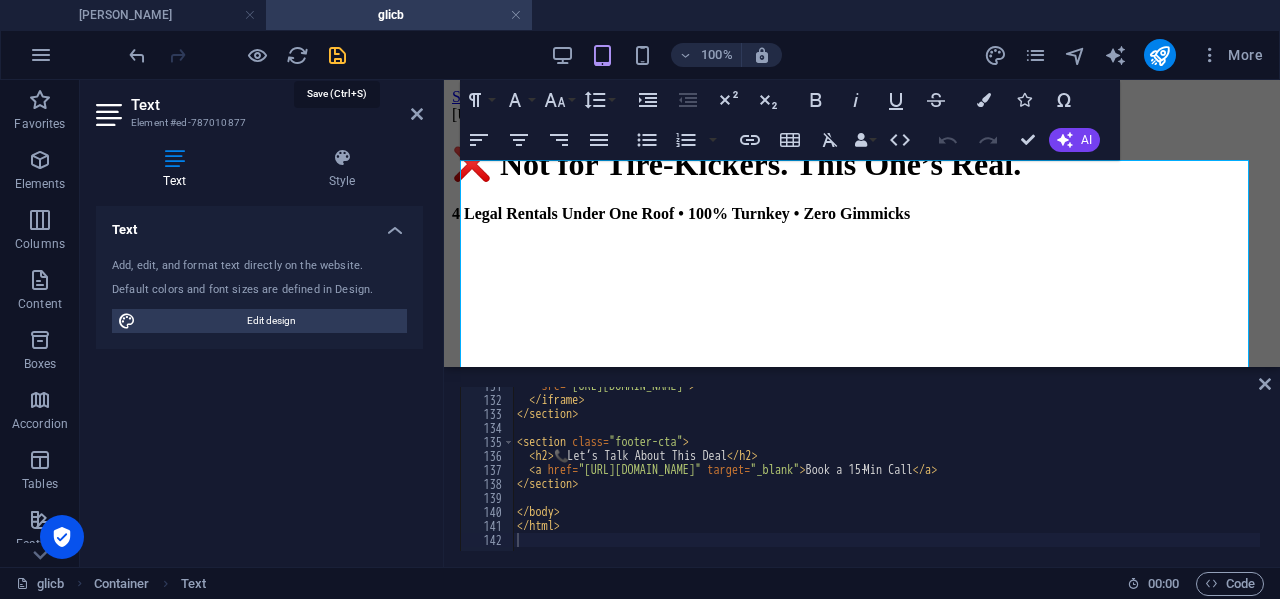 click at bounding box center (337, 55) 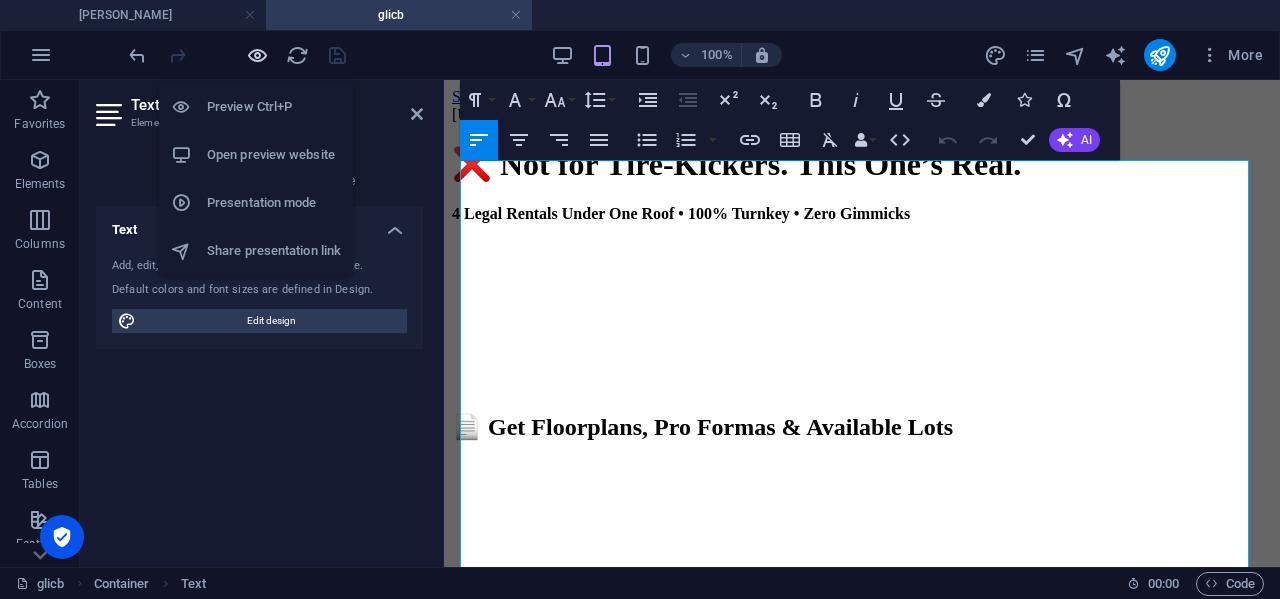 click at bounding box center [257, 55] 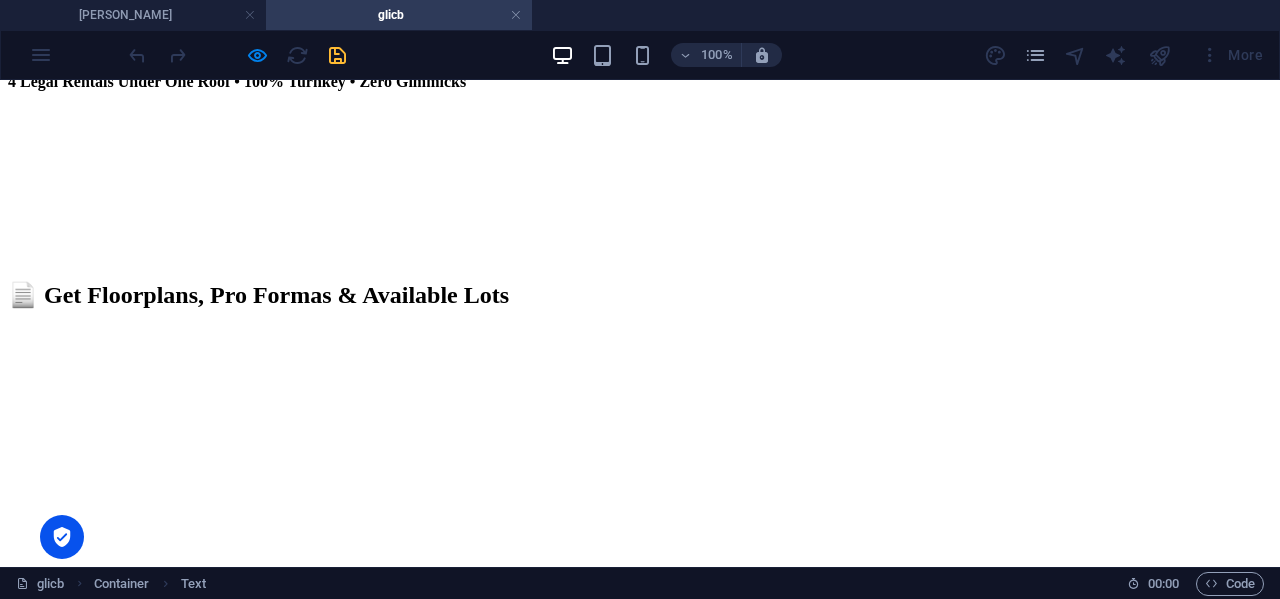 scroll, scrollTop: 0, scrollLeft: 0, axis: both 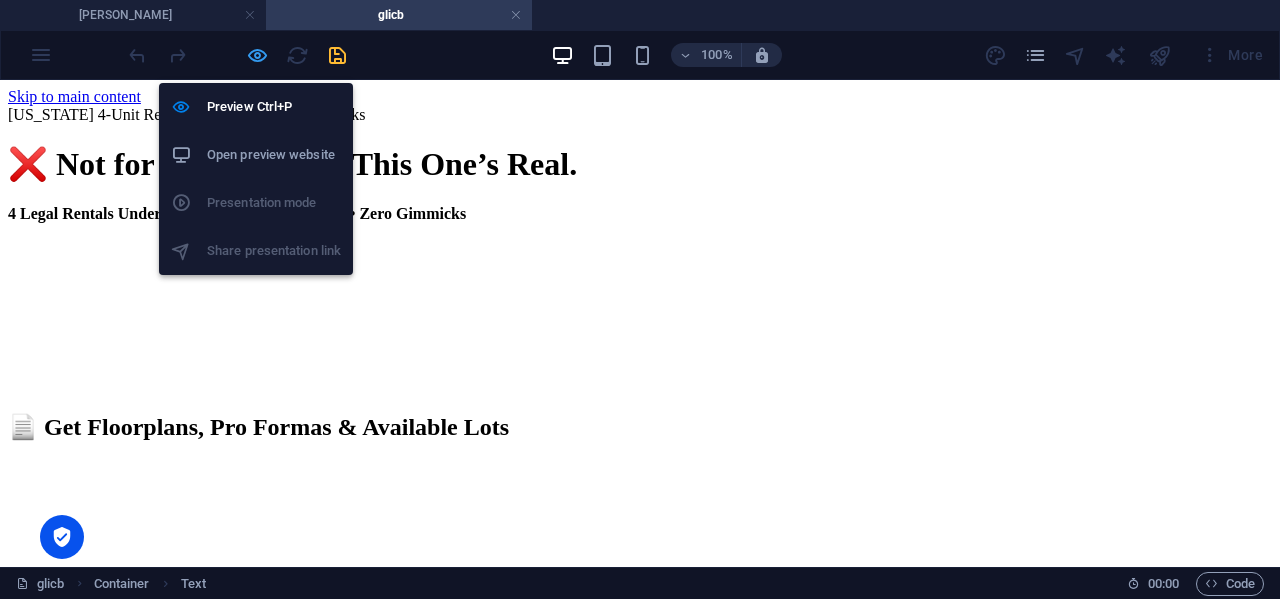 click at bounding box center (257, 55) 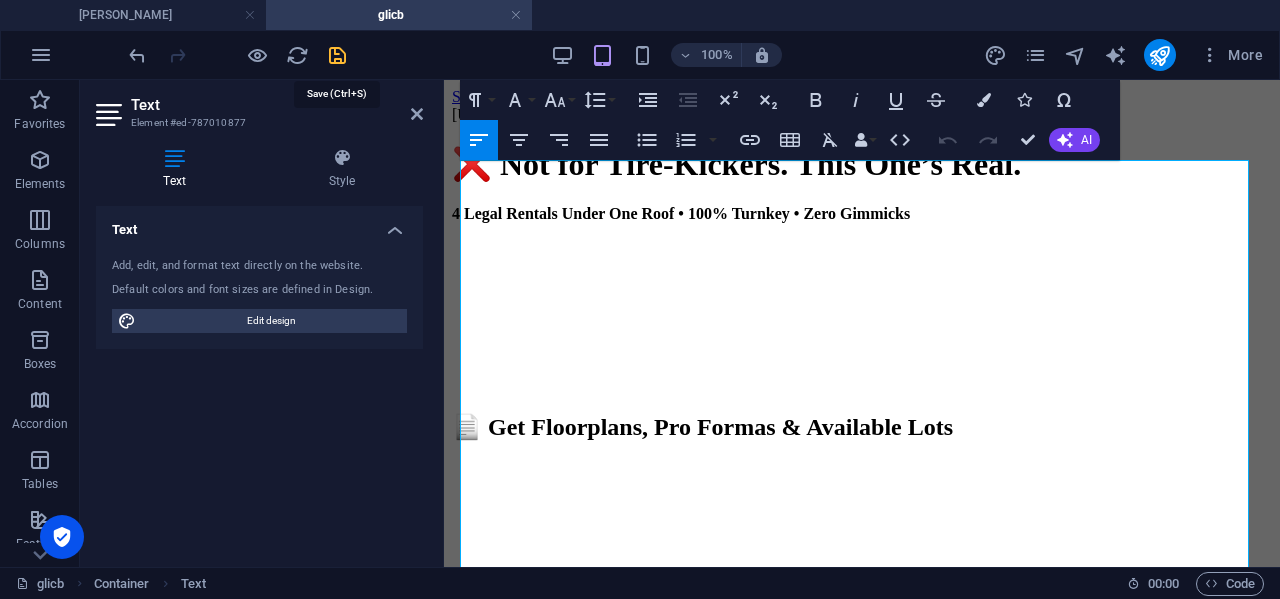 click at bounding box center (337, 55) 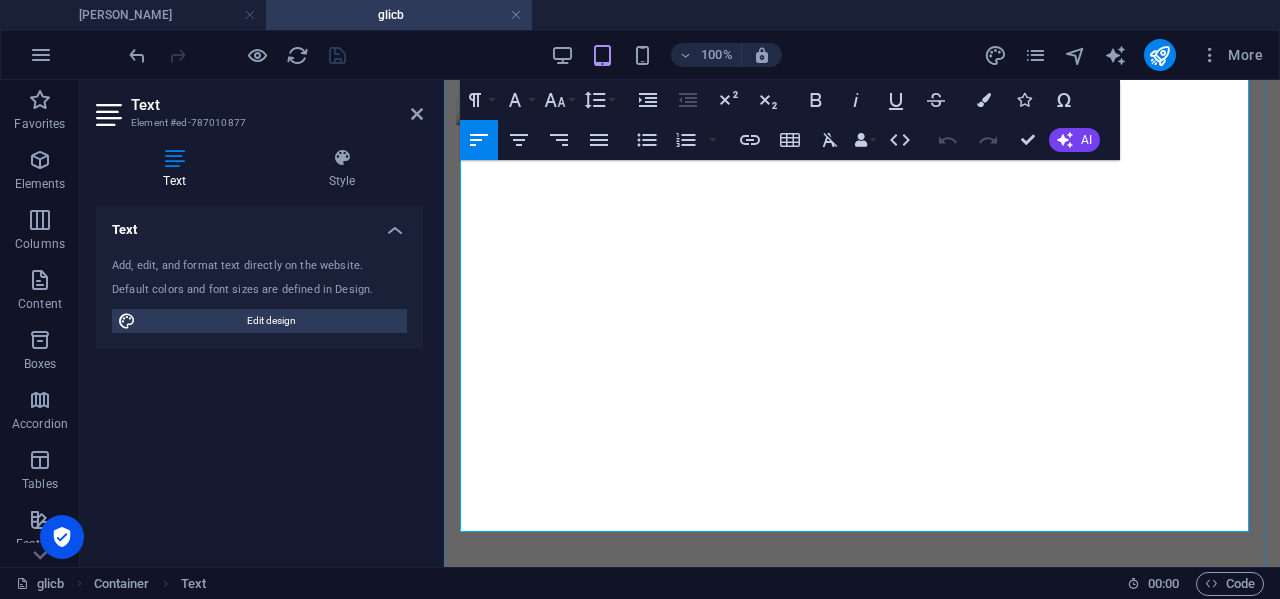 scroll, scrollTop: 0, scrollLeft: 0, axis: both 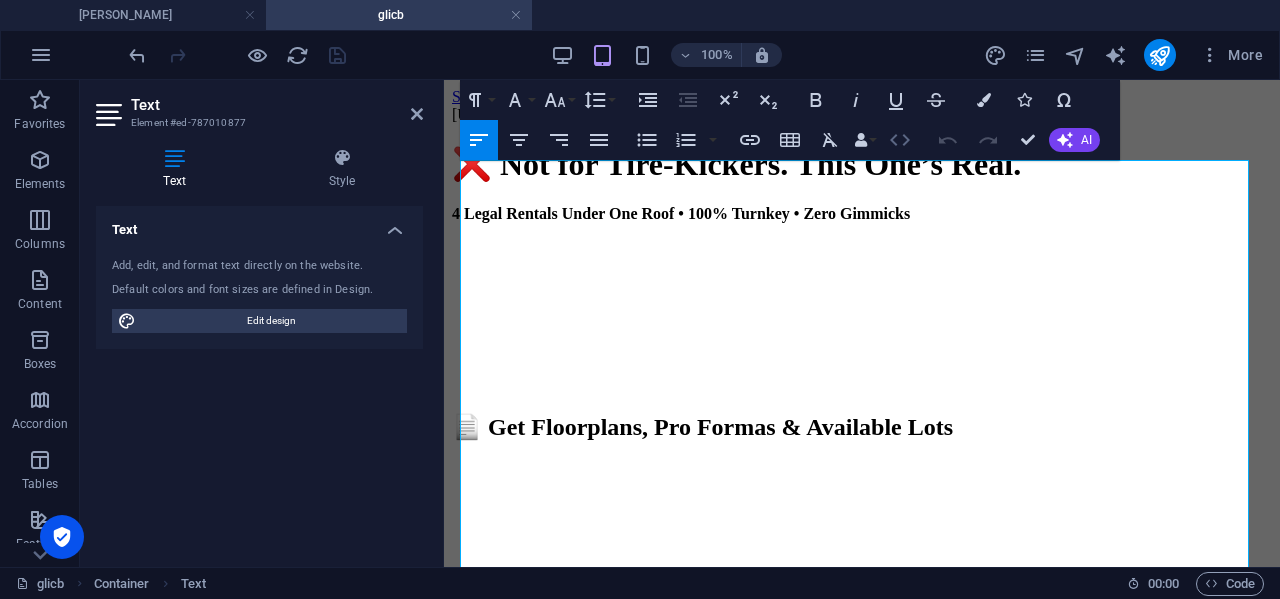 click 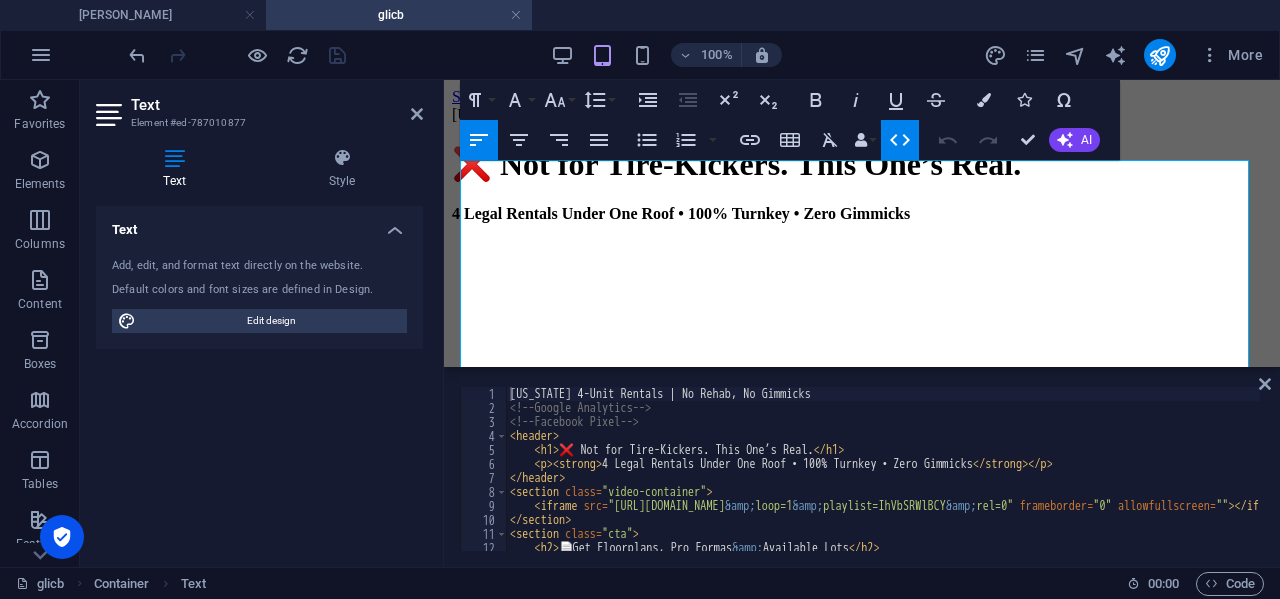 click on "[US_STATE] 4-Unit Rentals | No Rehab, No Gimmicks <!--  Google Analytics  --> <!--  Facebook Pixel  --> < header >      < h1 > ❌ Not for Tire-Kickers. This One’s Real. </ h1 >      < p > < strong > 4 Legal Rentals Under One Roof • 100% Turnkey • Zero Gimmicks </ strong > </ p > </ header > < section   class = "video-container" >      < iframe   src = "[URL][DOMAIN_NAME] &amp; loop=1 &amp; playlist=IhVbSRWlBCY &amp; rel=0"   frameborder = "0"   allowfullscreen = "" > </ iframe > </ section > < section   class = "cta" >      < h2 > 📄  Get Floorplans, Pro Formas  &amp;  Available Lots </ h2 >      < iframe   frameborder = "0"   style = "height:500px;width:100%;border:none;"   src = "[URL][DOMAIN_NAME]" >" at bounding box center (1194, 481) 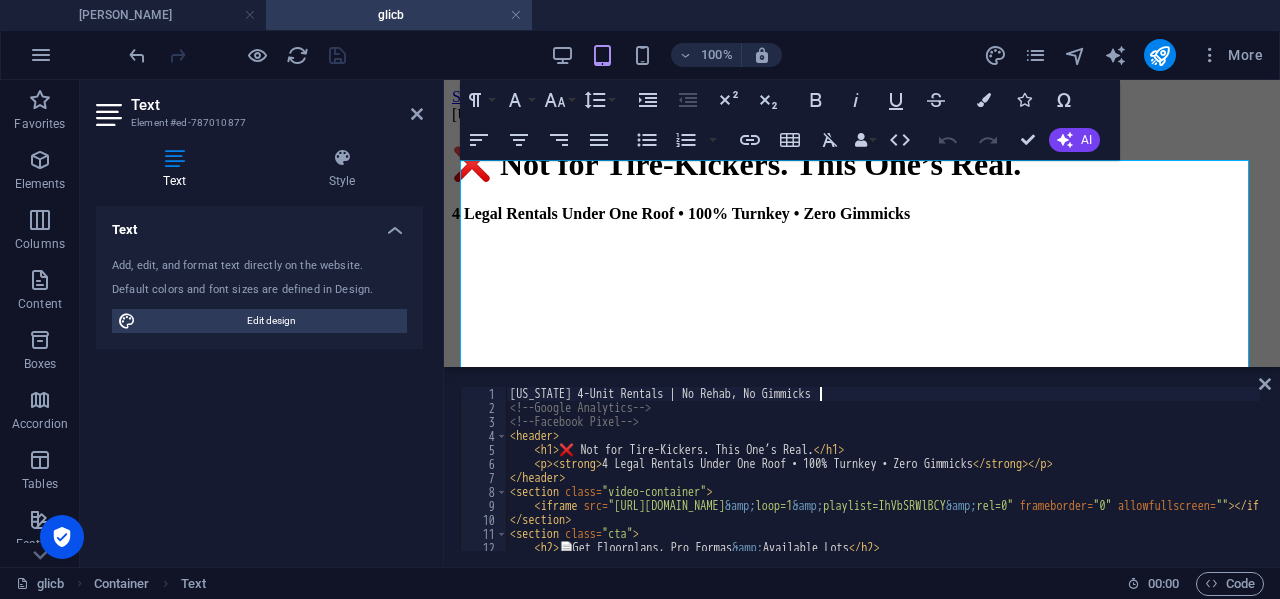 type on "<a href="[URL][DOMAIN_NAME]" target="_blank">Book a 15‑Min Call</a>
</section>" 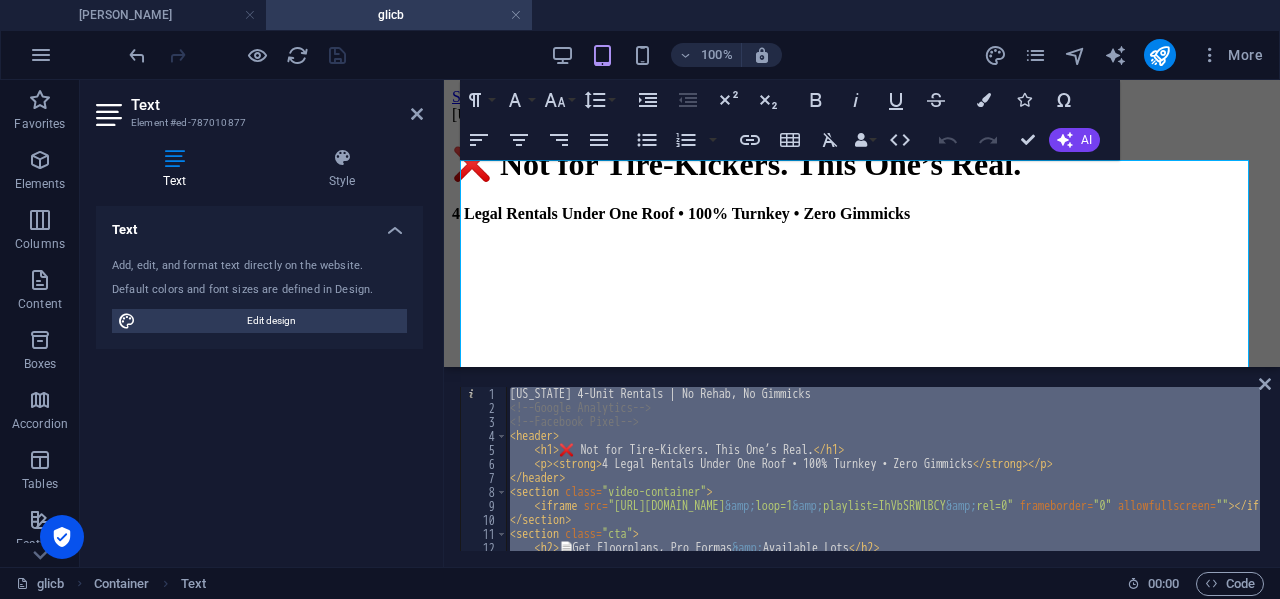 paste 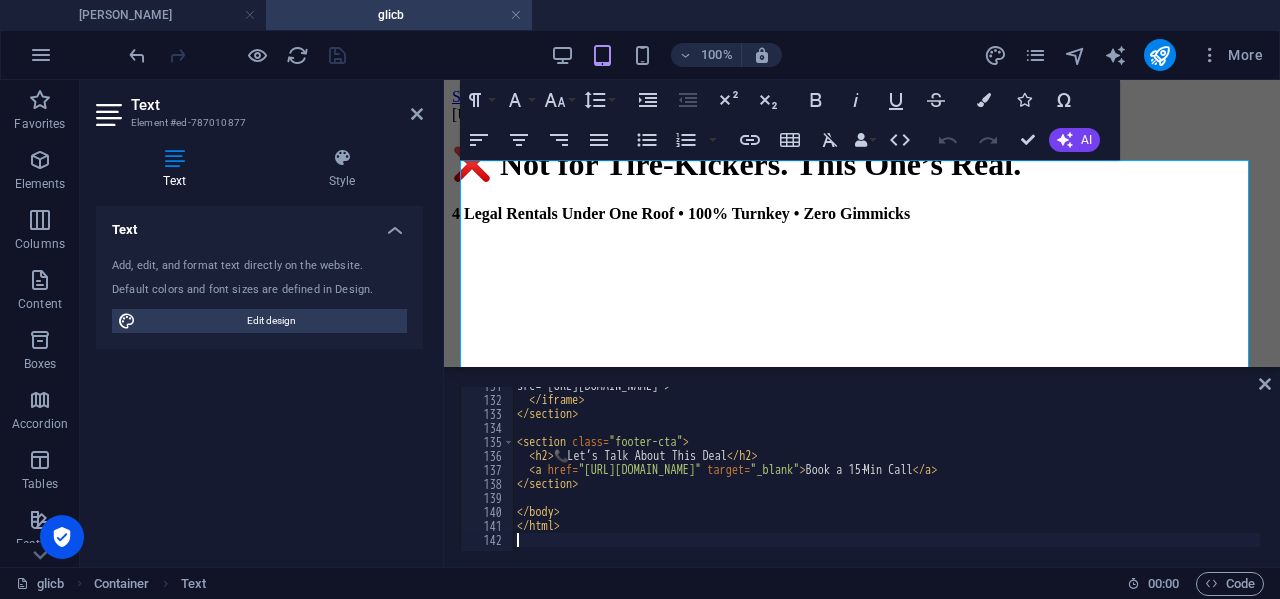 scroll, scrollTop: 1828, scrollLeft: 0, axis: vertical 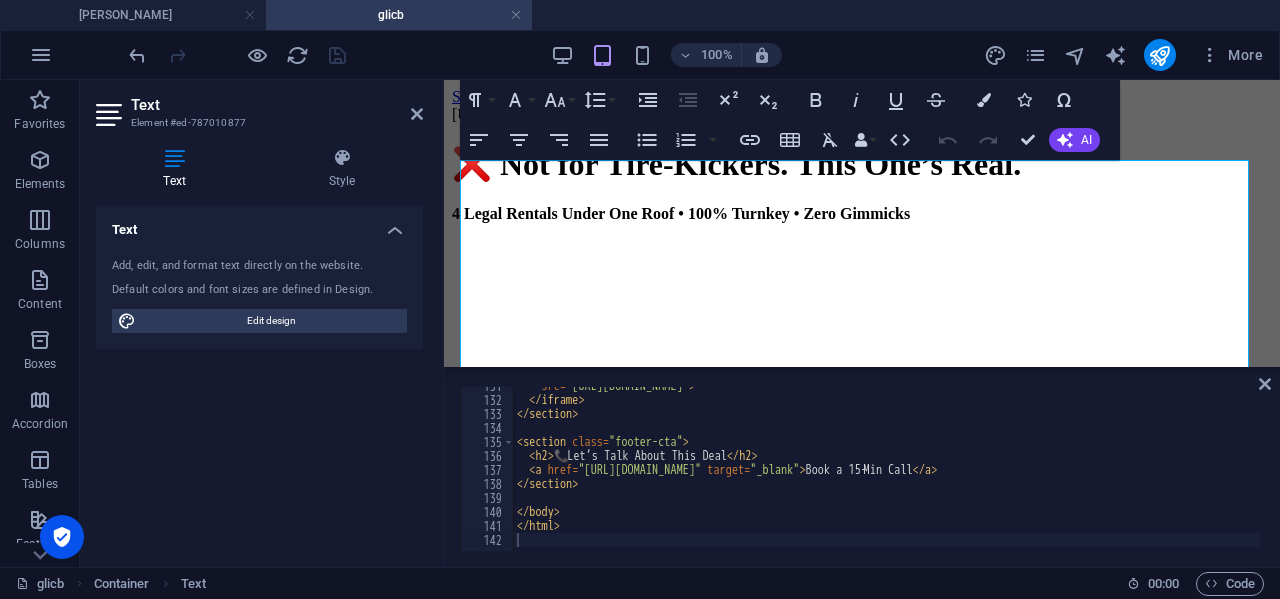 click on "src = "[URL][DOMAIN_NAME]" >    </ iframe > </ section > < section   class = "footer-cta" >    < h2 > 📞  Let’s Talk About This Deal </ h2 >    < a   href = "[URL][DOMAIN_NAME]"   target = "_blank" > Book a 15‑Min Call </ a > </ section > </ body > </ html >" at bounding box center (1157, 473) 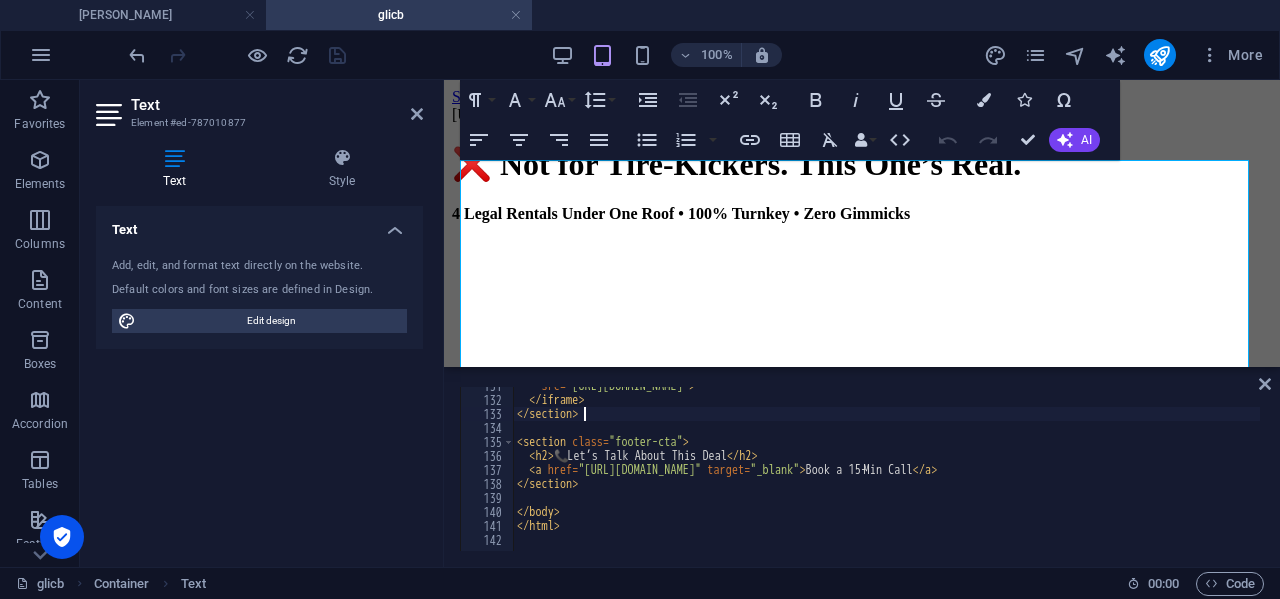 type on "</html>" 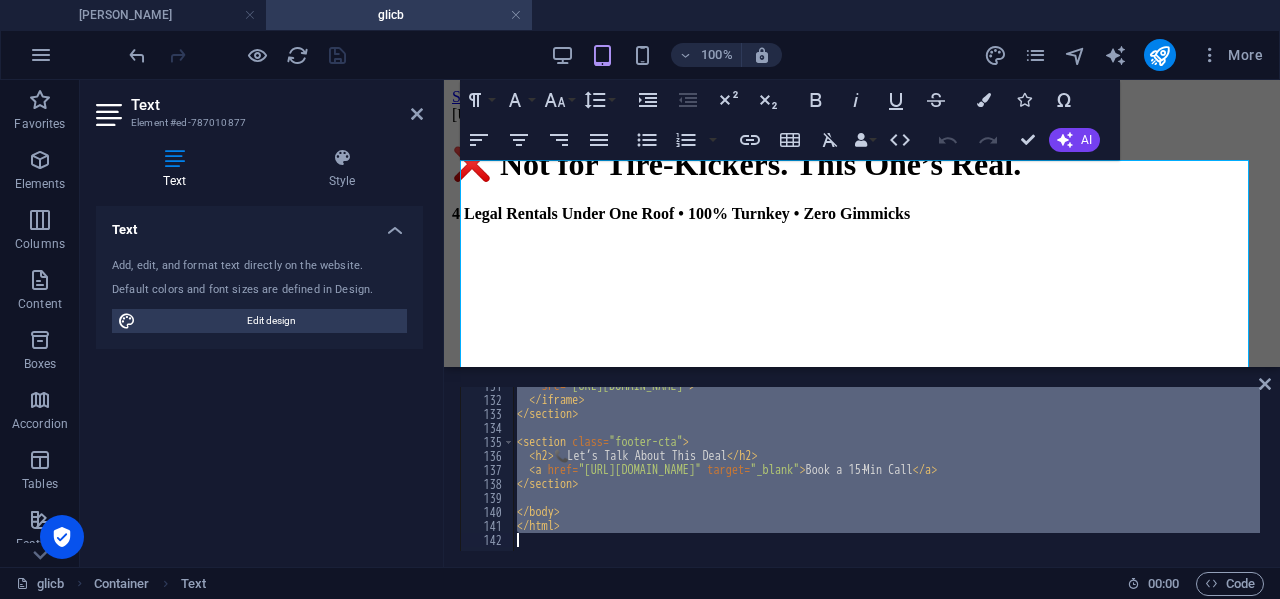 paste 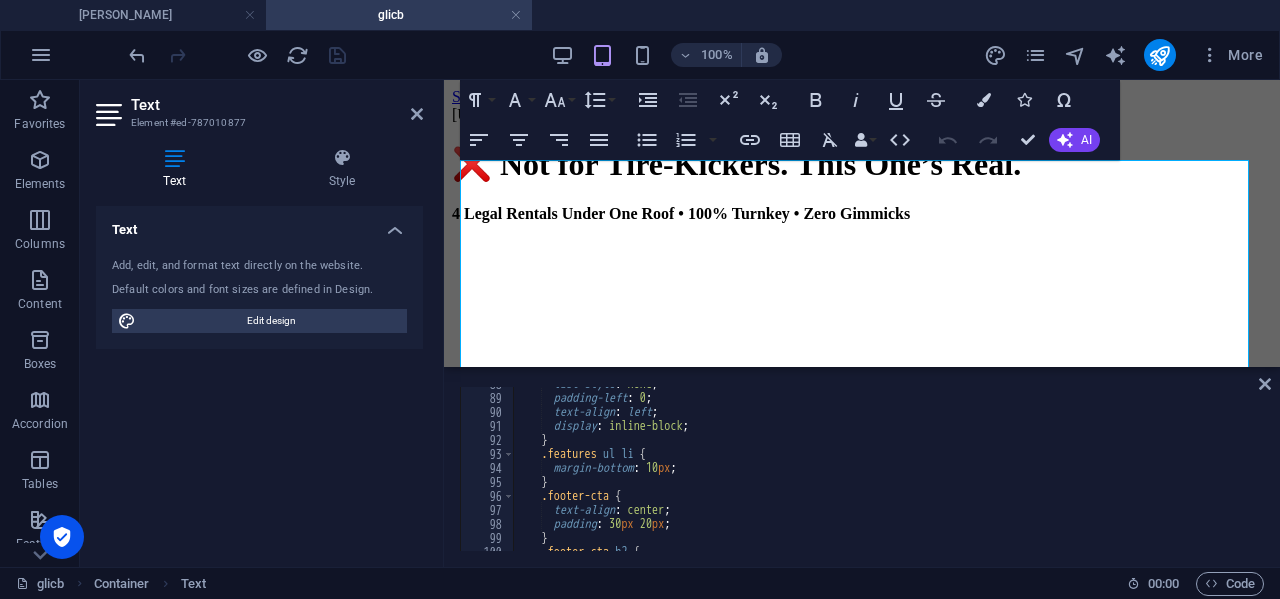scroll, scrollTop: 1048, scrollLeft: 0, axis: vertical 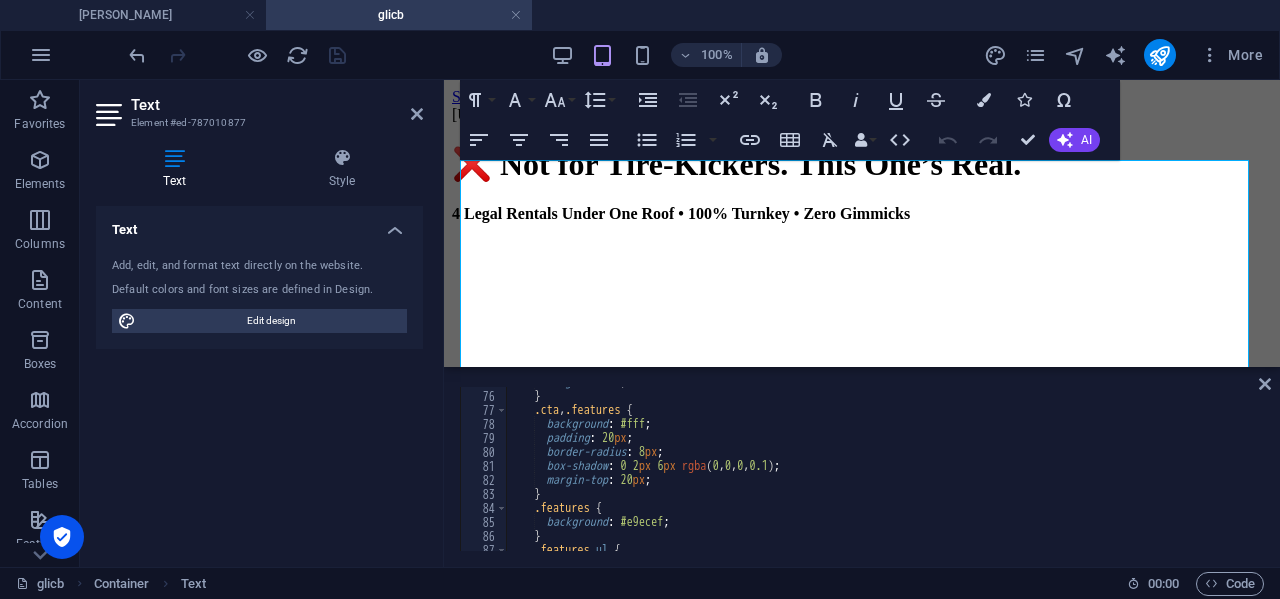 click on "100% More" at bounding box center [698, 55] 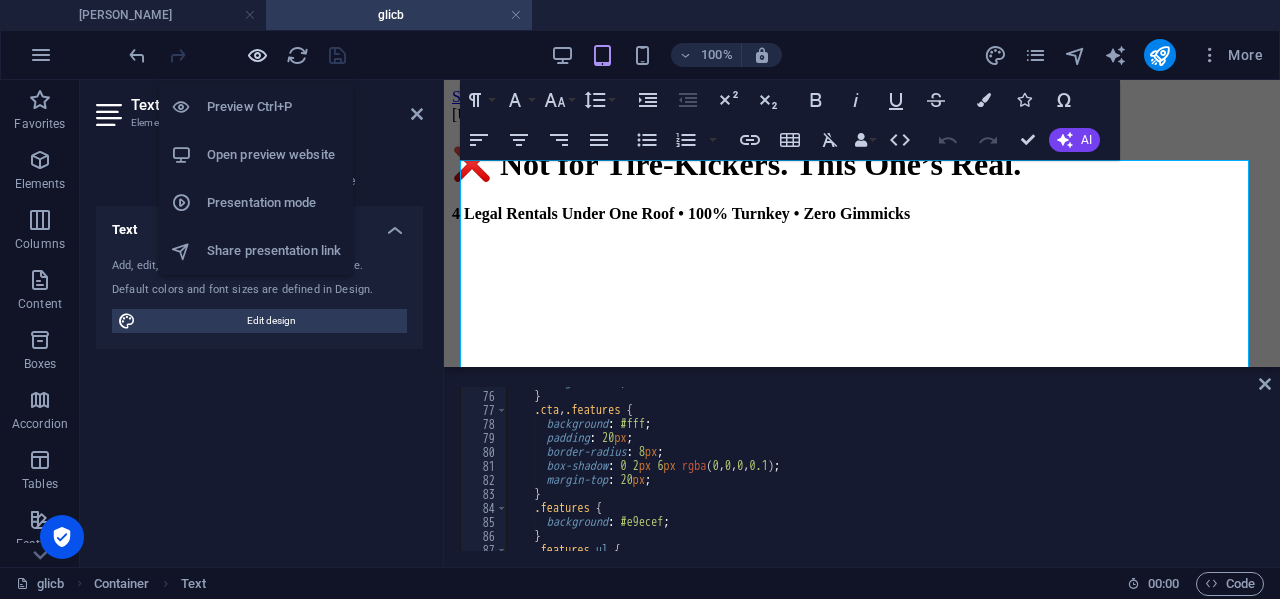 click at bounding box center [257, 55] 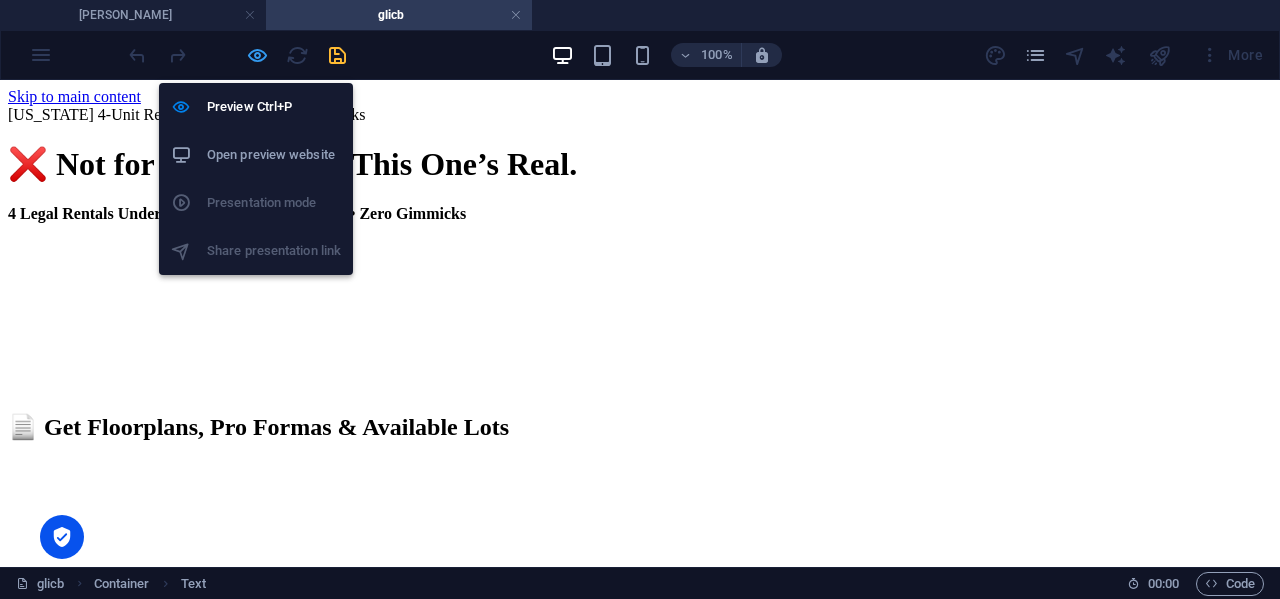 click at bounding box center [257, 55] 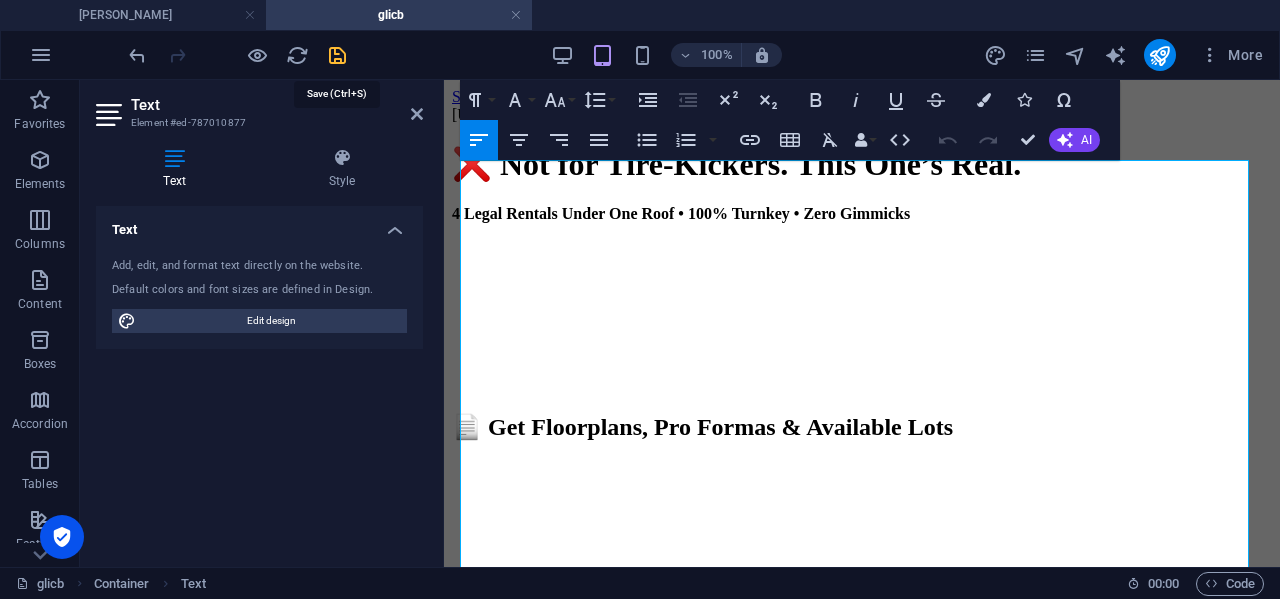 click at bounding box center [337, 55] 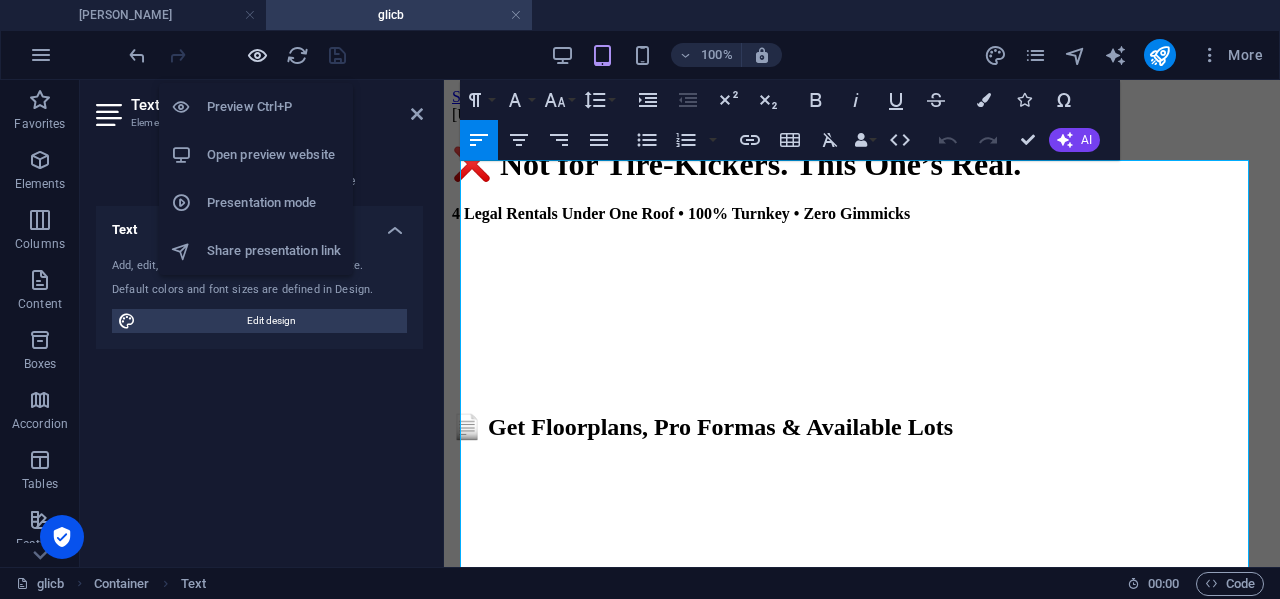 click at bounding box center [257, 55] 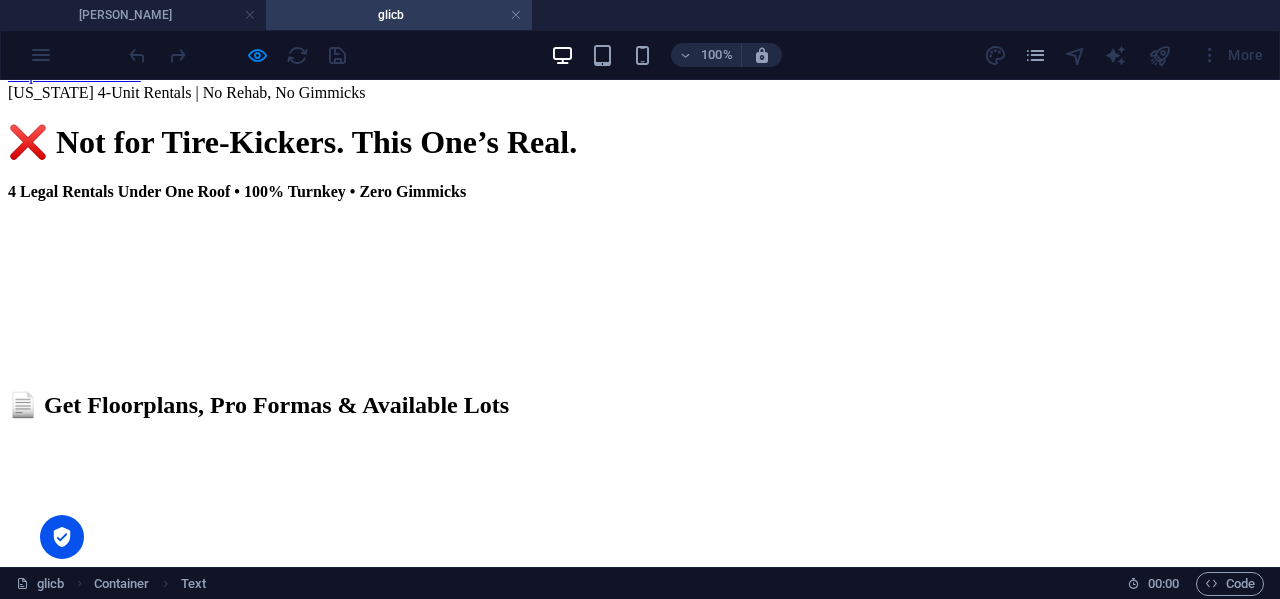 scroll, scrollTop: 0, scrollLeft: 0, axis: both 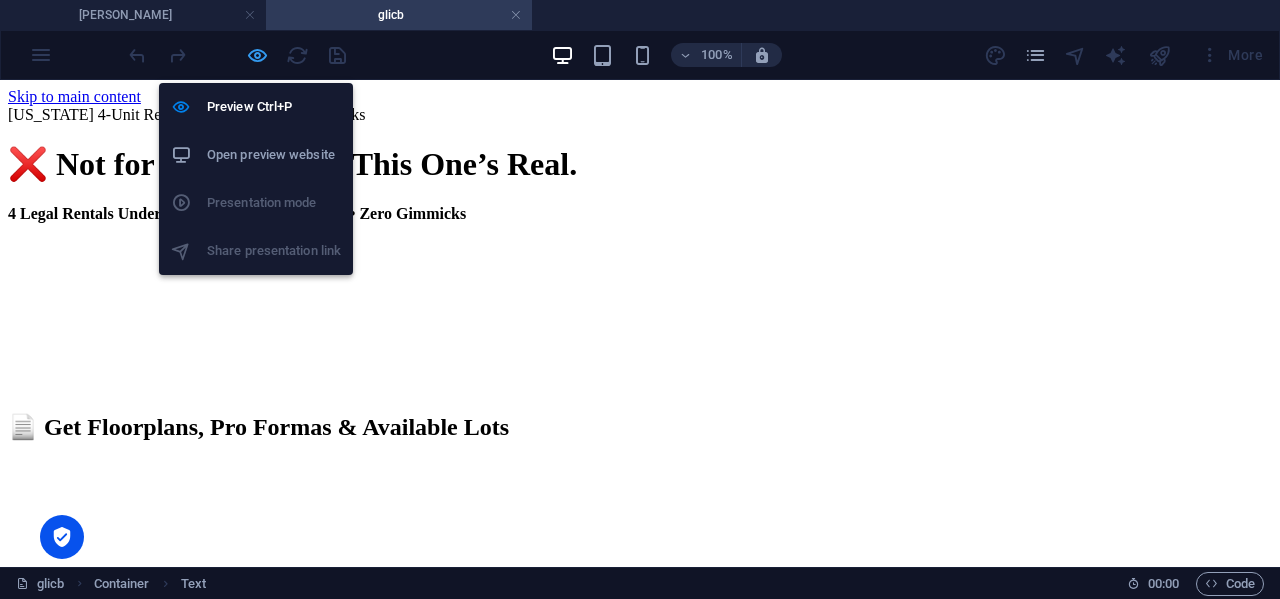 click at bounding box center [257, 55] 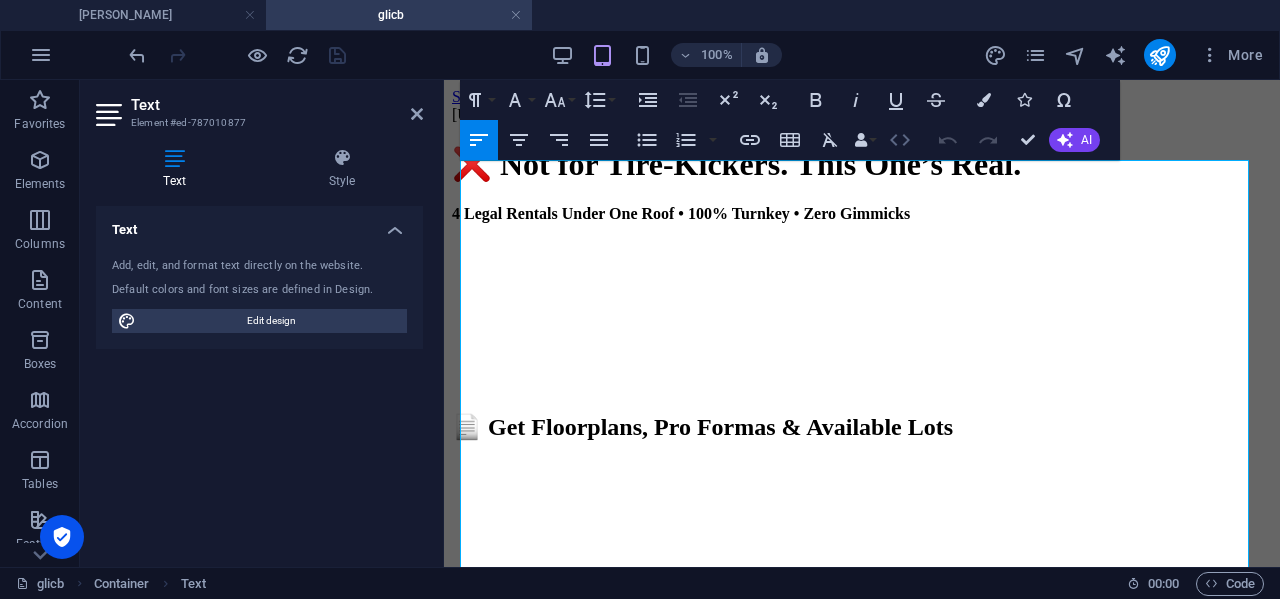 click 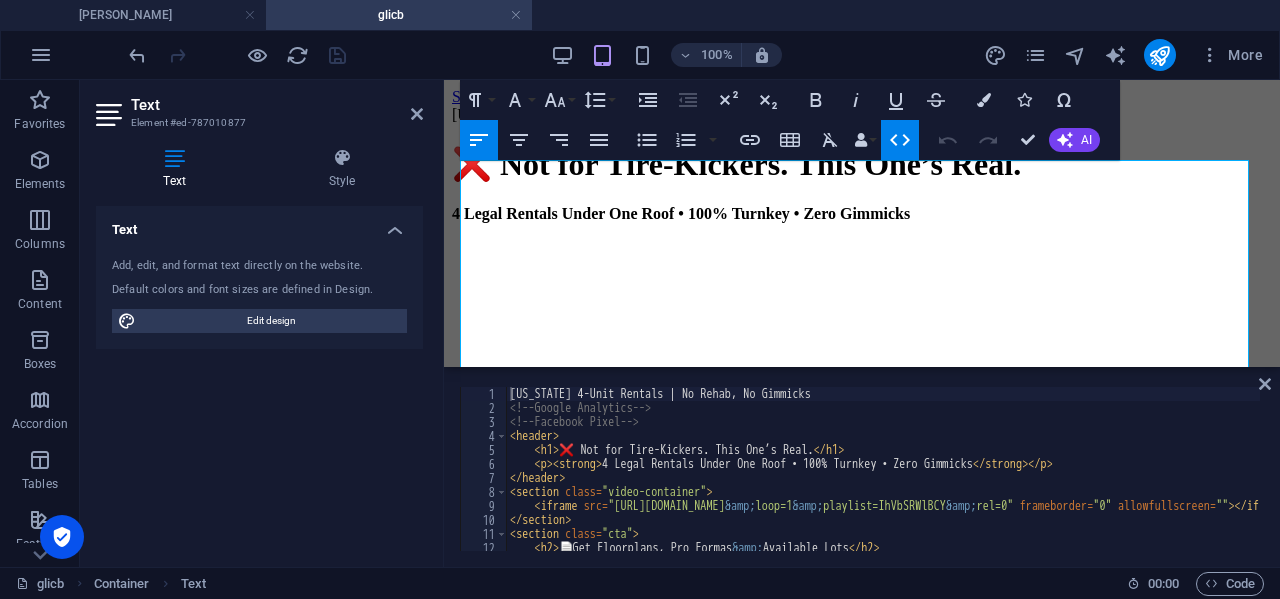 click on "[US_STATE] 4-Unit Rentals | No Rehab, No Gimmicks <!--  Google Analytics  --> <!--  Facebook Pixel  --> < header >      < h1 > ❌ Not for Tire-Kickers. This One’s Real. </ h1 >      < p > < strong > 4 Legal Rentals Under One Roof • 100% Turnkey • Zero Gimmicks </ strong > </ p > </ header > < section   class = "video-container" >      < iframe   src = "[URL][DOMAIN_NAME] &amp; loop=1 &amp; playlist=IhVbSRWlBCY &amp; rel=0"   frameborder = "0"   allowfullscreen = "" > </ iframe > </ section > < section   class = "cta" >      < h2 > 📄  Get Floorplans, Pro Formas  &amp;  Available Lots </ h2 >      < iframe   frameborder = "0"   style = "height:500px;width:100%;border:none;"   src = "[URL][DOMAIN_NAME]" >" at bounding box center (1194, 481) 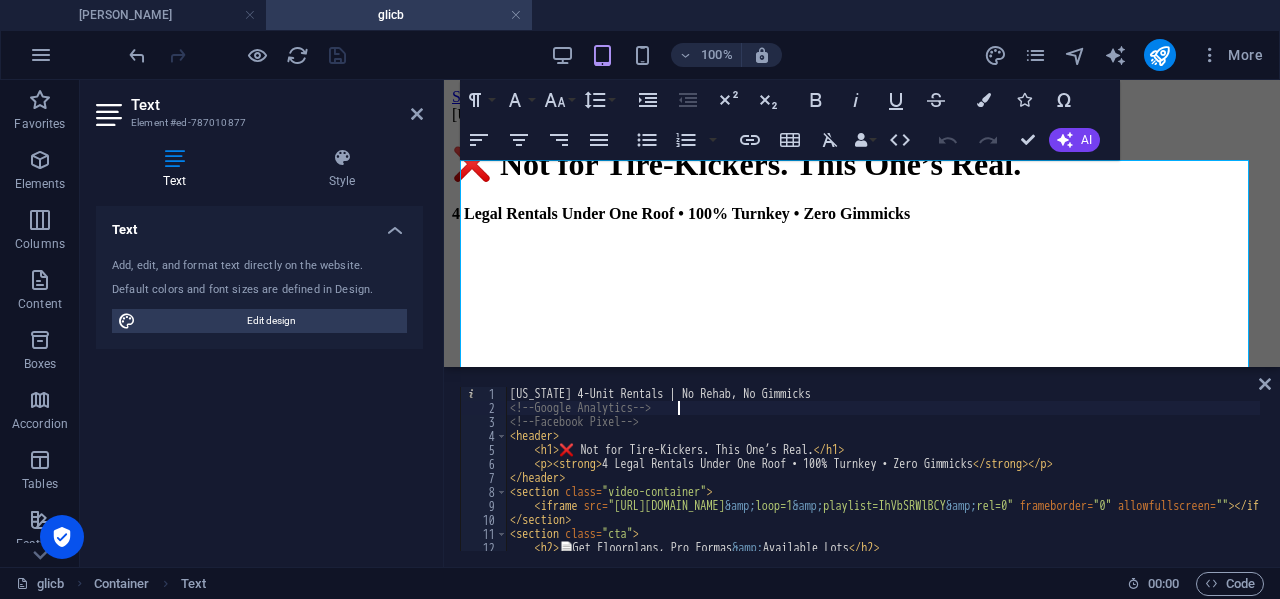 type on "<a href="[URL][DOMAIN_NAME]" target="_blank">Book a 15‑Min Call</a>
</section>" 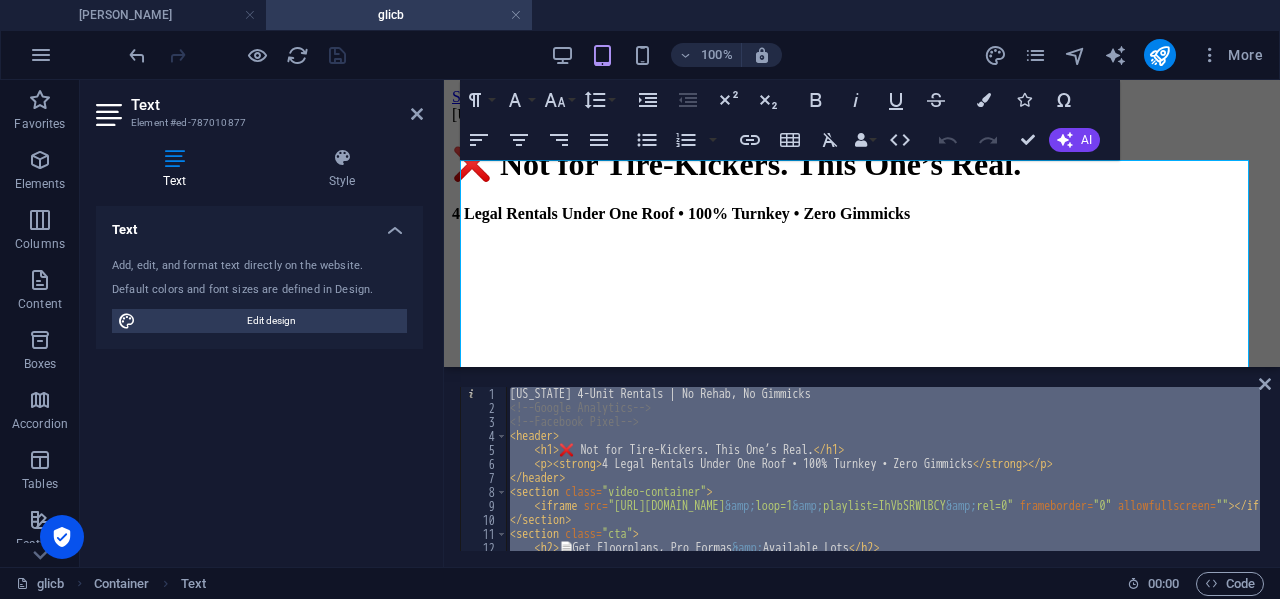 paste 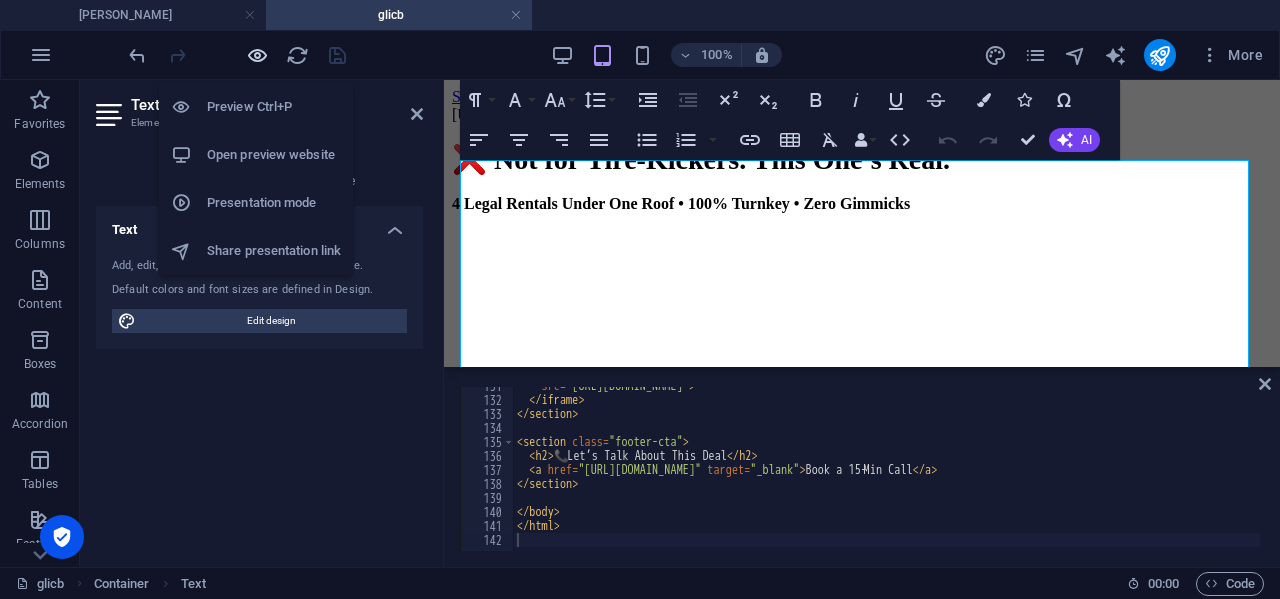 click at bounding box center (257, 55) 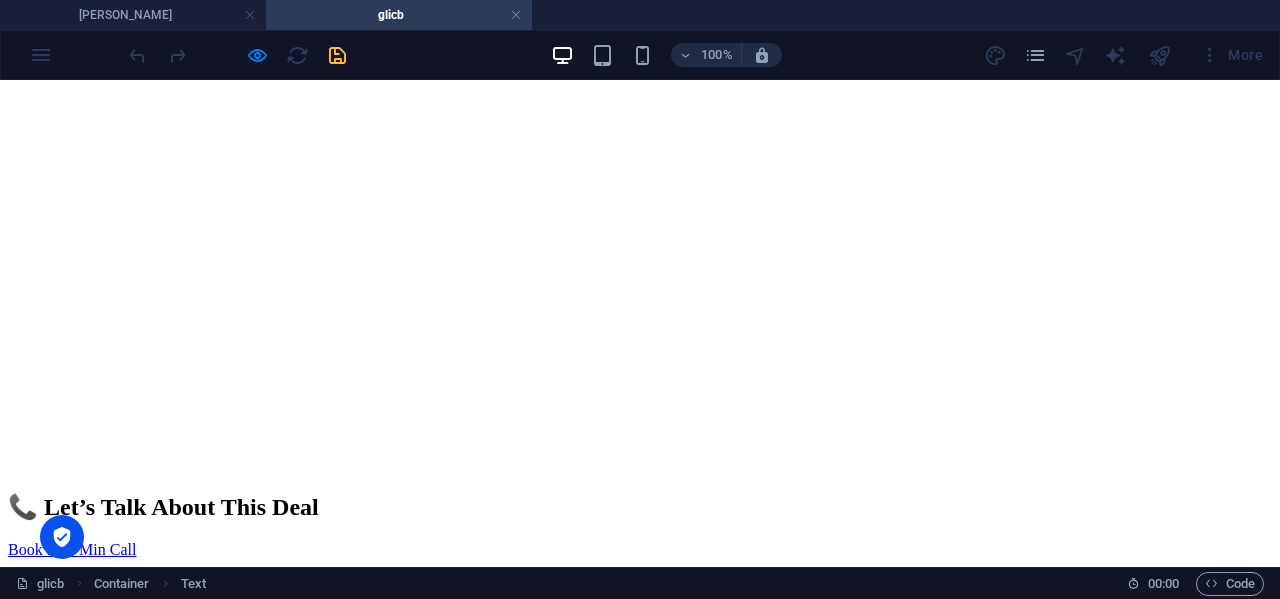 scroll, scrollTop: 547, scrollLeft: 0, axis: vertical 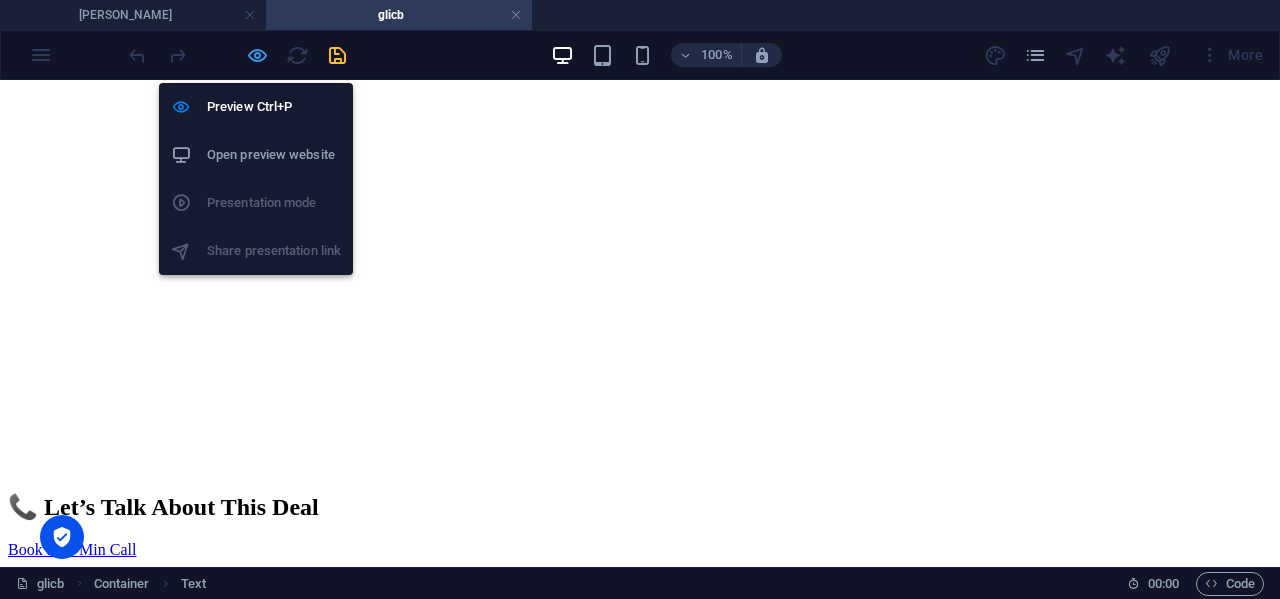 click at bounding box center (257, 55) 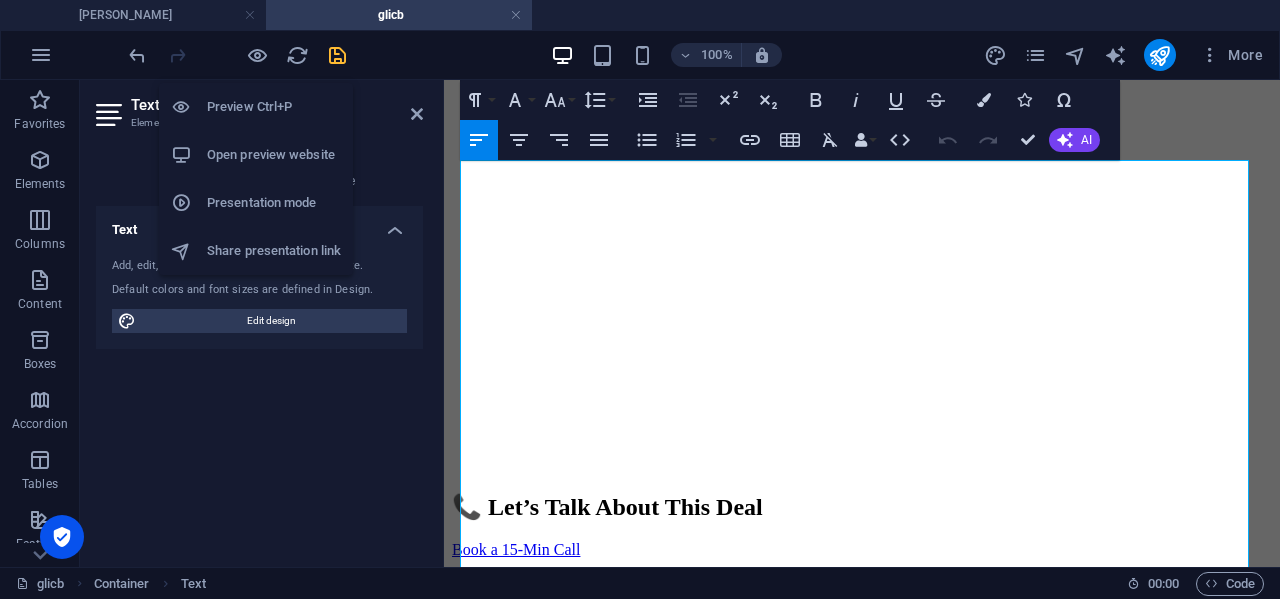 scroll, scrollTop: 0, scrollLeft: 0, axis: both 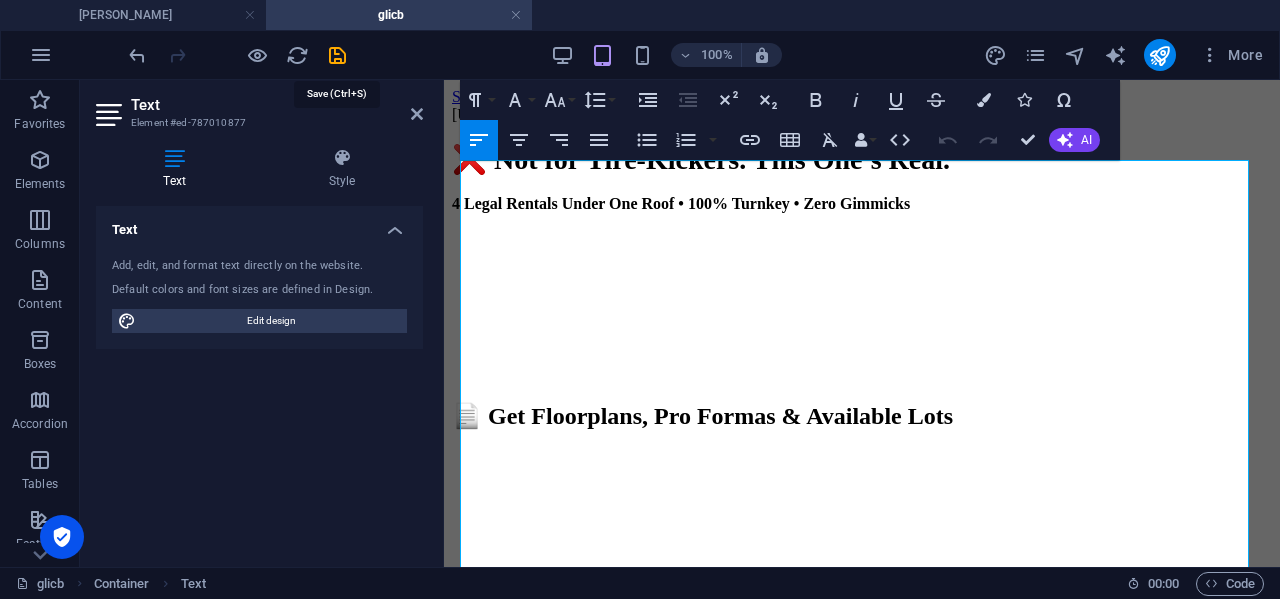 click at bounding box center (337, 55) 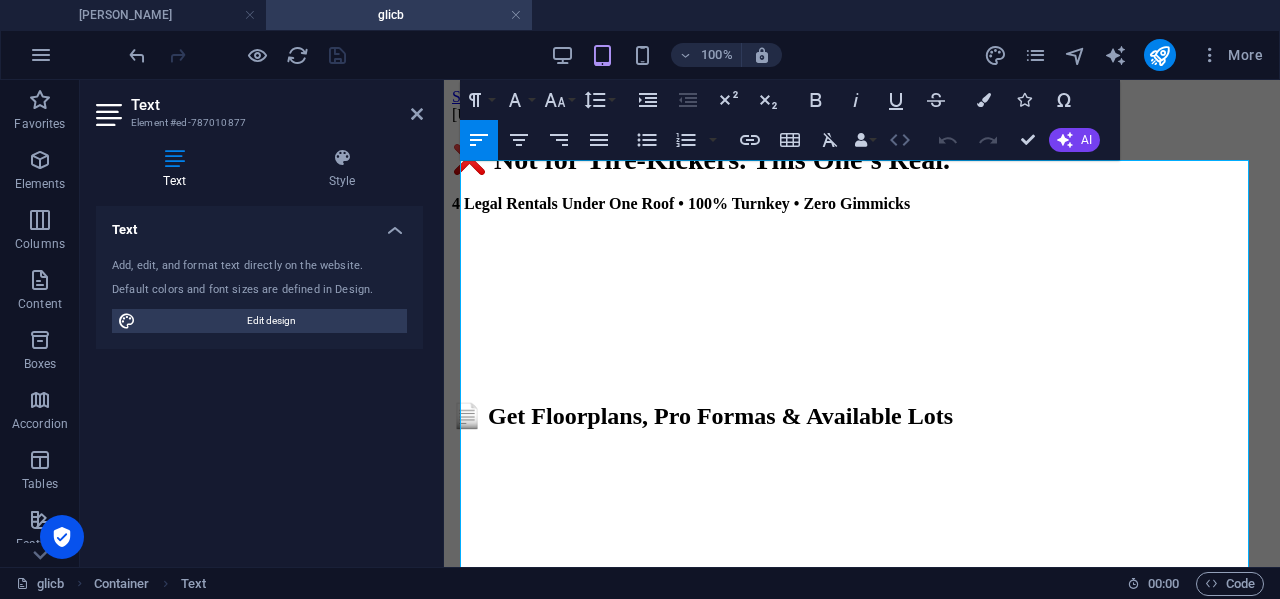 click 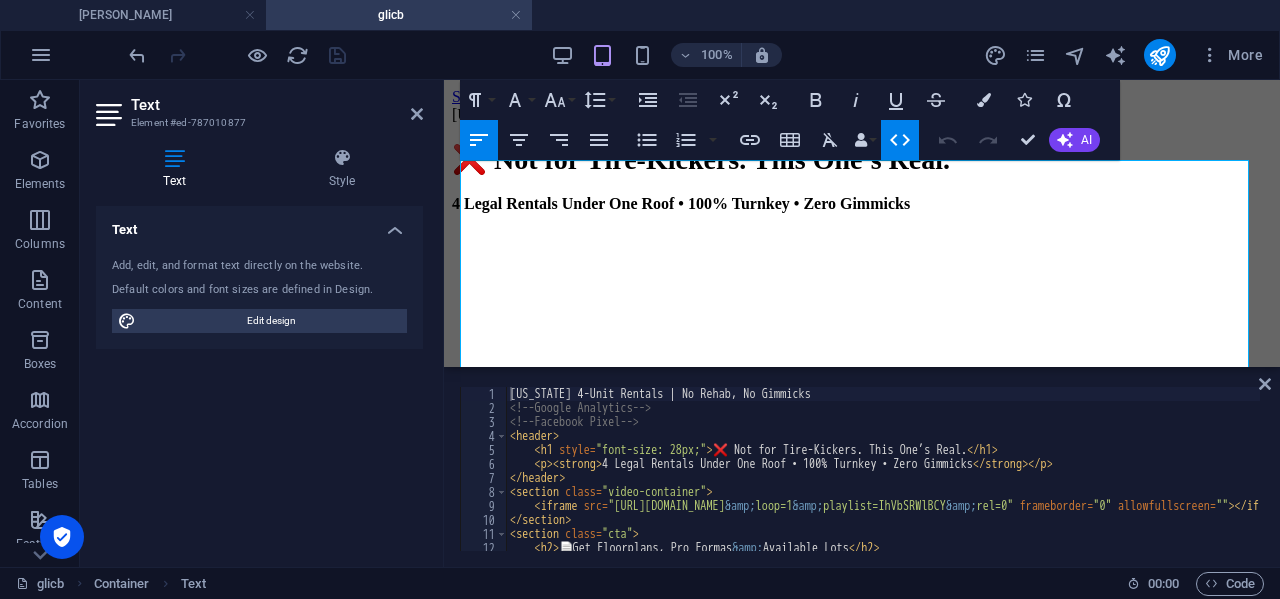 click on "[US_STATE] 4-Unit Rentals | No Rehab, No Gimmicks <!--  Google Analytics  --> <!--  Facebook Pixel  --> < header >      < h1   style = "font-size: 28px;" > ❌ Not for Tire-Kickers. This One’s Real. </ h1 >      < p > < strong > 4 Legal Rentals Under One Roof • 100% Turnkey • Zero Gimmicks </ strong > </ p > </ header > < section   class = "video-container" >      < iframe   src = "[URL][DOMAIN_NAME] &amp; loop=1 &amp; playlist=IhVbSRWlBCY &amp; rel=0"   frameborder = "0"   allowfullscreen = "" > </ iframe > </ section > < section   class = "cta" >      < h2 > 📄  Get Floorplans, Pro Formas  &amp;  Available Lots </ h2 >      < iframe   frameborder = "0"   style = "height:500px;width:100%;border:none;"   src = "[URL][DOMAIN_NAME]" >" at bounding box center (1194, 481) 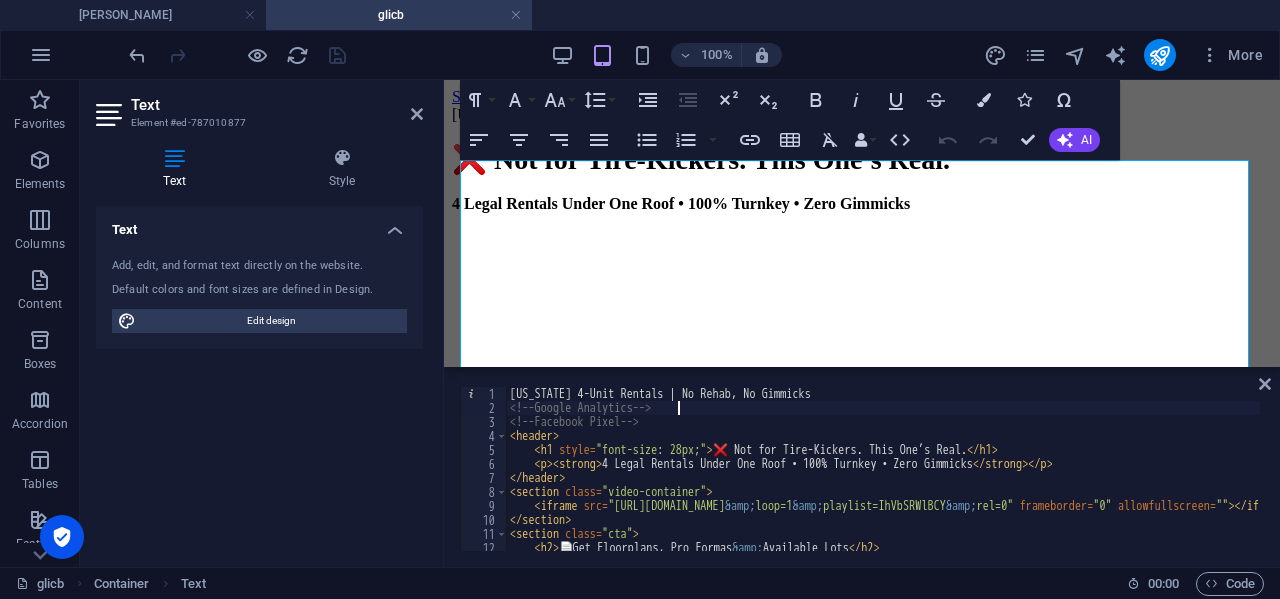 type on "<a href="[URL][DOMAIN_NAME]" target="_blank">Book a 15‑Min Call</a>
</section>" 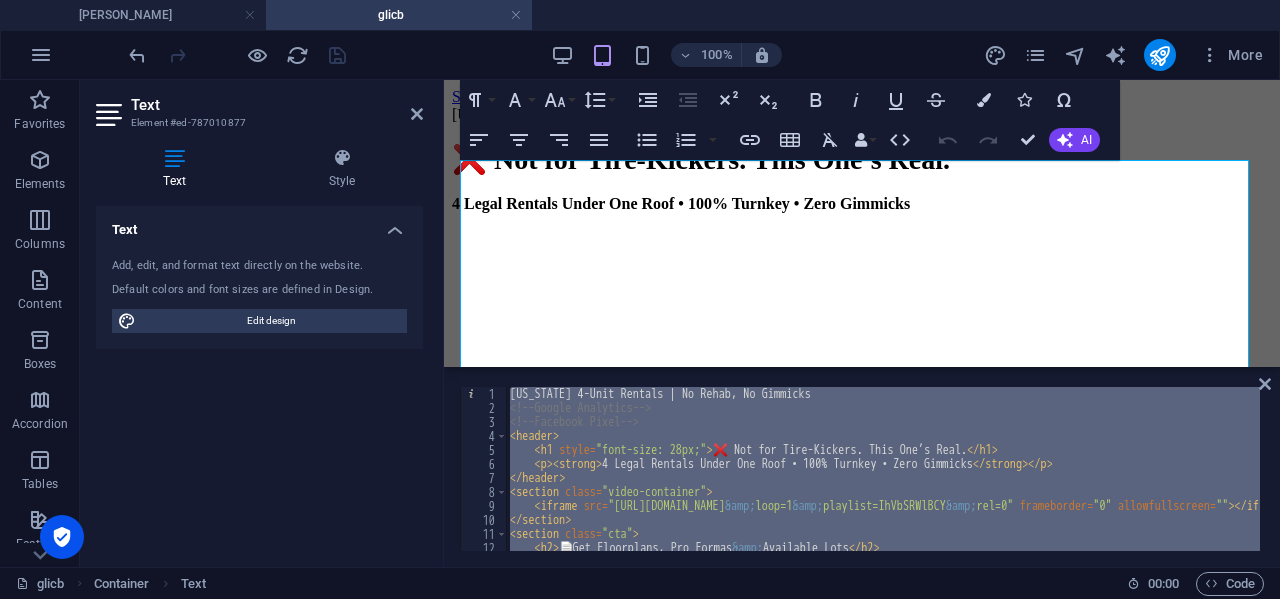 type 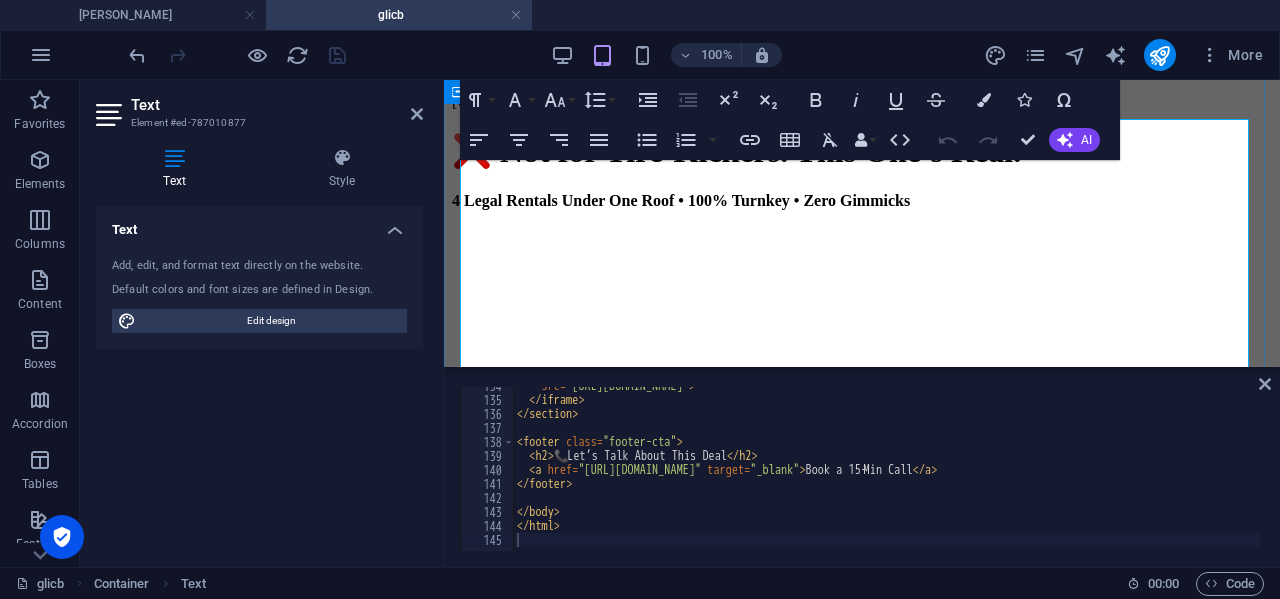 scroll, scrollTop: 0, scrollLeft: 0, axis: both 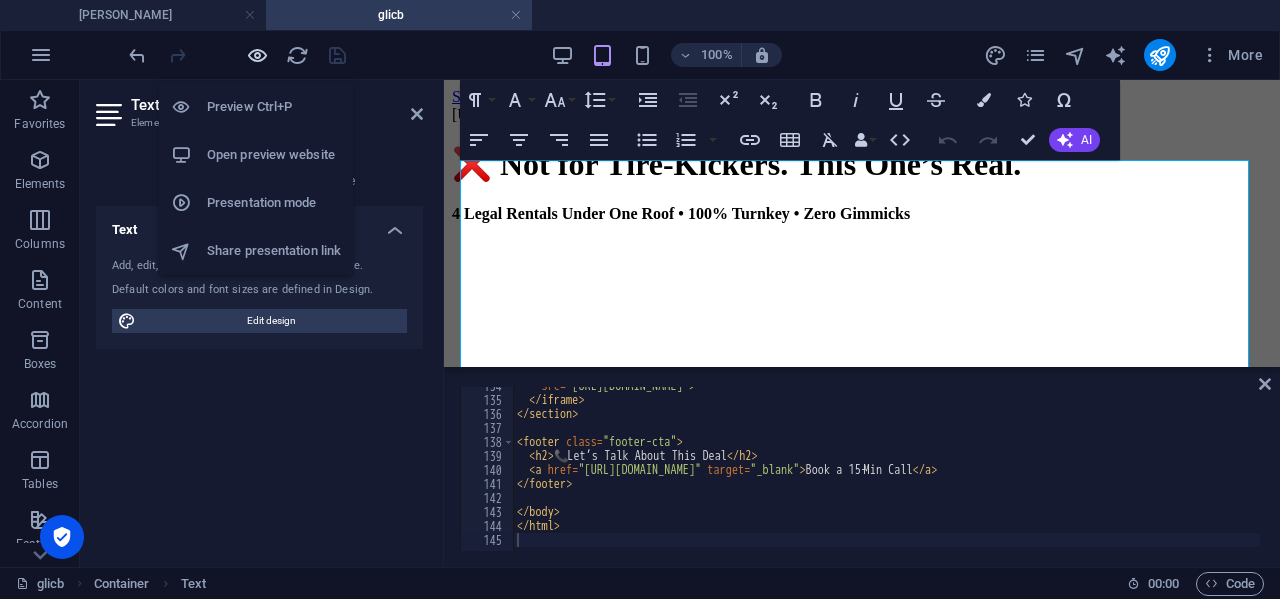 click at bounding box center (257, 55) 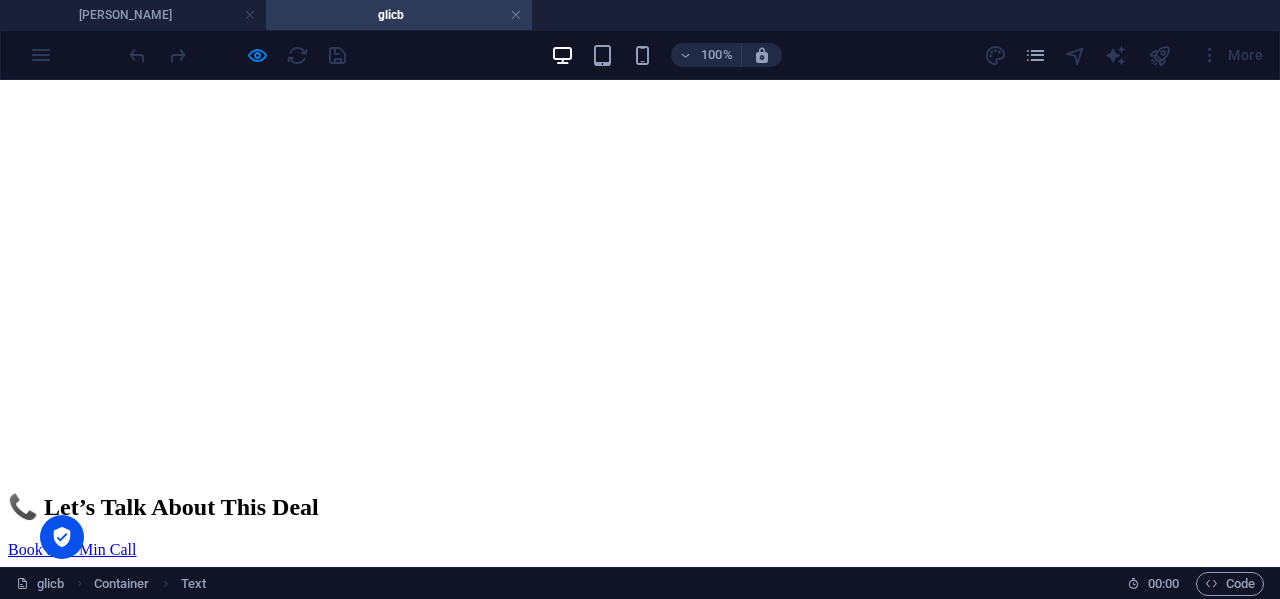 scroll, scrollTop: 165, scrollLeft: 0, axis: vertical 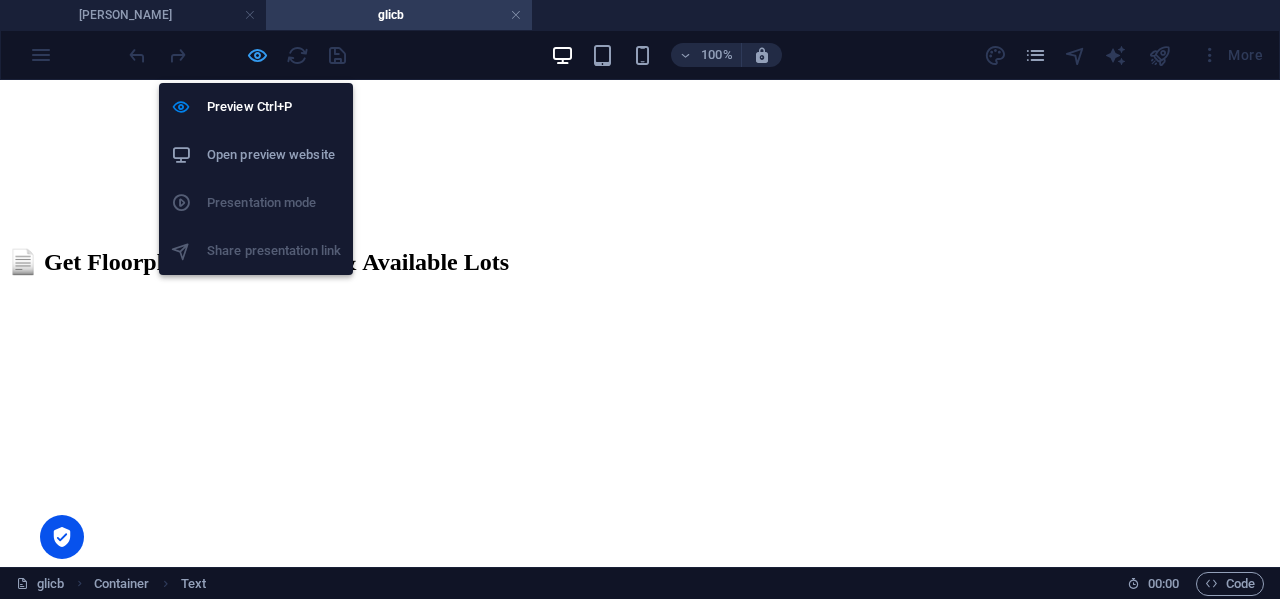 click at bounding box center [257, 55] 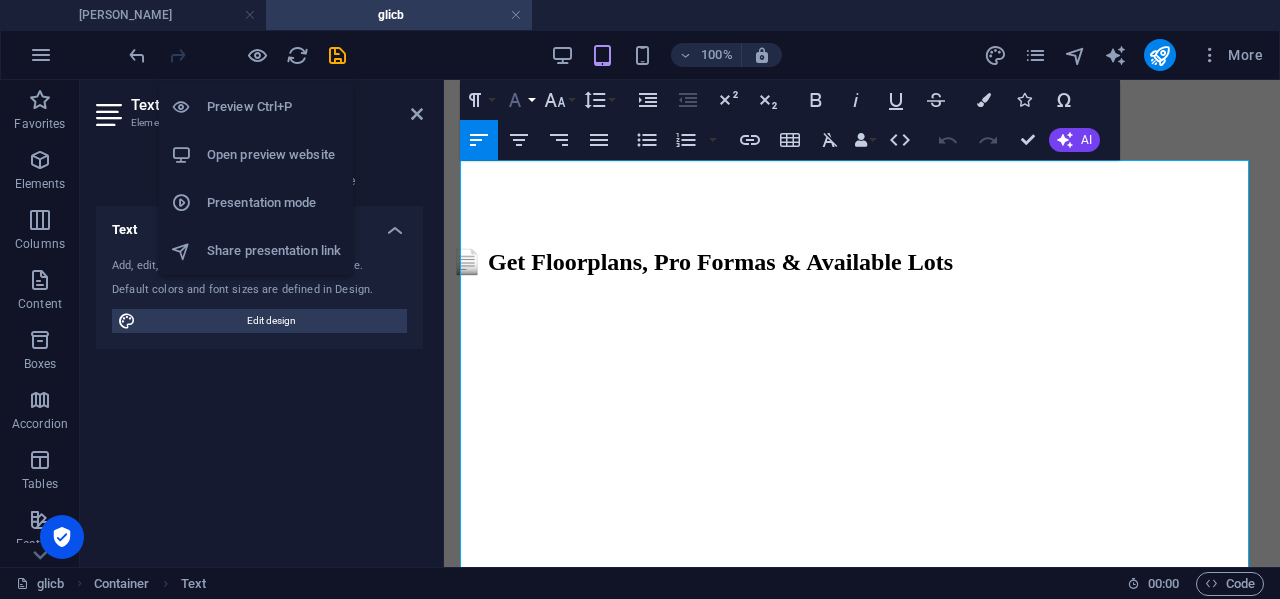 scroll, scrollTop: 0, scrollLeft: 0, axis: both 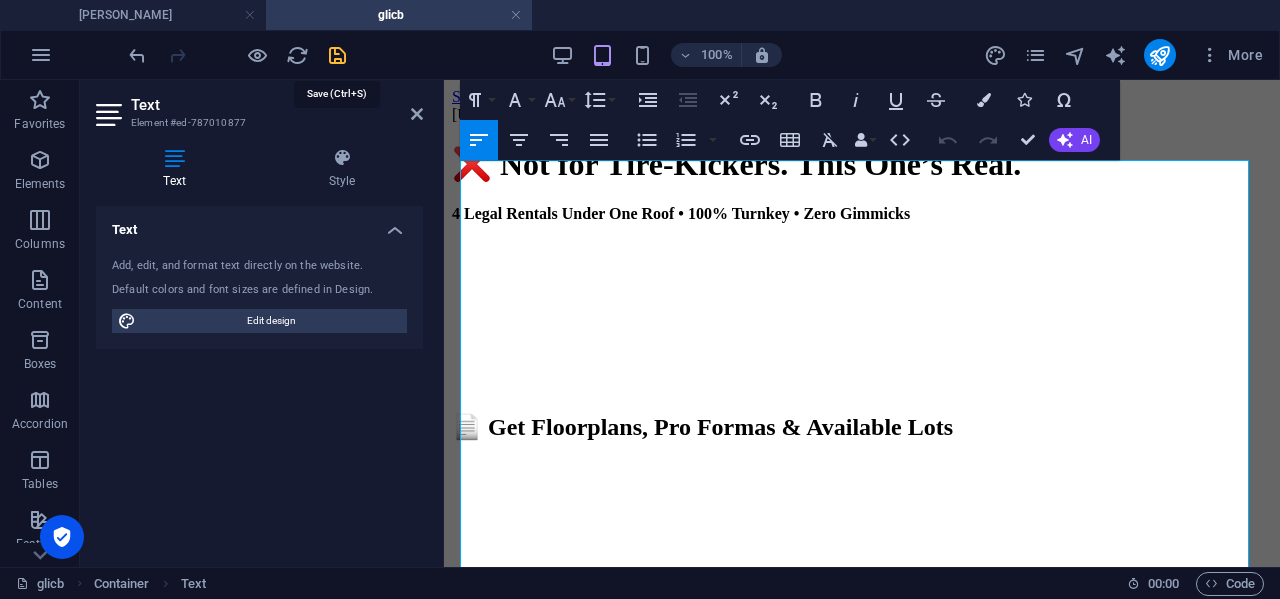 click at bounding box center [337, 55] 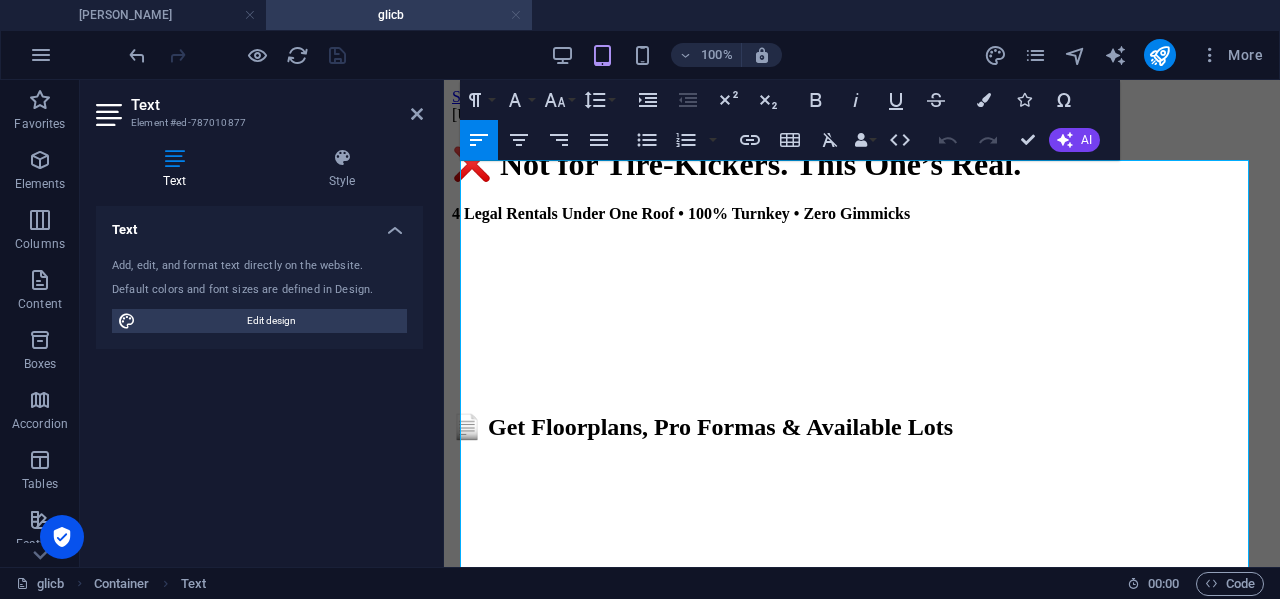 click at bounding box center (516, 15) 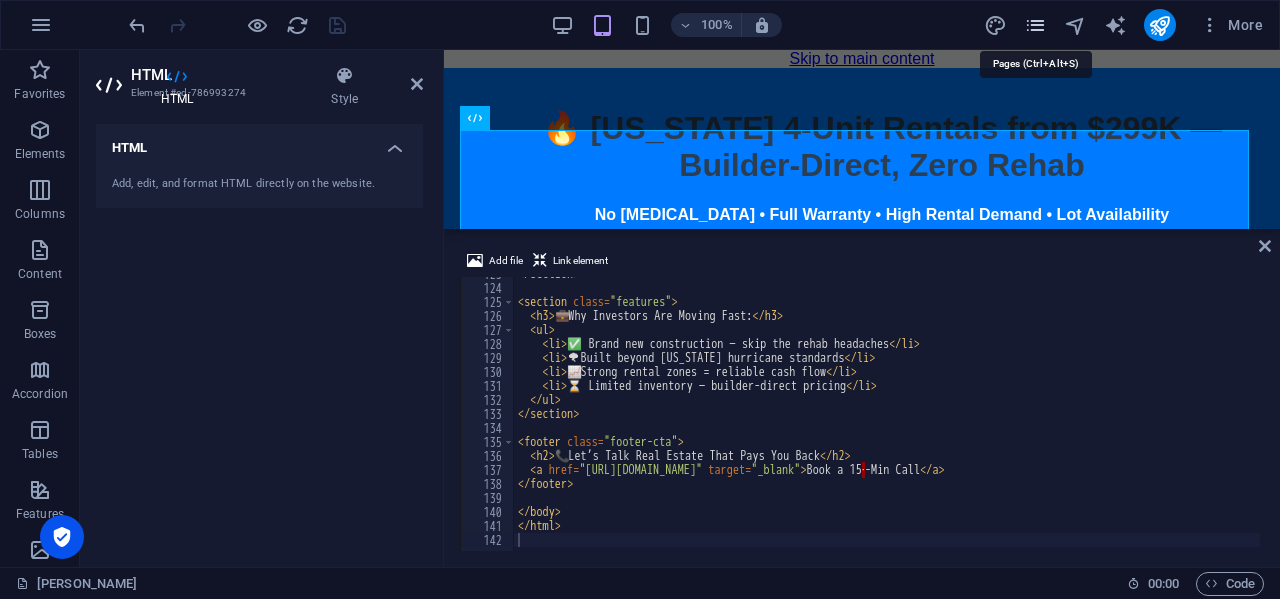 click at bounding box center (1035, 25) 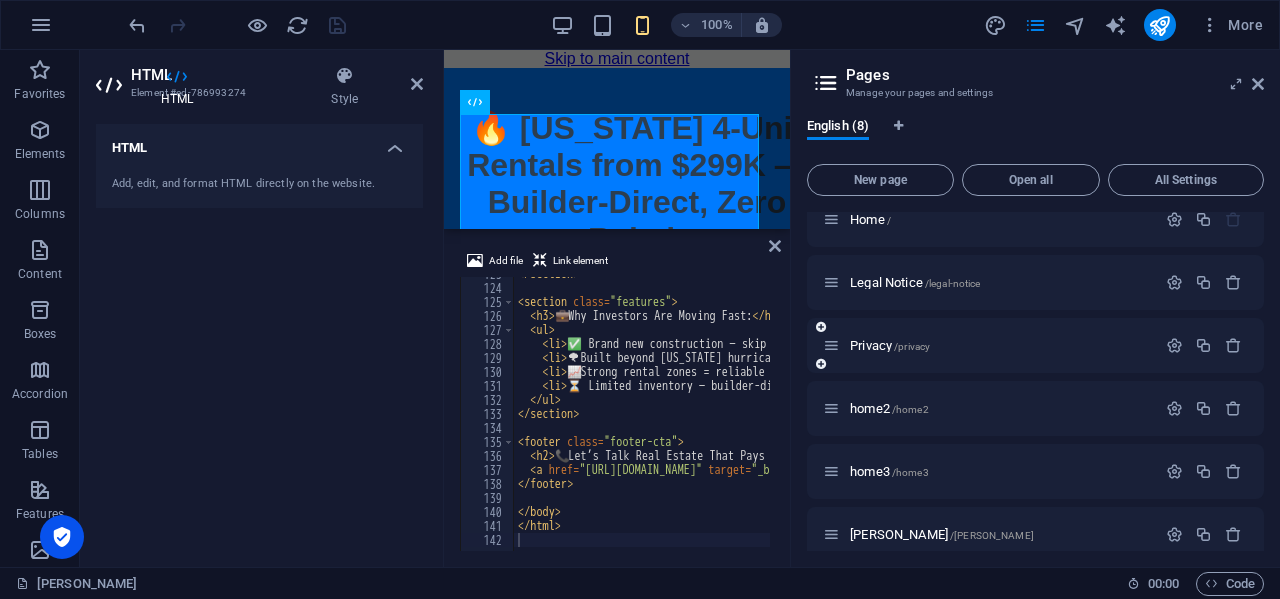 scroll, scrollTop: 165, scrollLeft: 0, axis: vertical 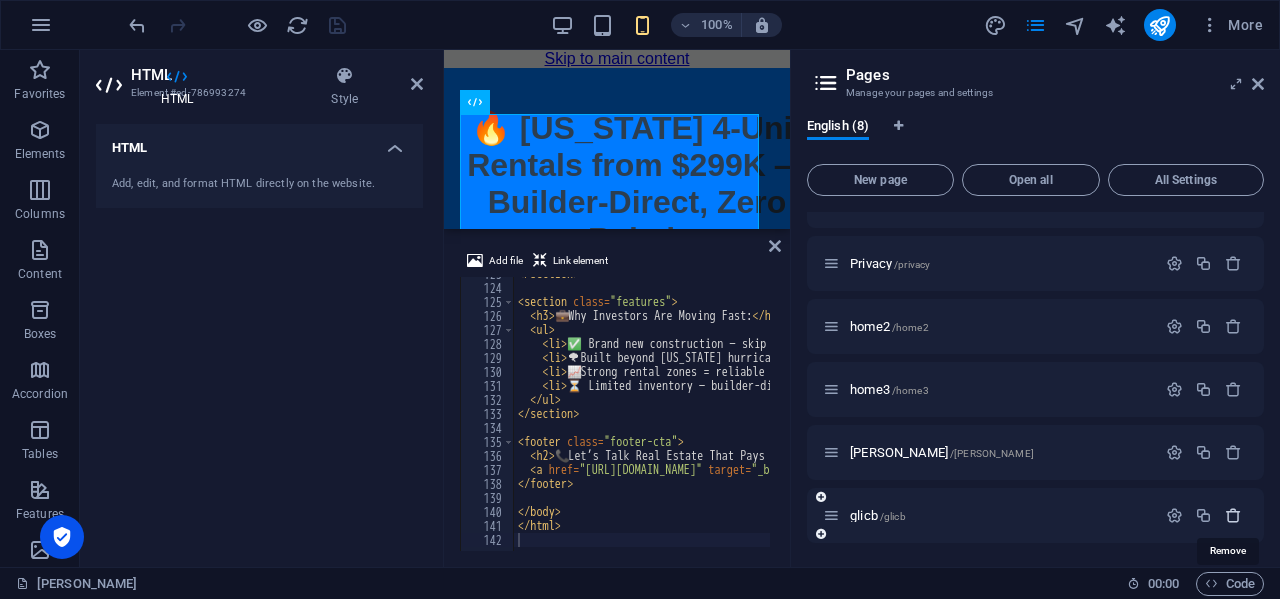click at bounding box center [1233, 515] 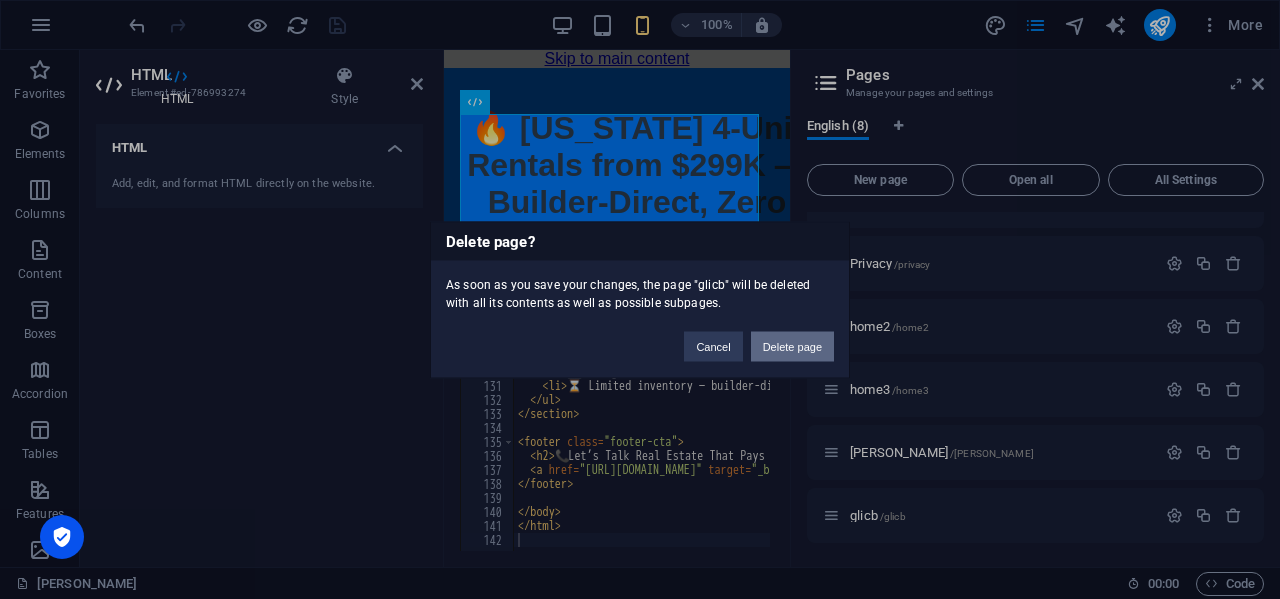 click on "Delete page" at bounding box center [792, 346] 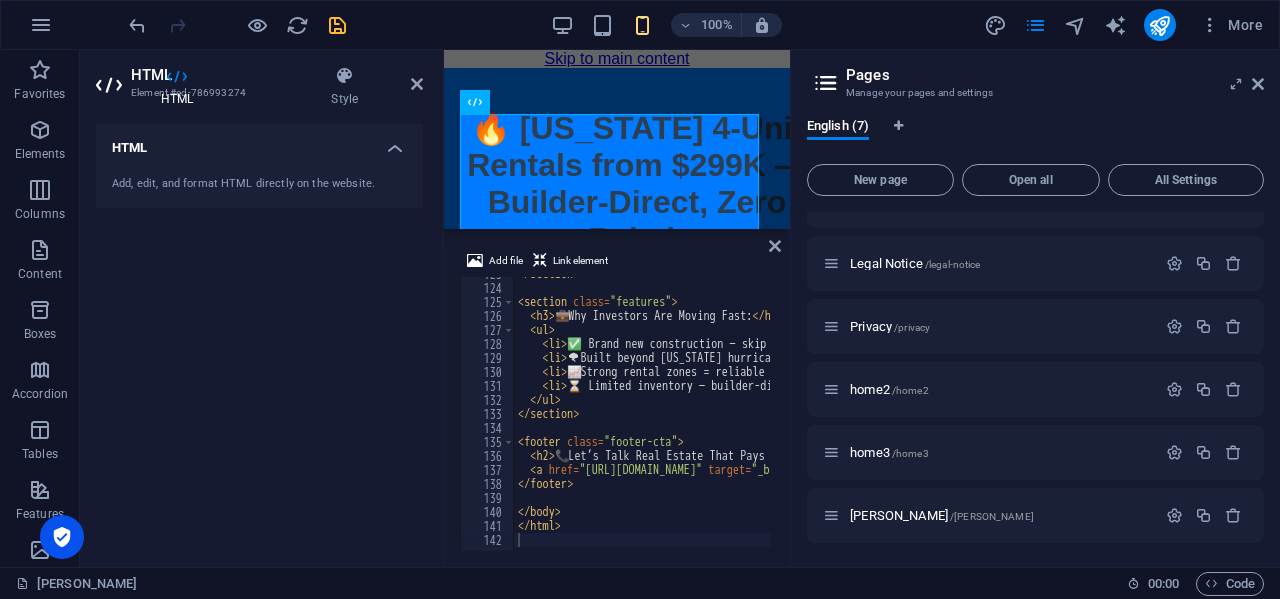 scroll, scrollTop: 102, scrollLeft: 0, axis: vertical 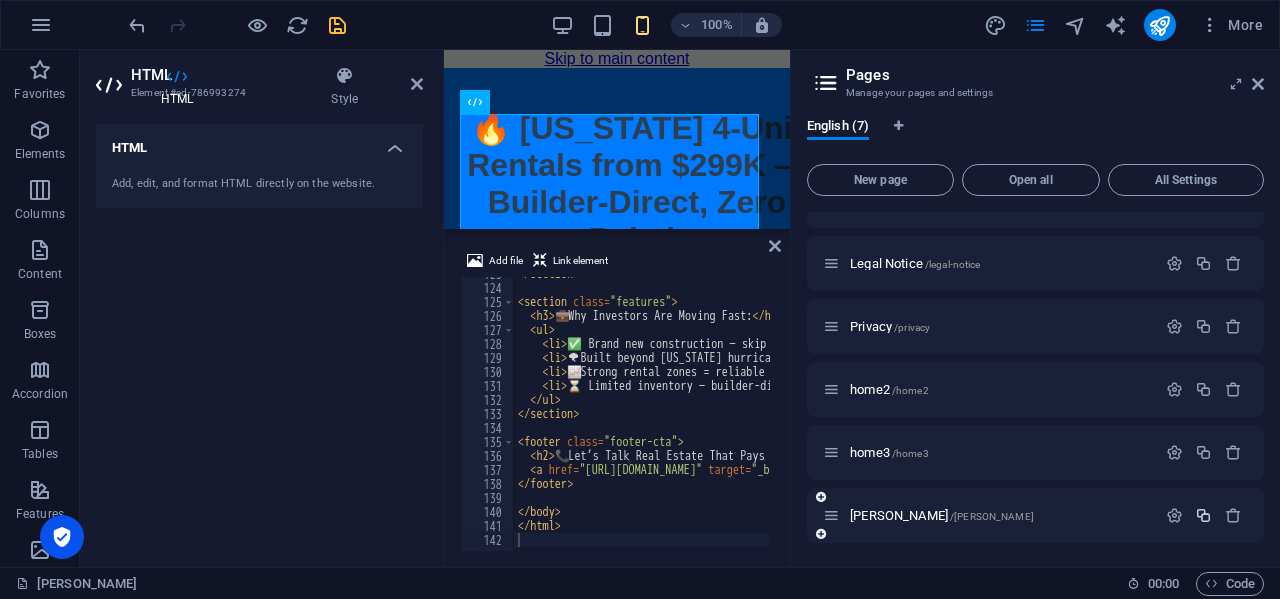 click at bounding box center [1203, 515] 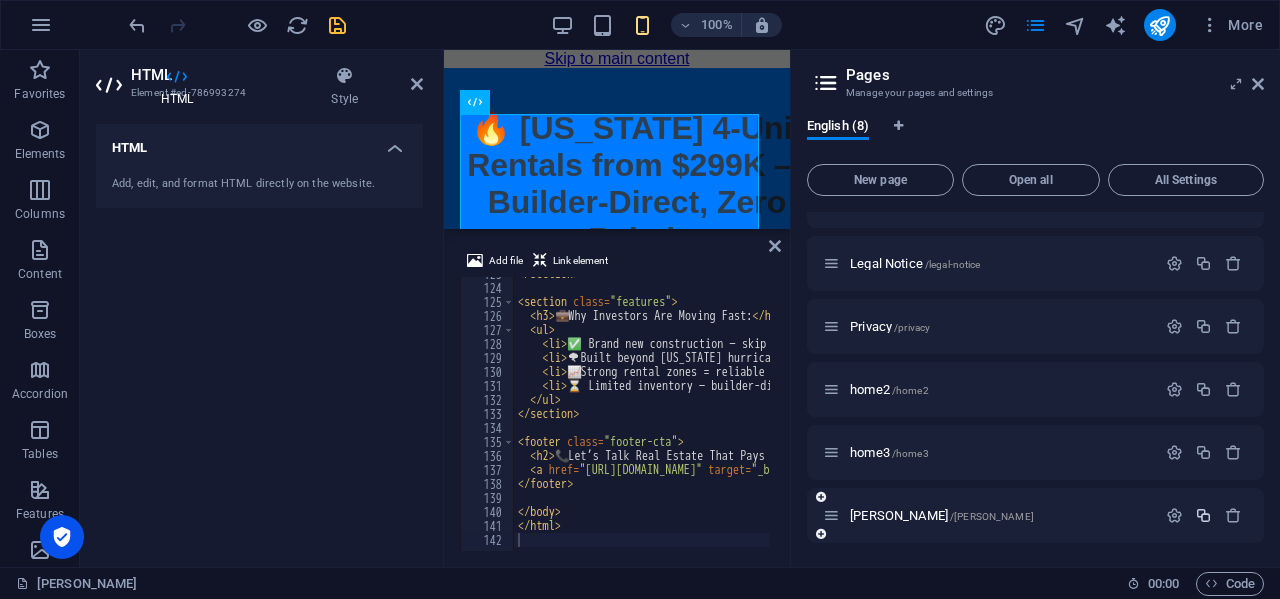 scroll, scrollTop: 375, scrollLeft: 0, axis: vertical 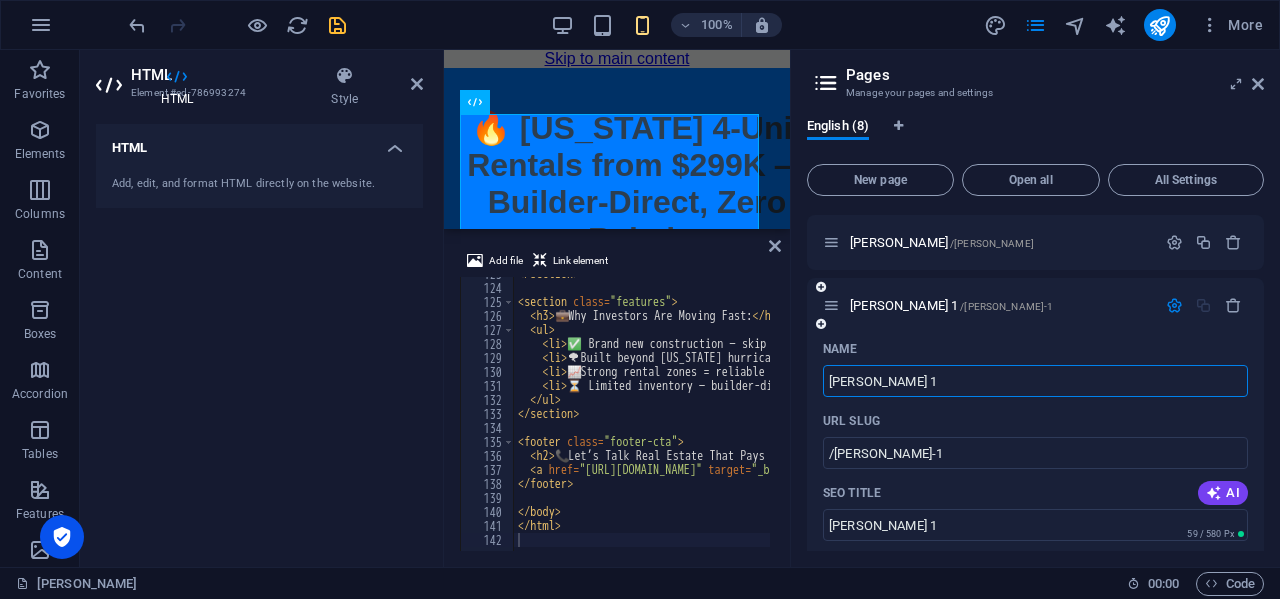 click on "[PERSON_NAME] 1" at bounding box center (1035, 381) 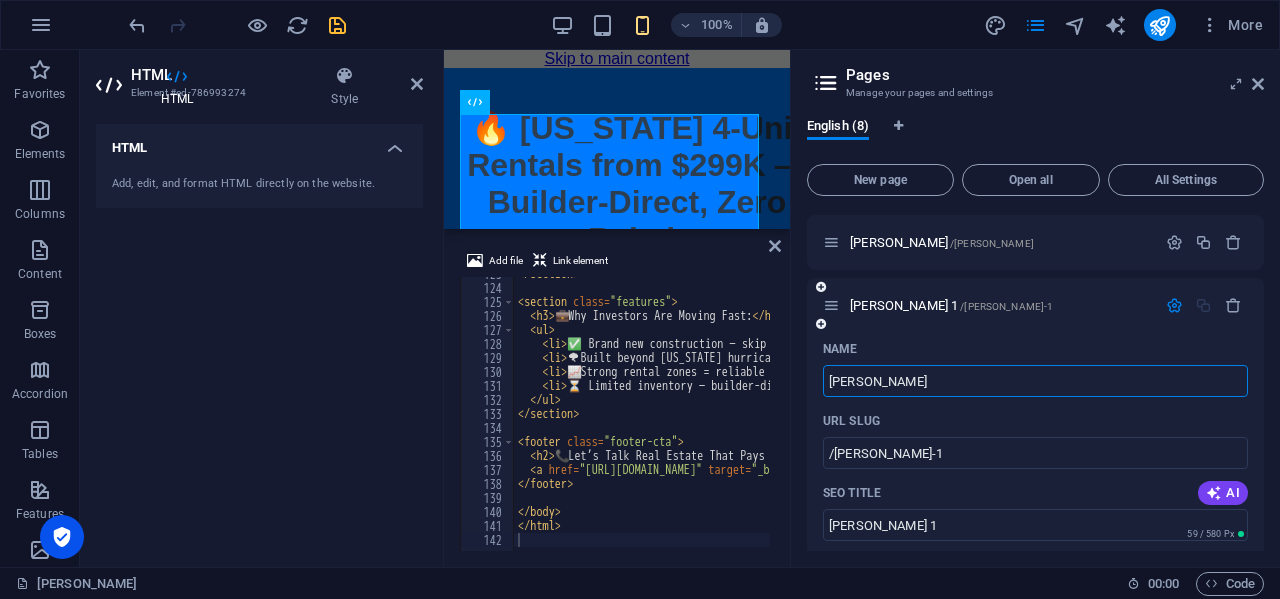 type on "glic" 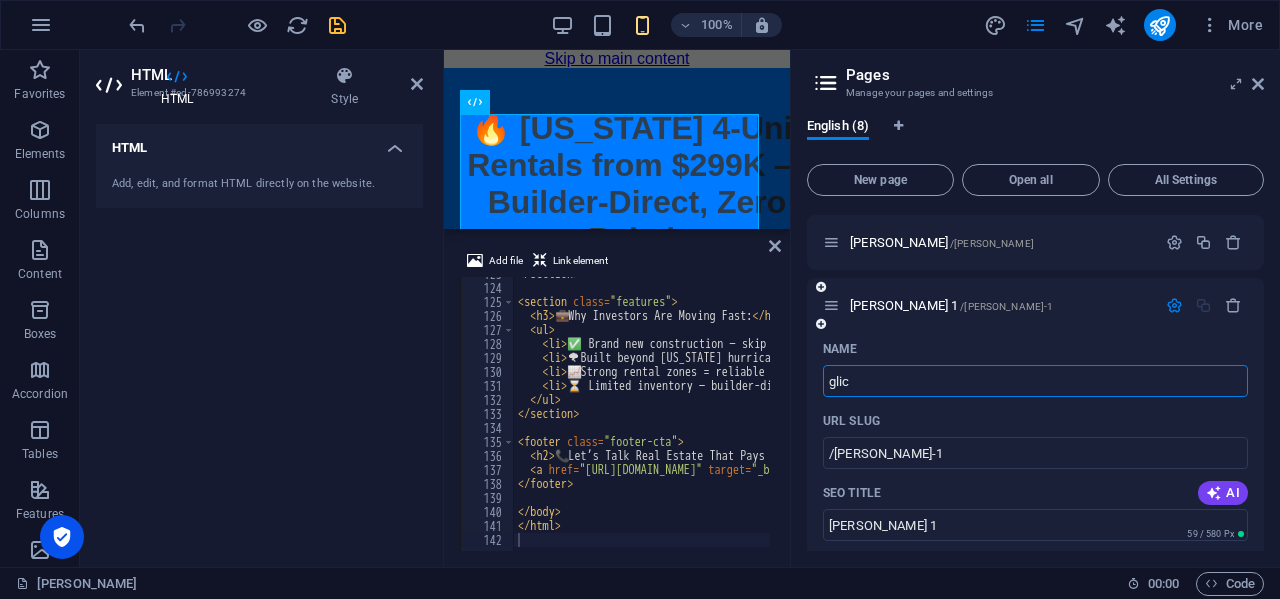 type on "/[PERSON_NAME]-8" 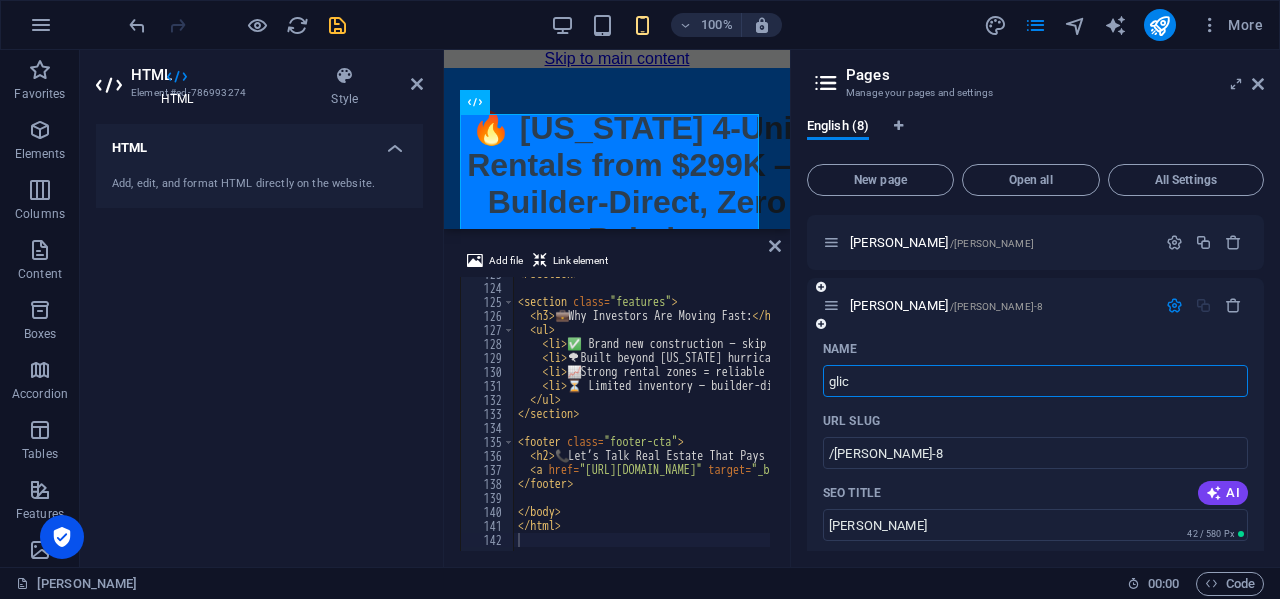 type on "glic" 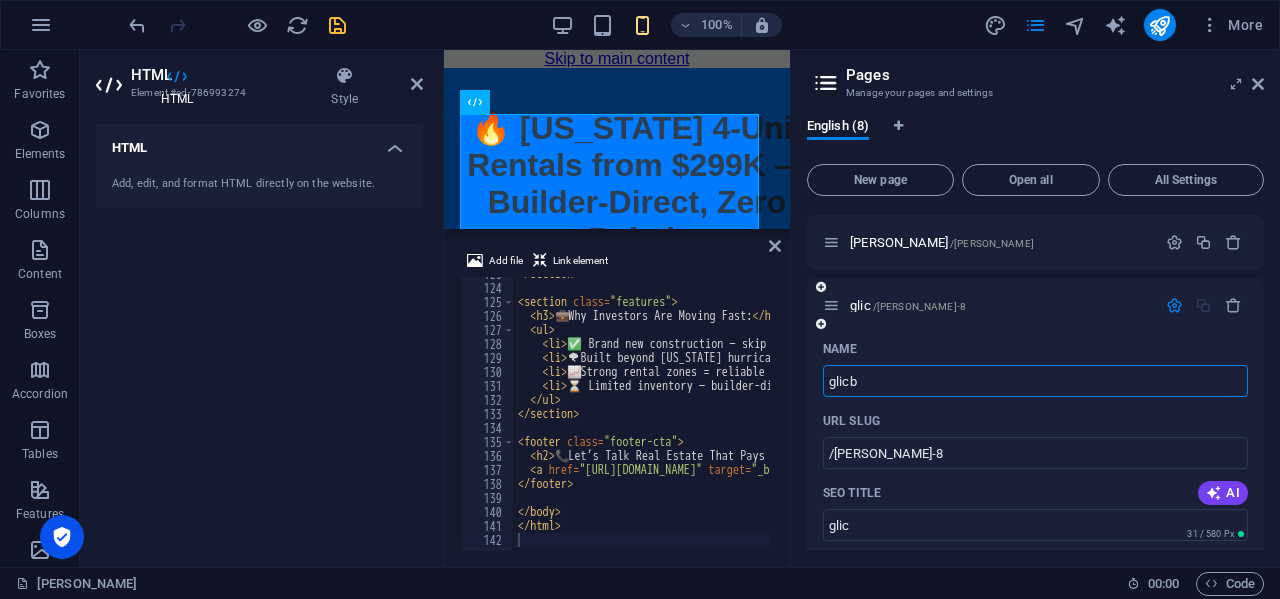 type on "glicb" 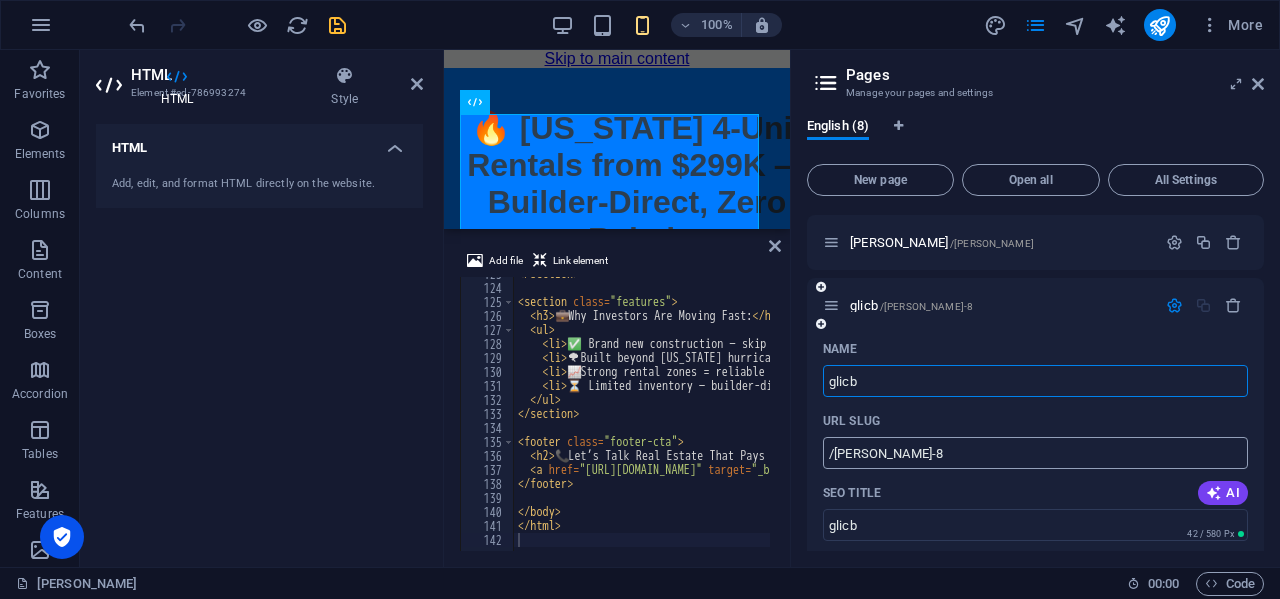 type on "glicb" 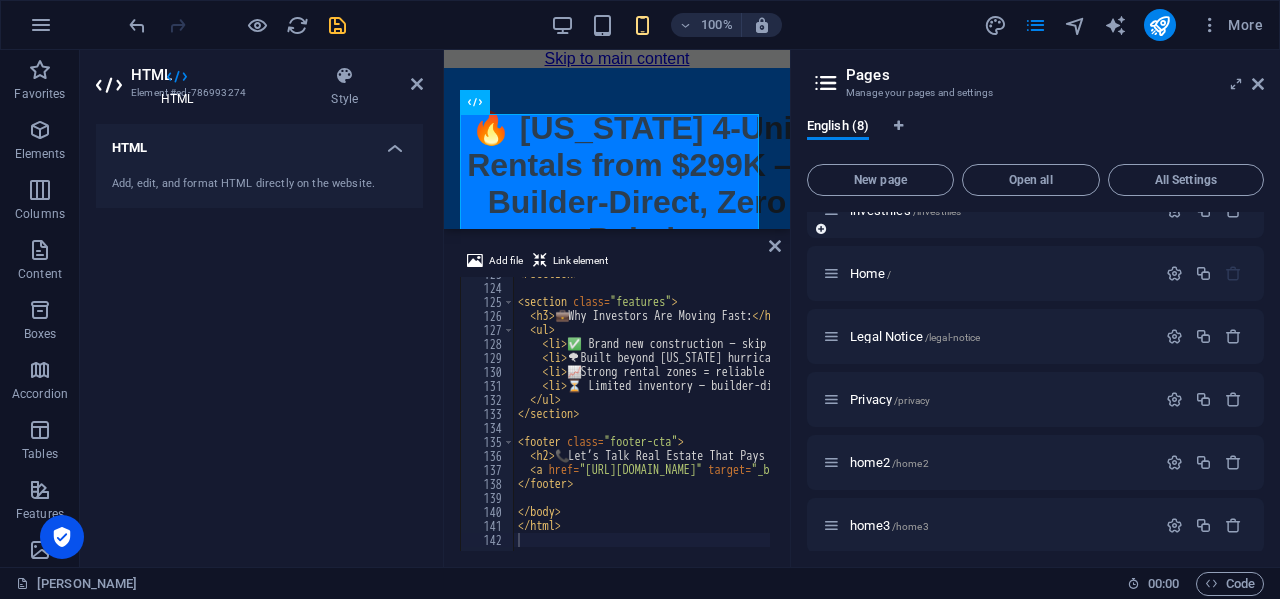 scroll, scrollTop: 0, scrollLeft: 0, axis: both 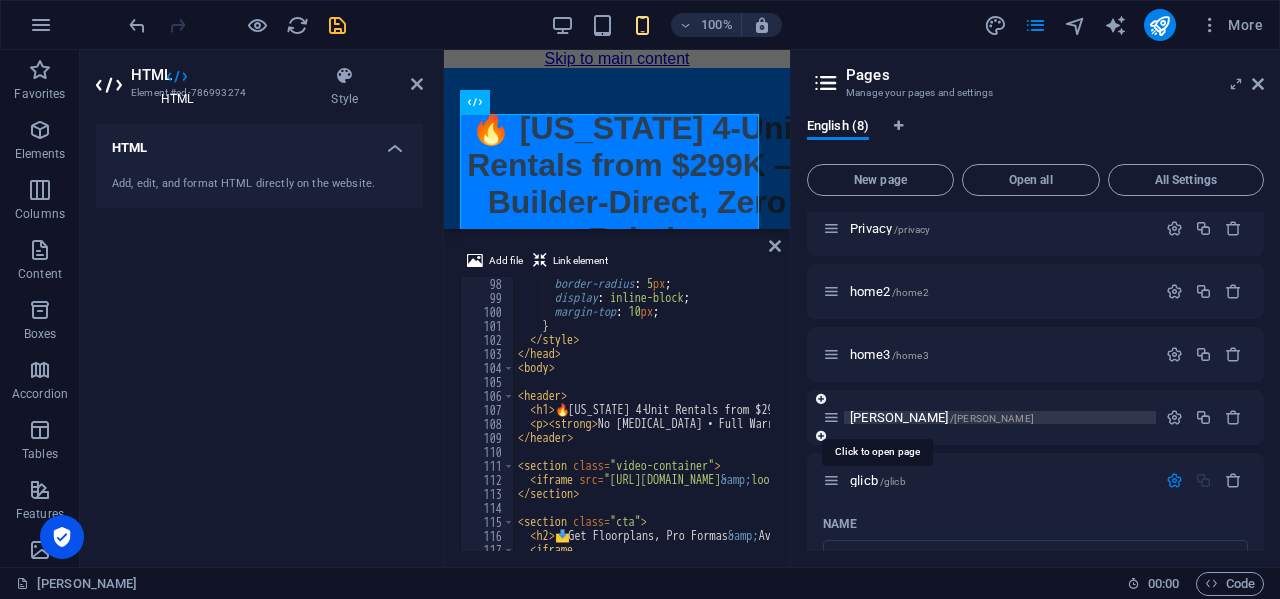type on "/glicb" 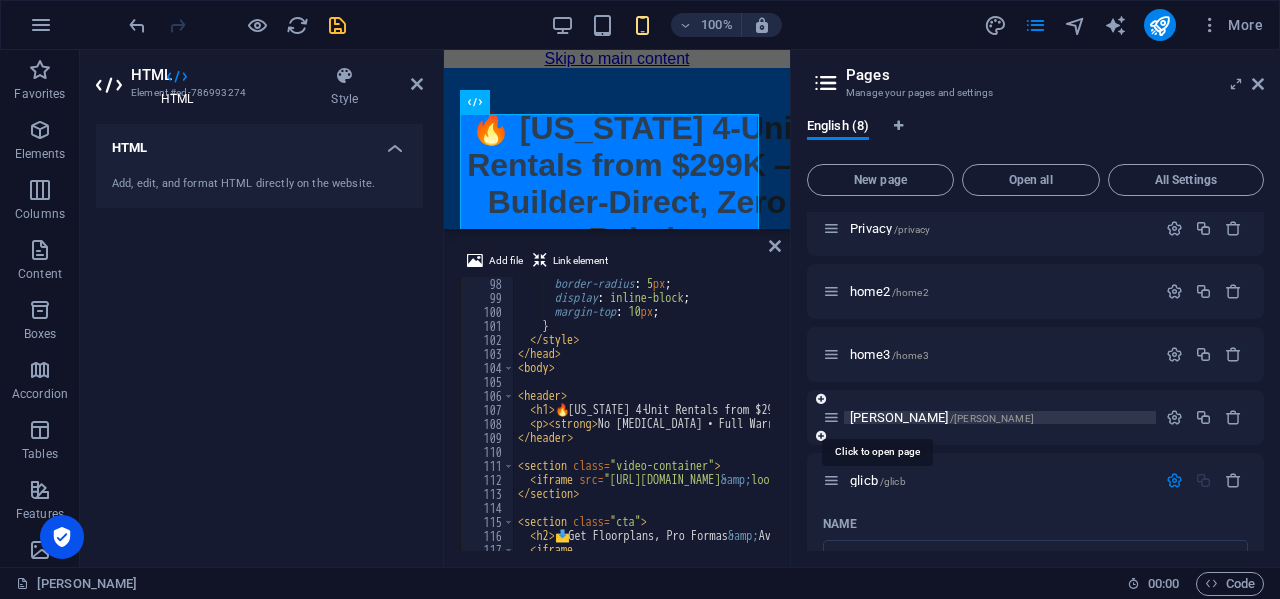 click on "[PERSON_NAME] /[PERSON_NAME]" at bounding box center [942, 417] 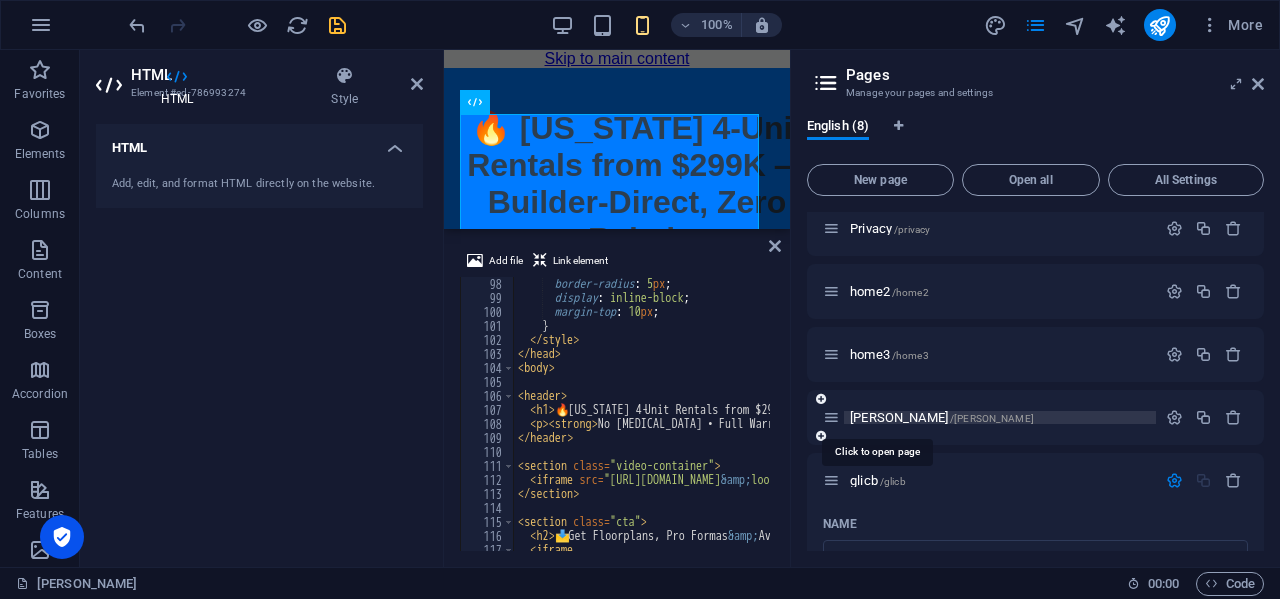 click on "[PERSON_NAME] /[PERSON_NAME]" at bounding box center [942, 417] 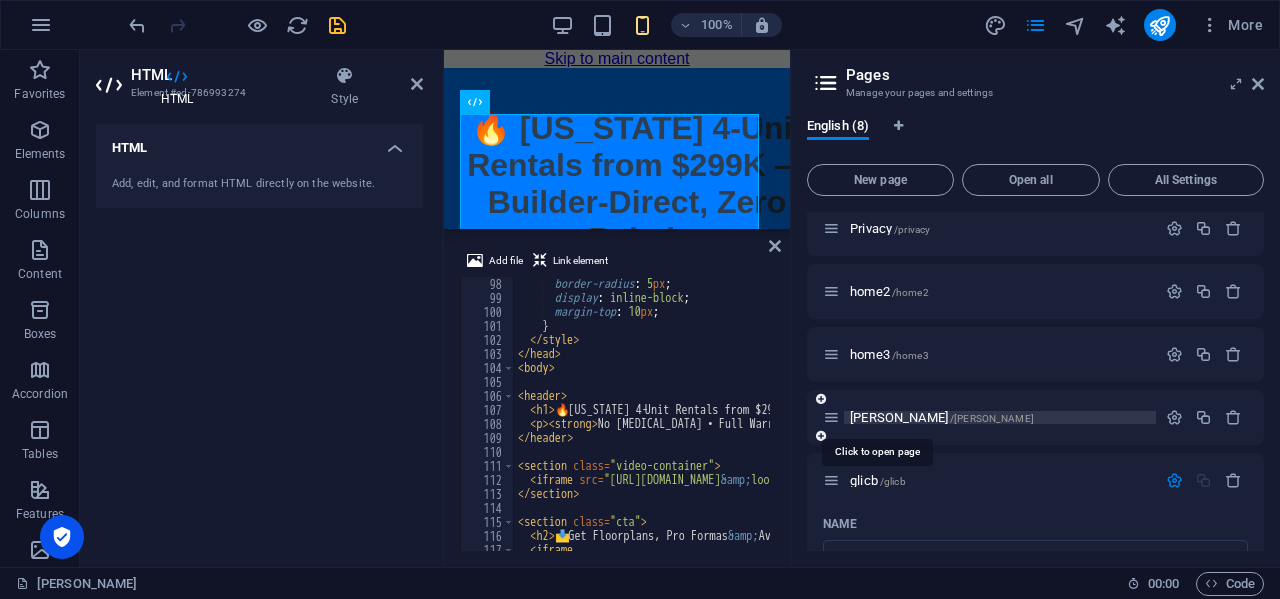 click on "[PERSON_NAME] /[PERSON_NAME]" at bounding box center (942, 417) 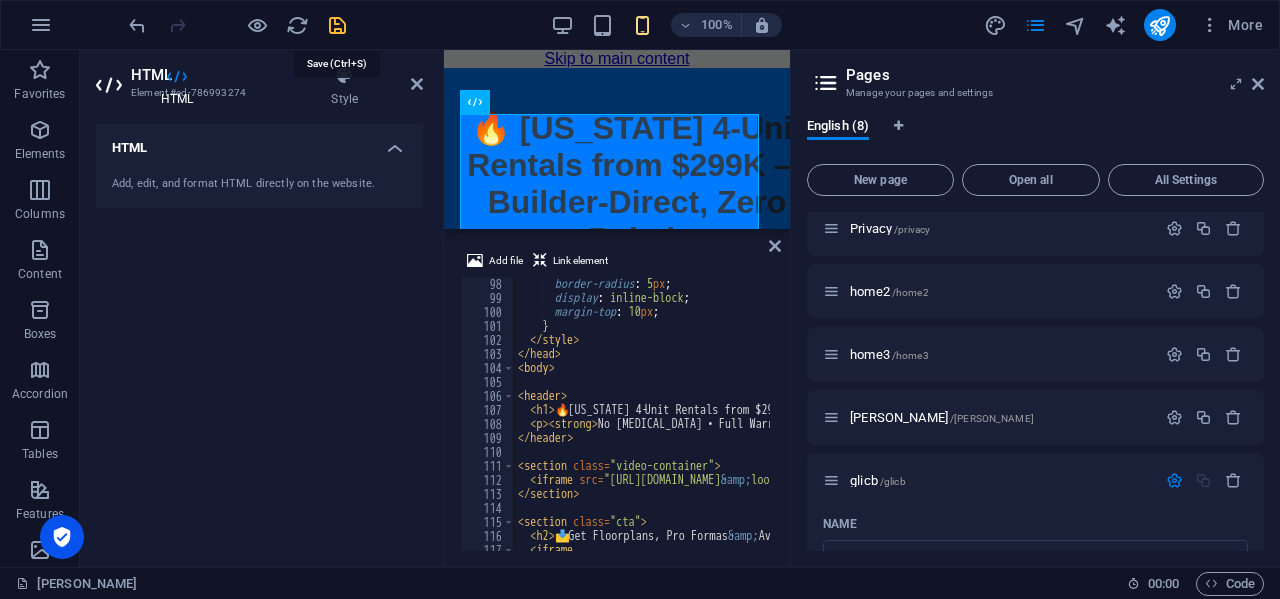click at bounding box center (337, 25) 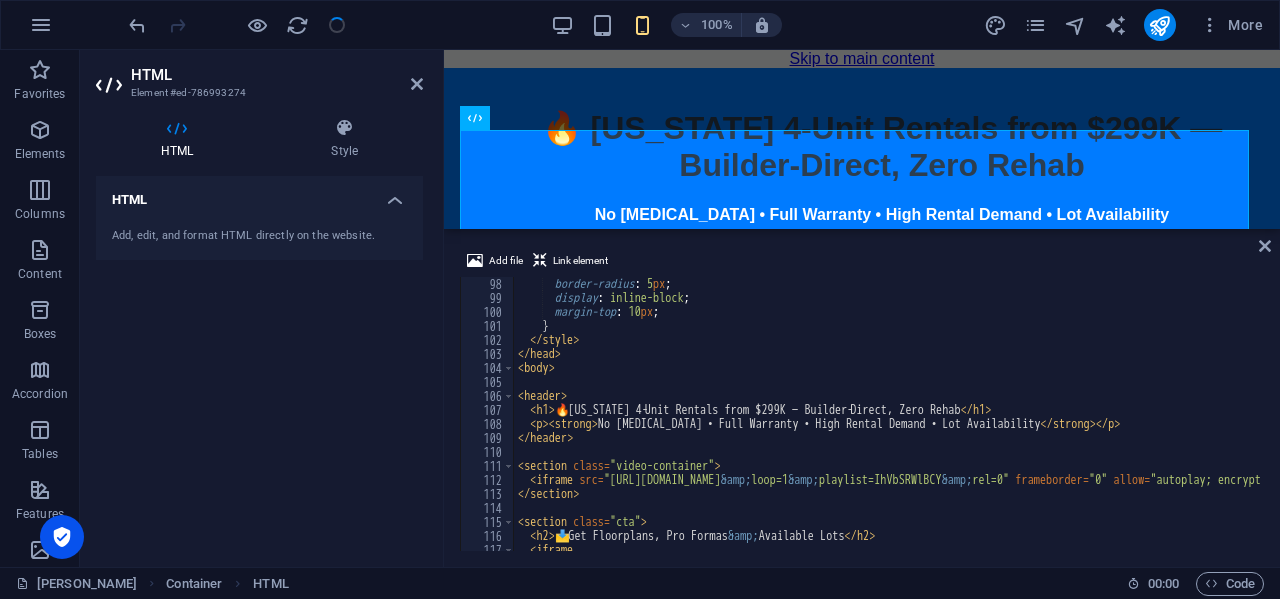 scroll, scrollTop: 1358, scrollLeft: 0, axis: vertical 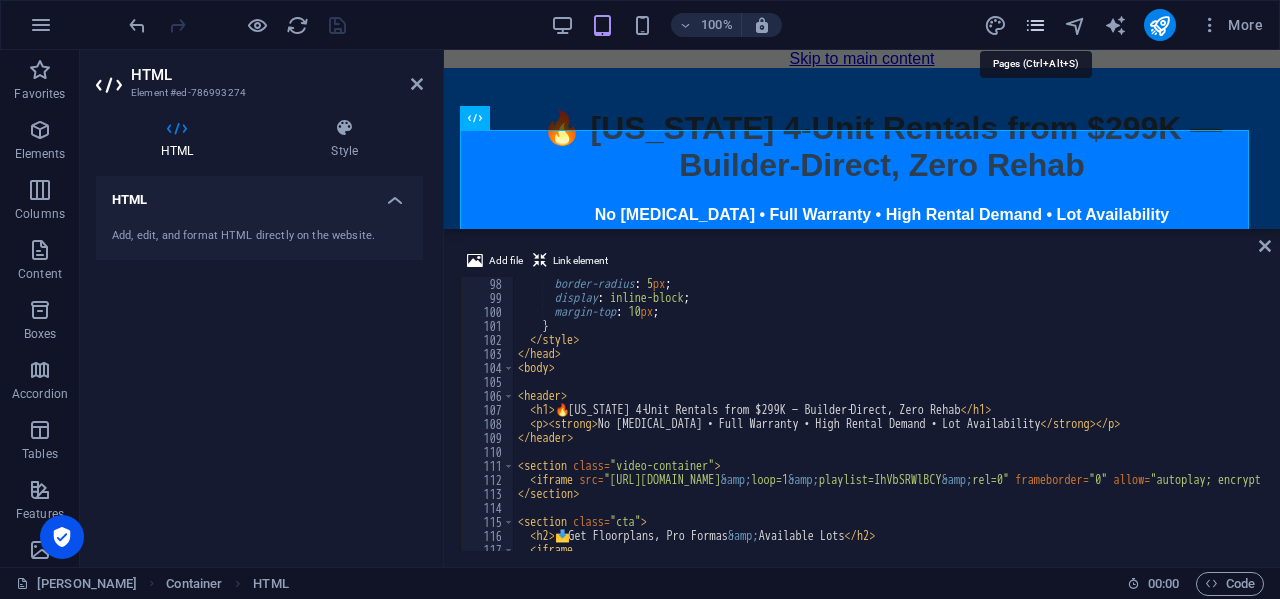 click at bounding box center (1035, 25) 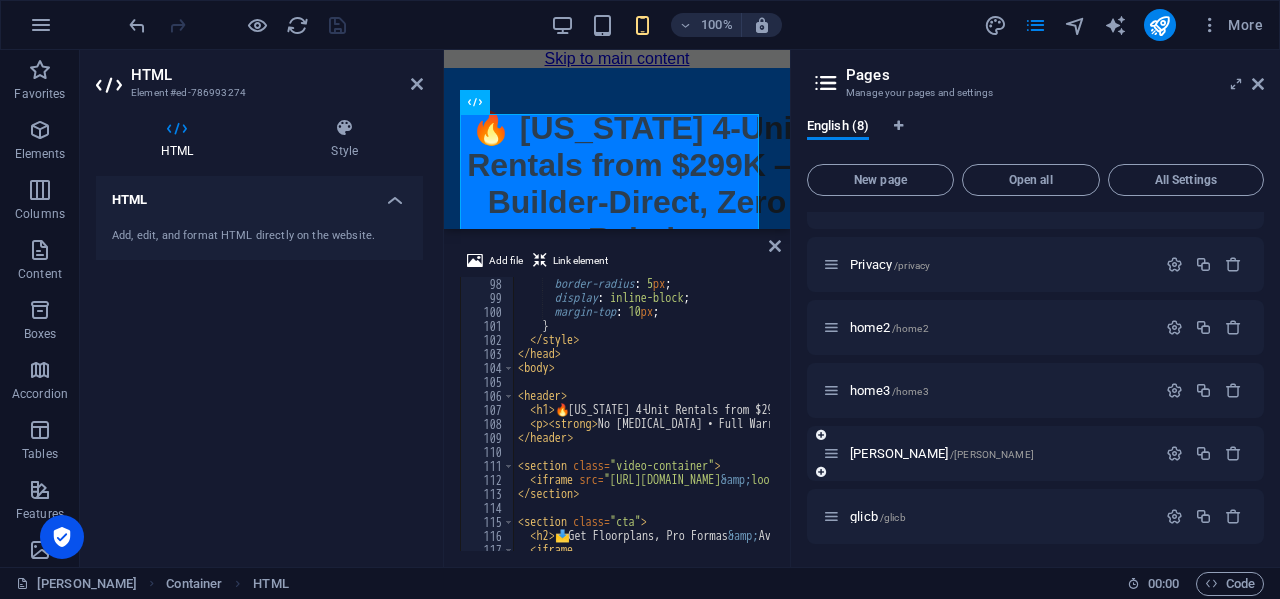 scroll, scrollTop: 165, scrollLeft: 0, axis: vertical 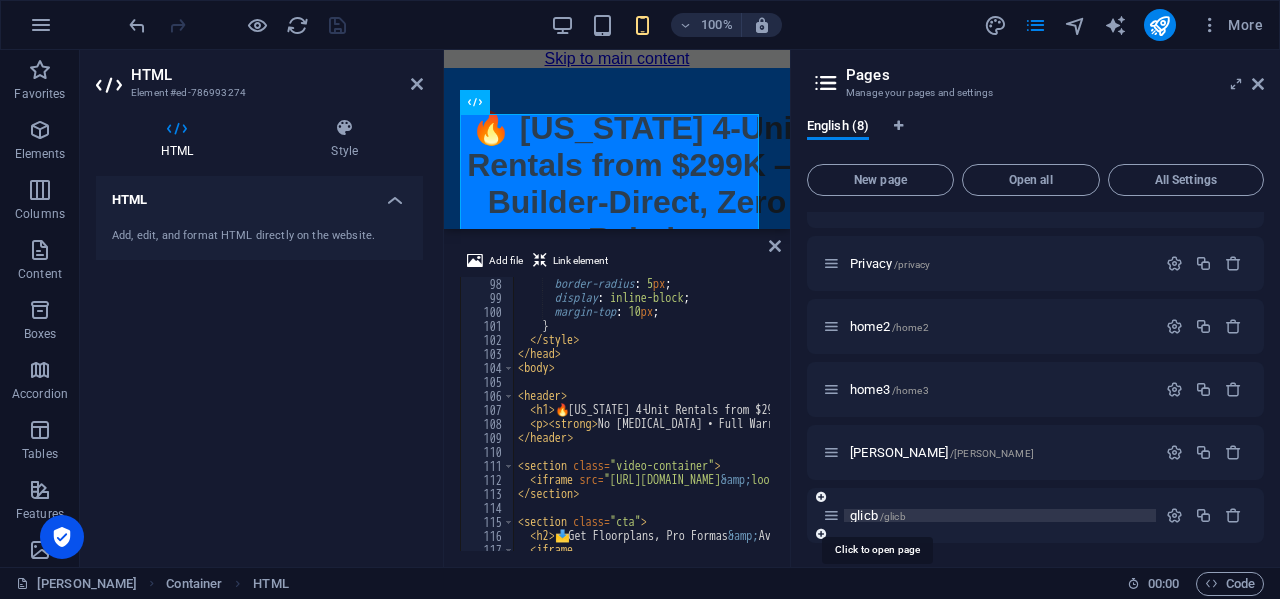 click on "glicb /glicb" at bounding box center (878, 515) 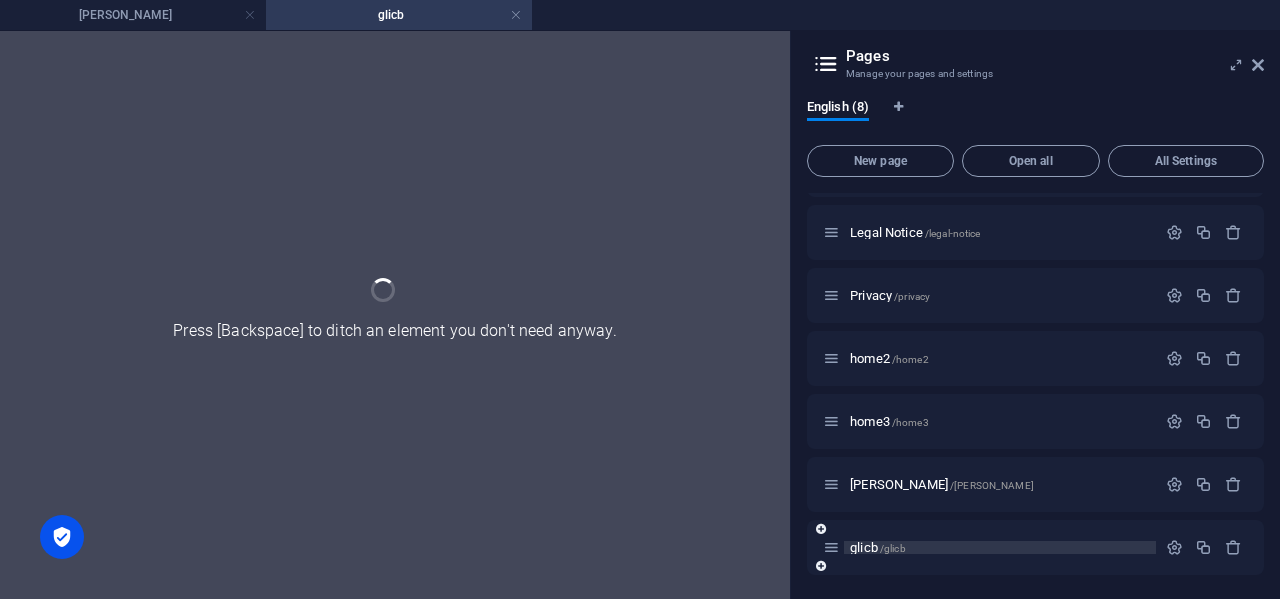 scroll, scrollTop: 114, scrollLeft: 0, axis: vertical 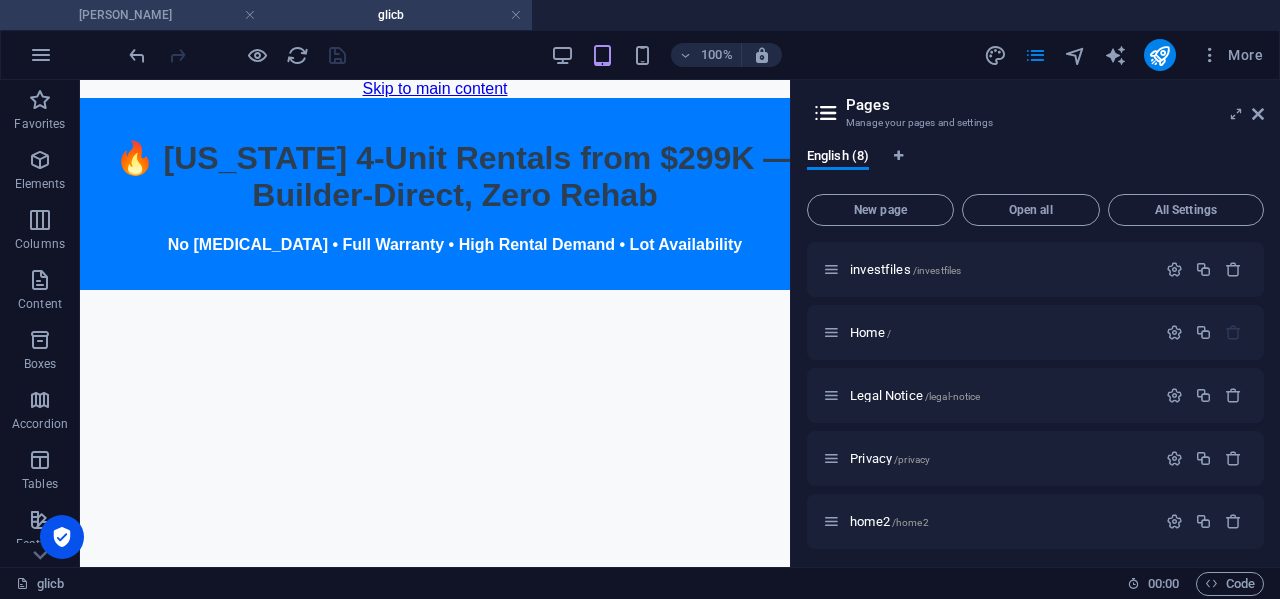 click on "[PERSON_NAME]" at bounding box center (133, 15) 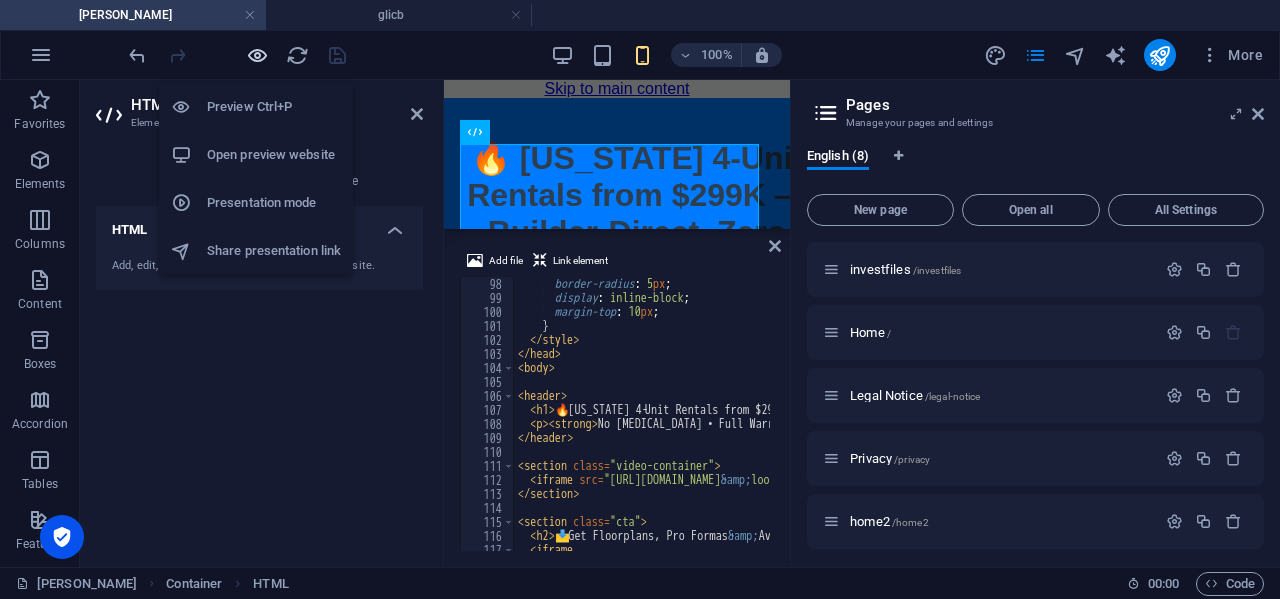 click at bounding box center (257, 55) 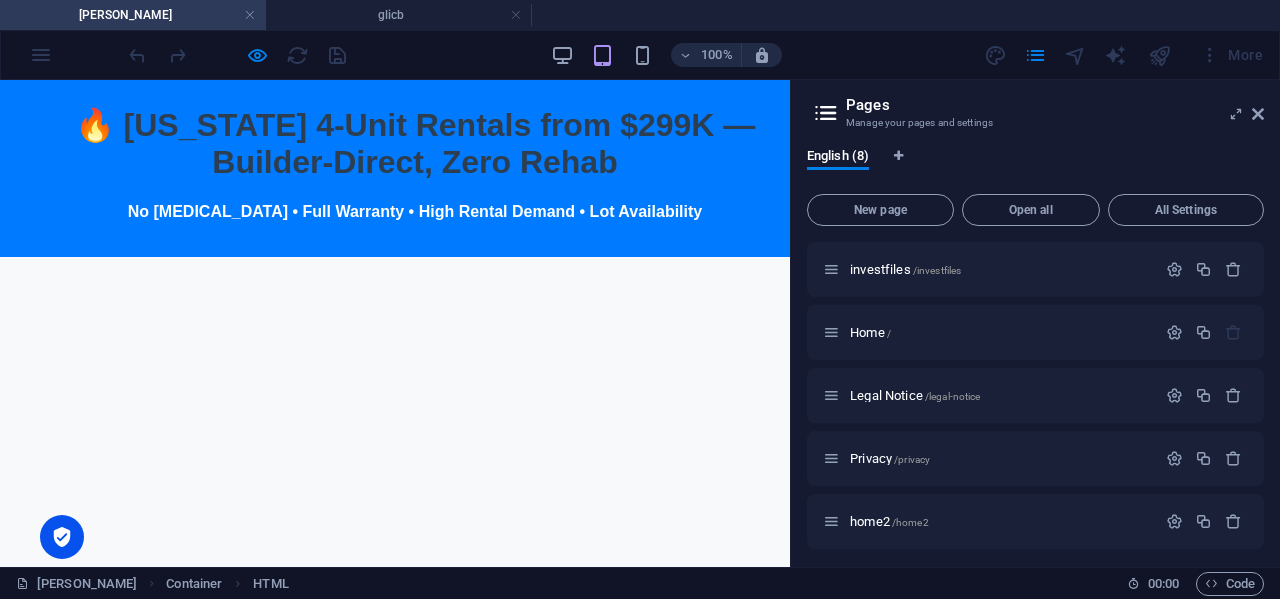 scroll, scrollTop: 0, scrollLeft: 0, axis: both 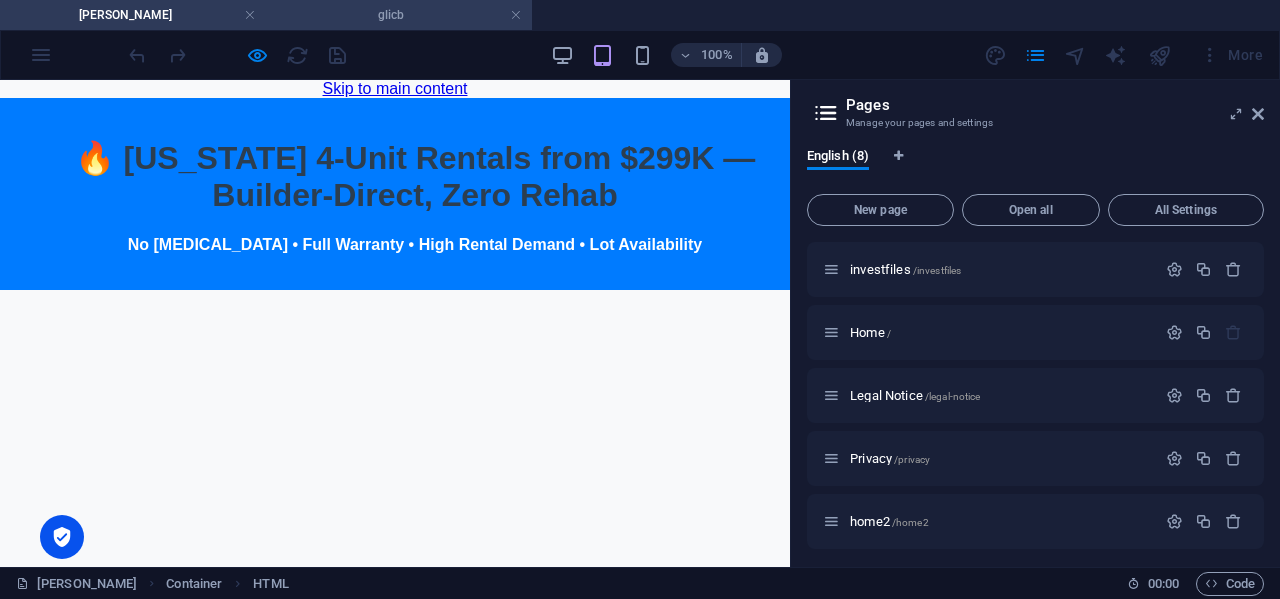 click on "glicb" at bounding box center [399, 15] 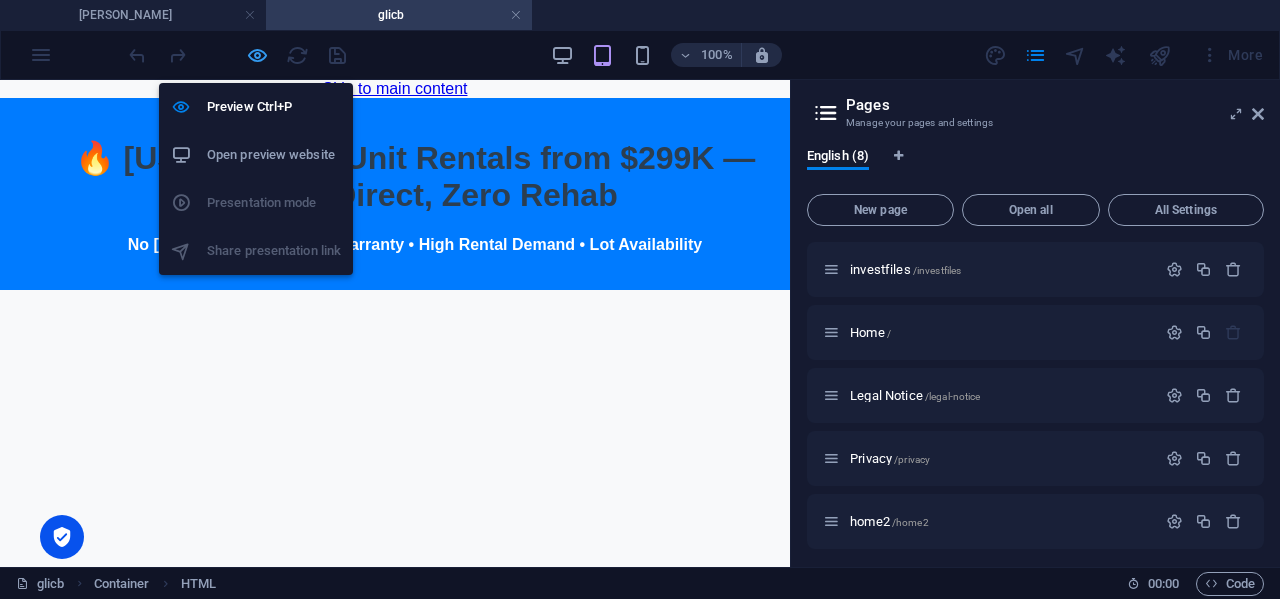 click at bounding box center [257, 55] 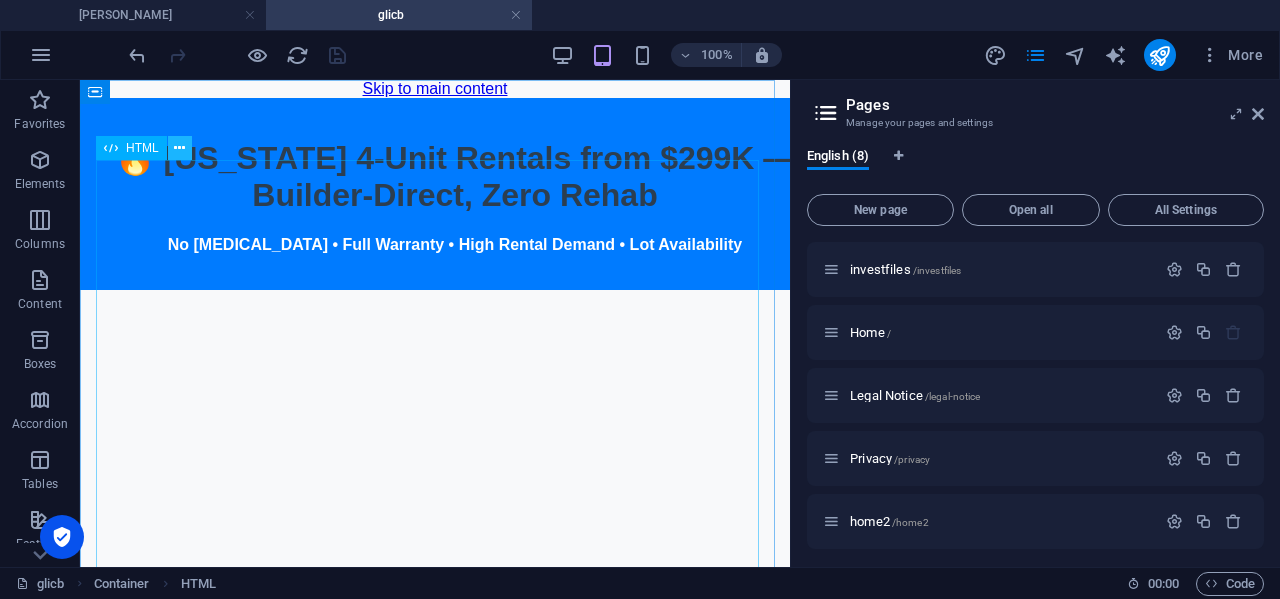 click at bounding box center [179, 148] 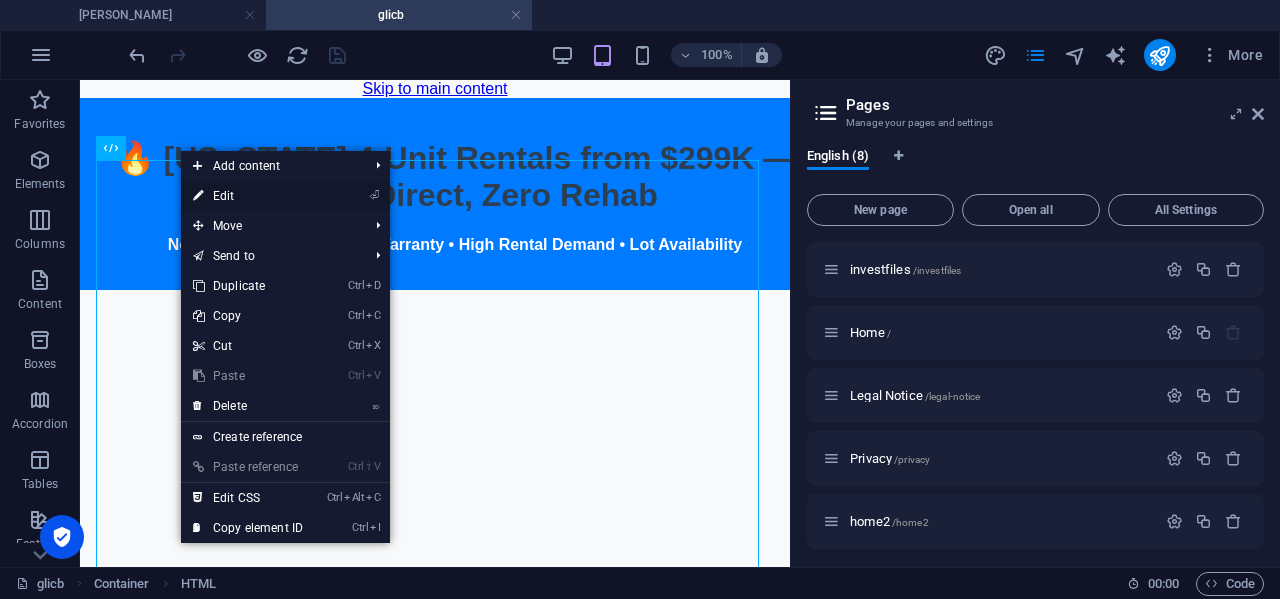 click on "⏎  Edit" at bounding box center [248, 196] 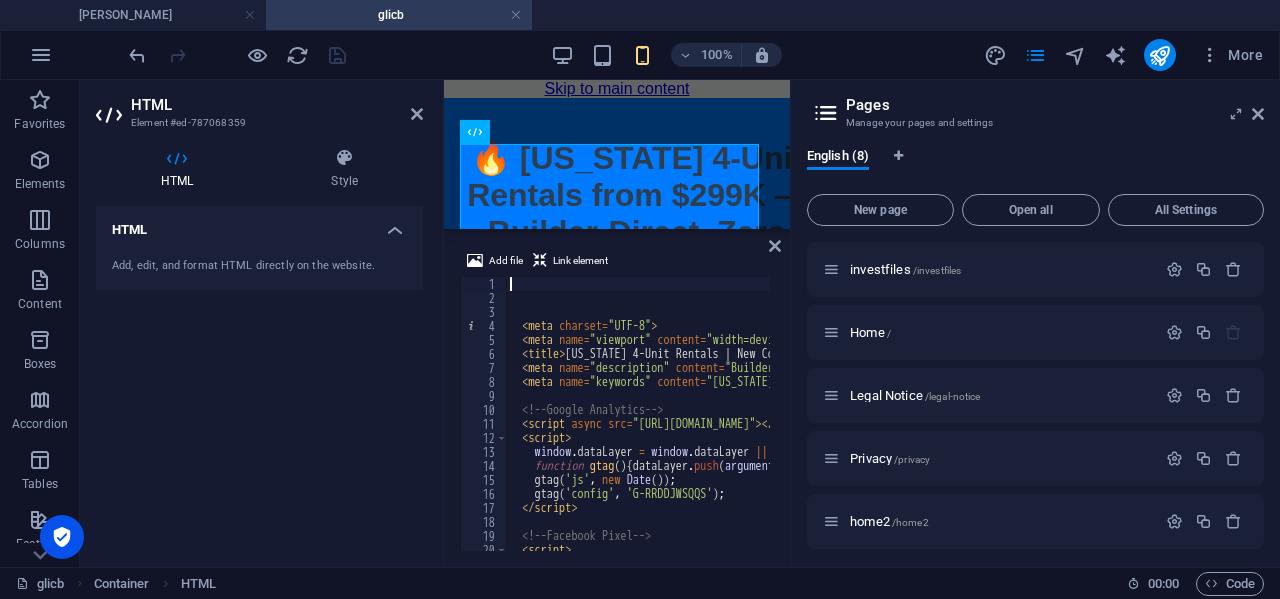 click on "< meta   charset = "UTF-8" >    < meta   name = "viewport"   content = "width=device-width, initial-scale=1.0" >    < title > [US_STATE] 4-Unit Rentals | New Construction Deals </ title >    < meta   name = "description"   content = "Builder-direct 4–5 unit new construction rentals from $299K. No rehab, no [MEDICAL_DATA]. Floorplans, pro formas, and inventory map available. Limited lots." >    < meta   name = "keywords"   content = "[US_STATE] investment properties, new construction rentals, 4 unit properties [US_STATE], real estate investor deals, turnkey real estate [US_STATE]" >    <!--  Google Analytics  -->    < script   async   src = "[URL][DOMAIN_NAME]" > </ script >    < script >      window . dataLayer   =   window . dataLayer   ||   [ ] ;      function   gtag ( ) { dataLayer . push ( arguments ) ; }      gtag ( 'js' ,   new   Date ( )) ;      gtag ( 'config' ,   'G-RRDDJWSQQS' ) ;    </ script >    <!--  Facebook Pixel  -->    < script >      ! function ( f , b , e , v , n , t" at bounding box center [1342, 426] 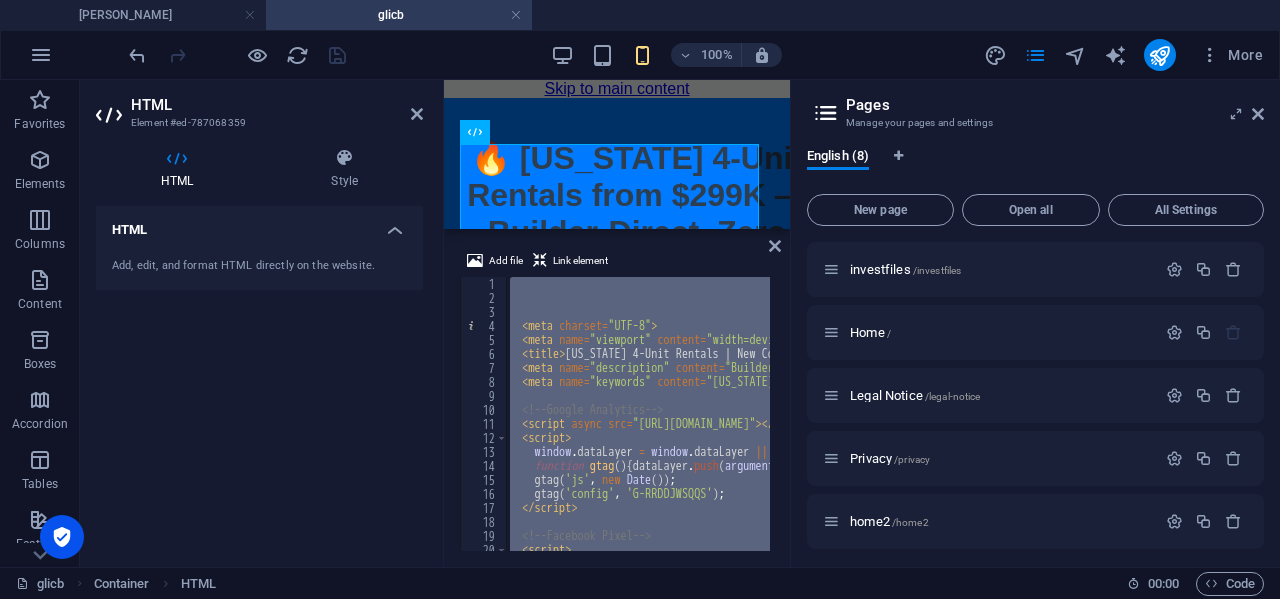 type 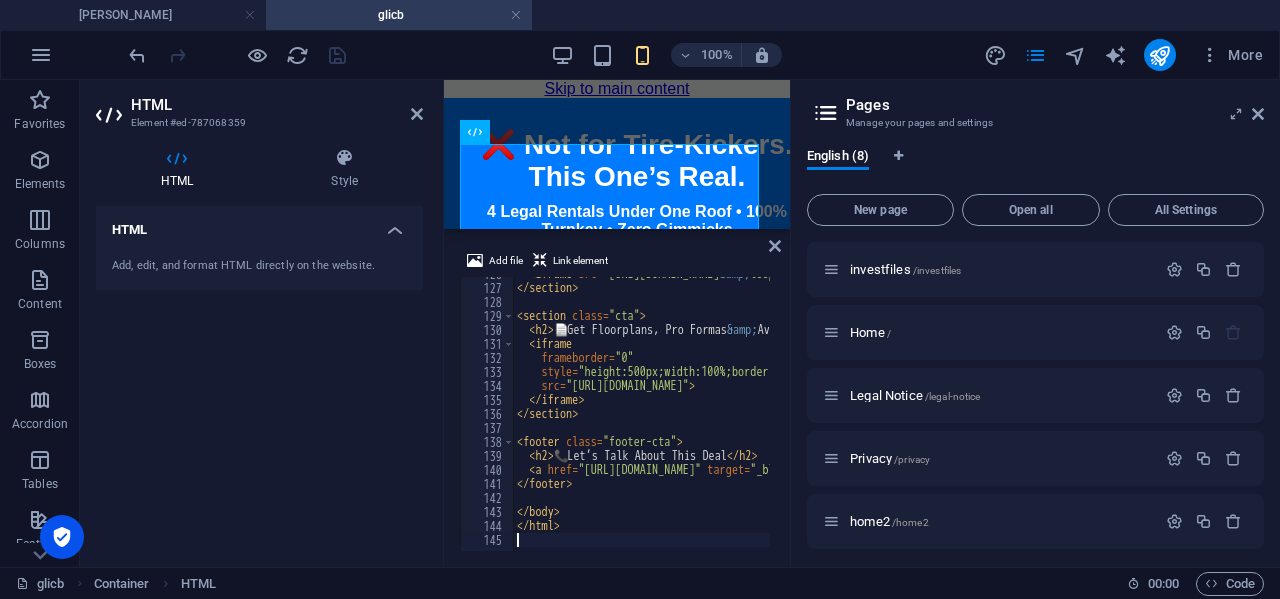 click on "HTML Style HTML Add, edit, and format HTML directly on the website. Preset Element Layout How this element expands within the layout (Flexbox). Size Default auto px % 1/1 1/2 1/3 1/4 1/5 1/6 1/7 1/8 1/9 1/10 Grow Shrink Order Container layout Visible Visible Opacity 100 % Overflow Spacing Margin Default auto px % rem vw vh Custom Custom auto px % rem vw vh auto px % rem vw vh auto px % rem vw vh auto px % rem vw vh Padding Default px rem % vh vw Custom Custom px rem % vh vw px rem % vh vw px rem % vh vw px rem % vh vw Border Style              - Width 1 auto px rem % vh vw Custom Custom 1 auto px rem % vh vw 1 auto px rem % vh vw 1 auto px rem % vh vw 1 auto px rem % vh vw  - Color Round corners Default px rem % vh vw Custom Custom px rem % vh vw px rem % vh vw px rem % vh vw px rem % vh vw Shadow Default None Outside Inside Color X offset 0 px rem vh vw Y offset 0 px rem vh vw Blur 0 px rem % vh vw Spread 0 px rem vh vw Text Shadow Default None Outside Color X offset 0 px rem vh vw Y offset 0 px vh" at bounding box center (259, 349) 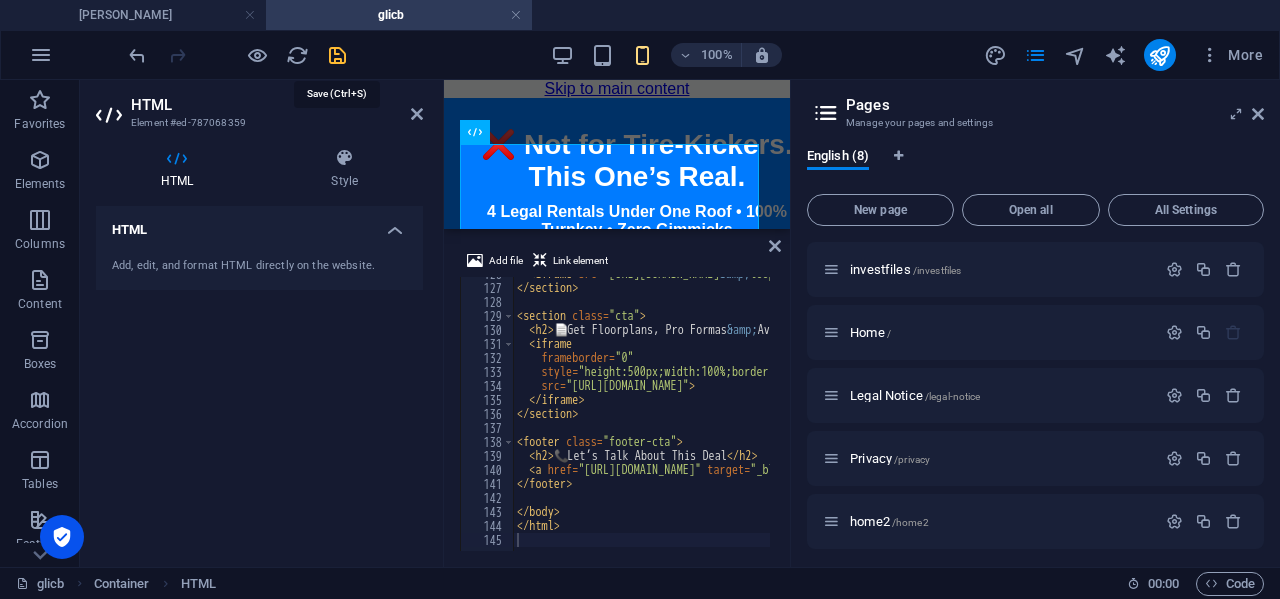 click at bounding box center [337, 55] 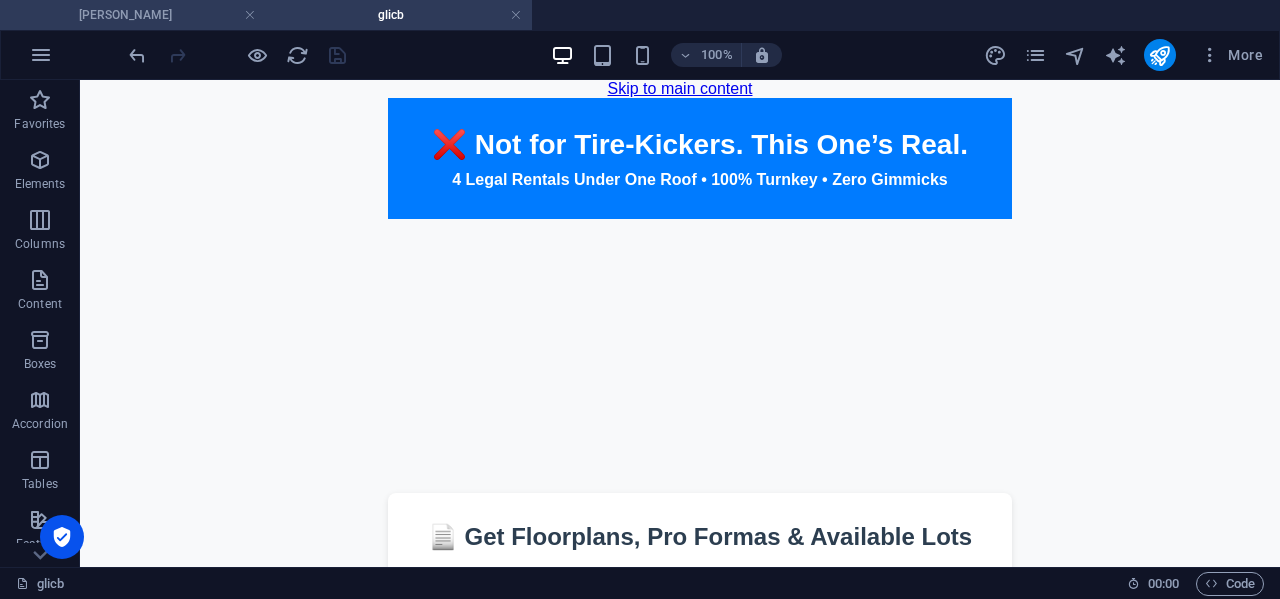 click on "[PERSON_NAME]" at bounding box center (133, 15) 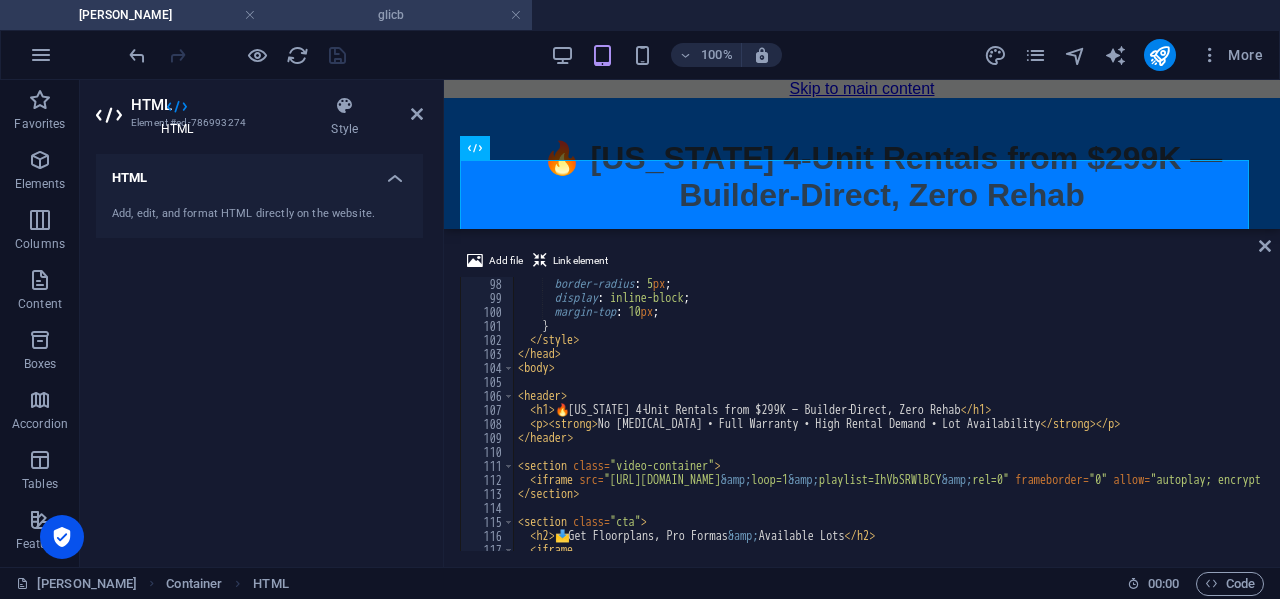 click on "glicb" at bounding box center (399, 15) 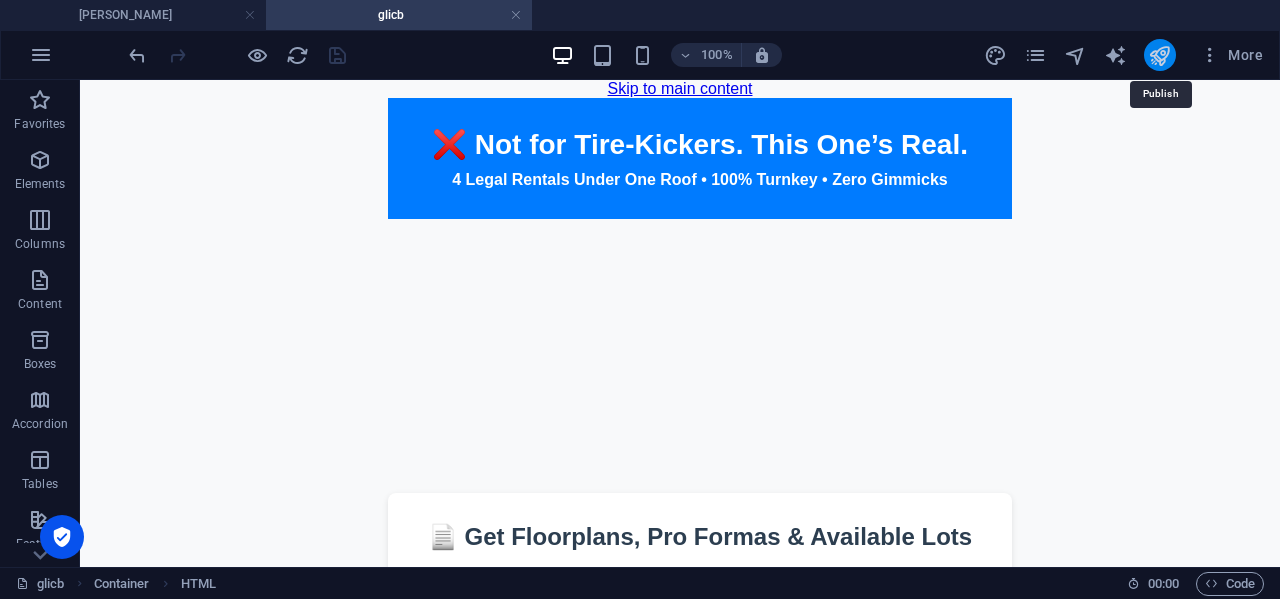 click at bounding box center (1159, 55) 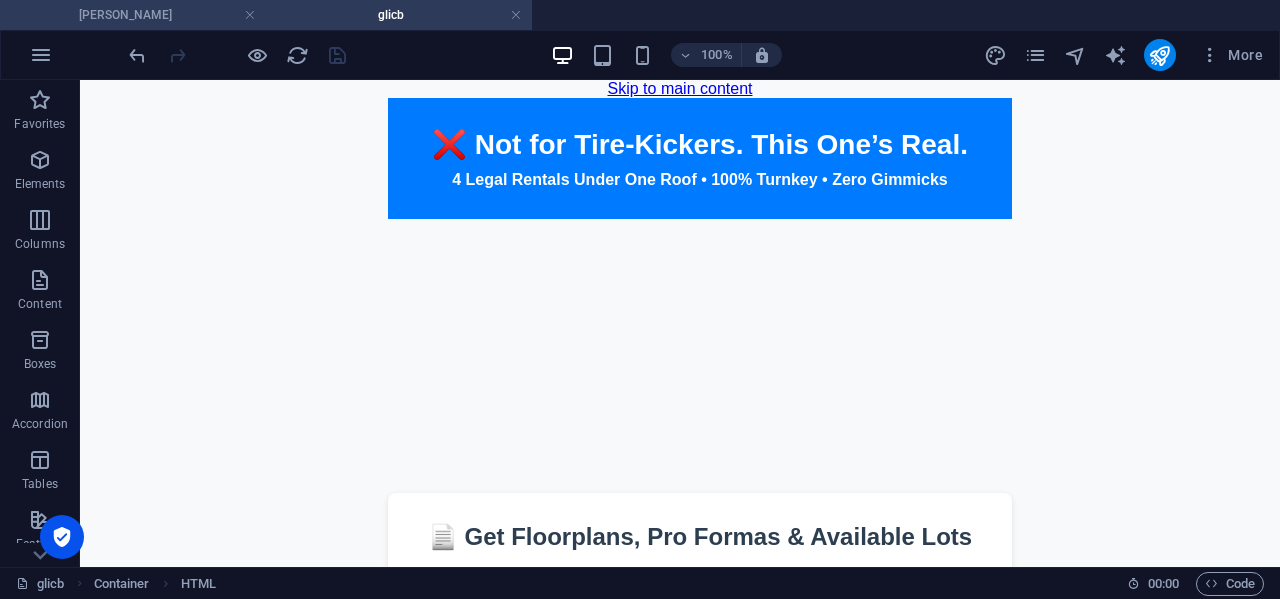 click on "[PERSON_NAME]" at bounding box center [133, 15] 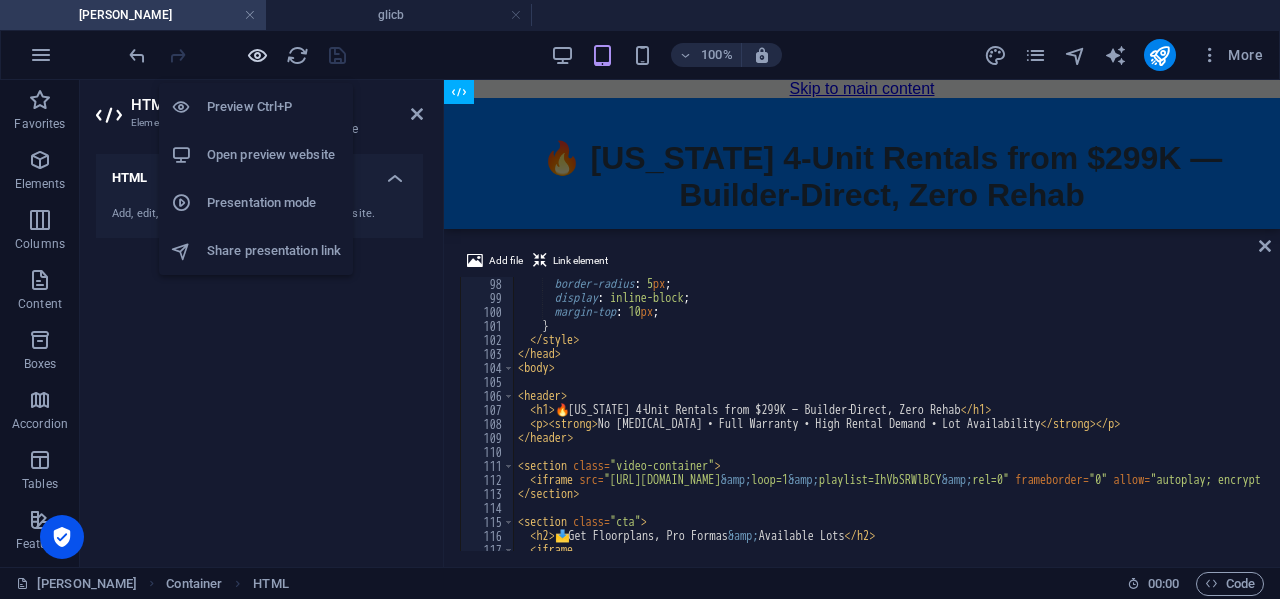 click at bounding box center (257, 55) 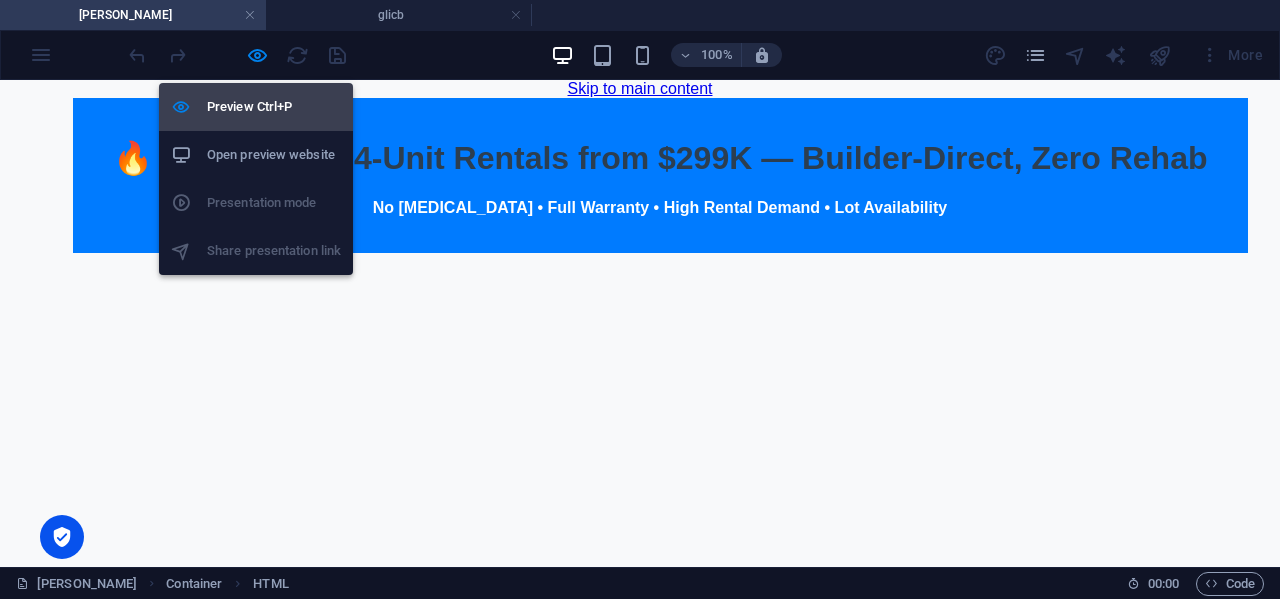 click on "Preview Ctrl+P" at bounding box center (274, 107) 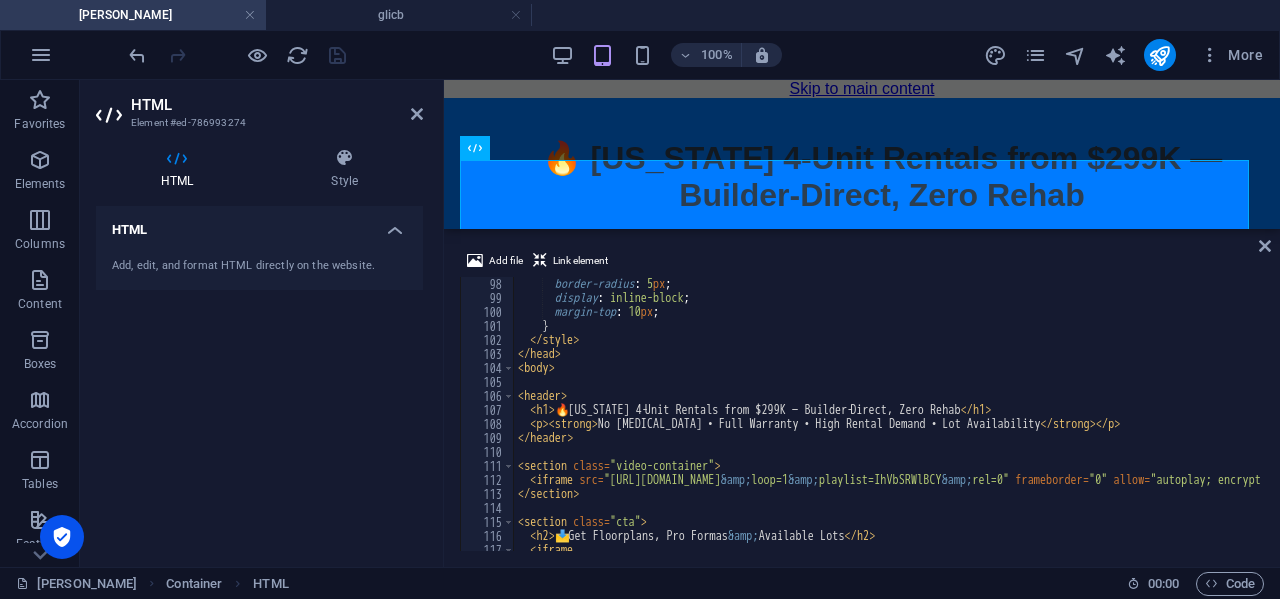 click at bounding box center (237, 55) 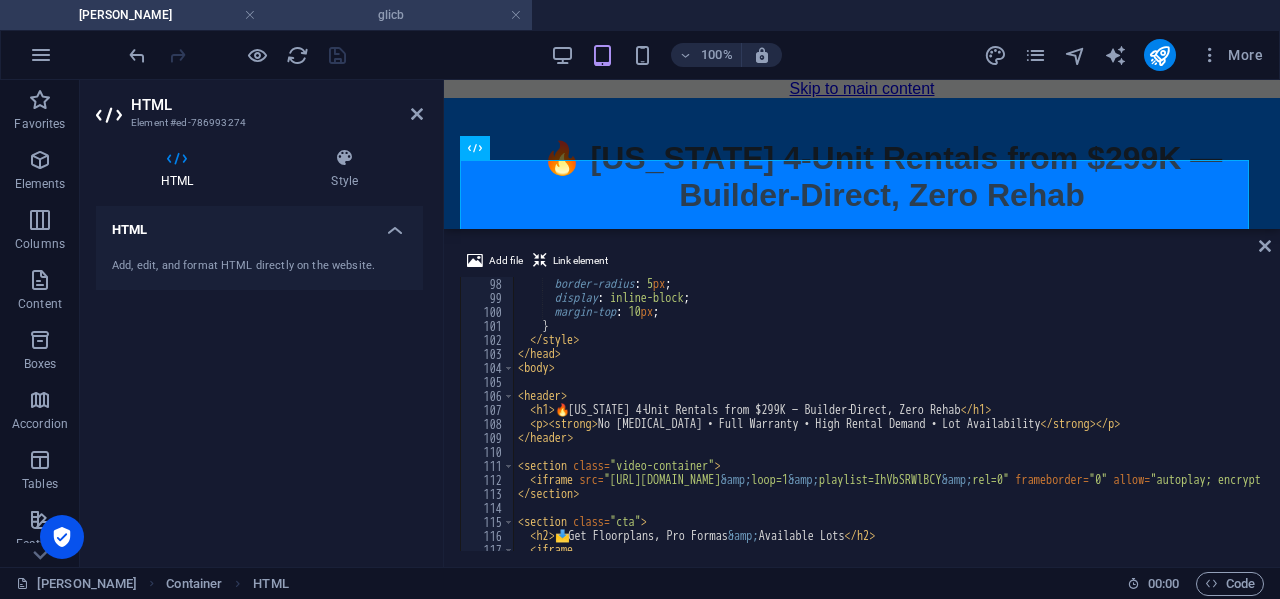 click on "glicb" at bounding box center [399, 15] 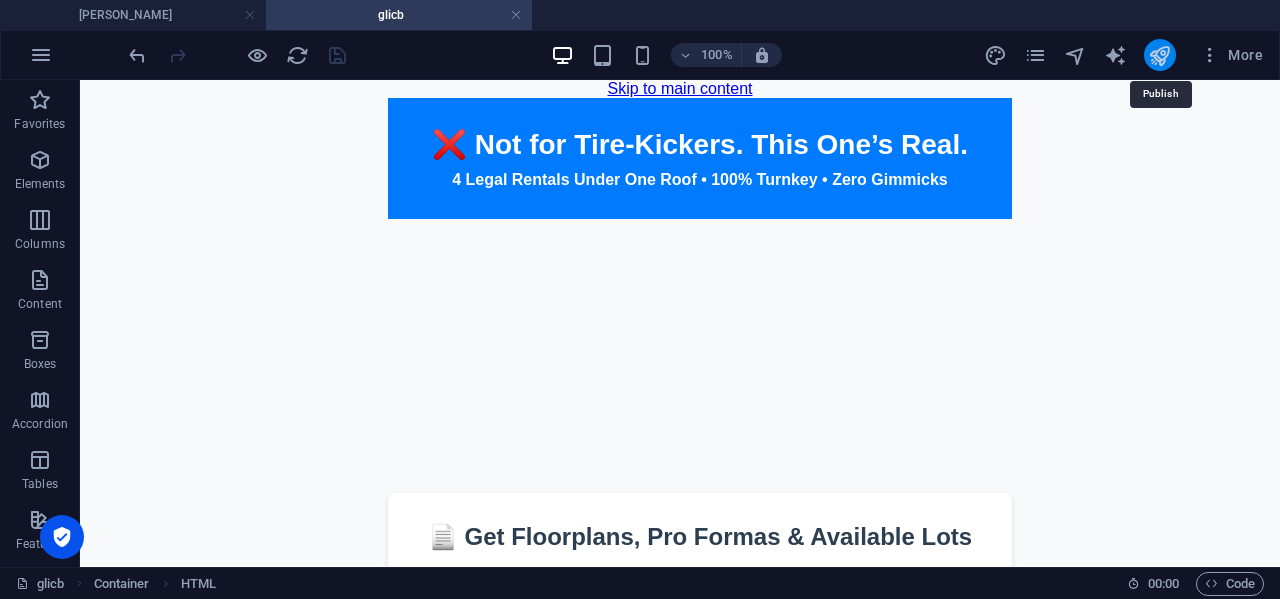 click at bounding box center (1159, 55) 